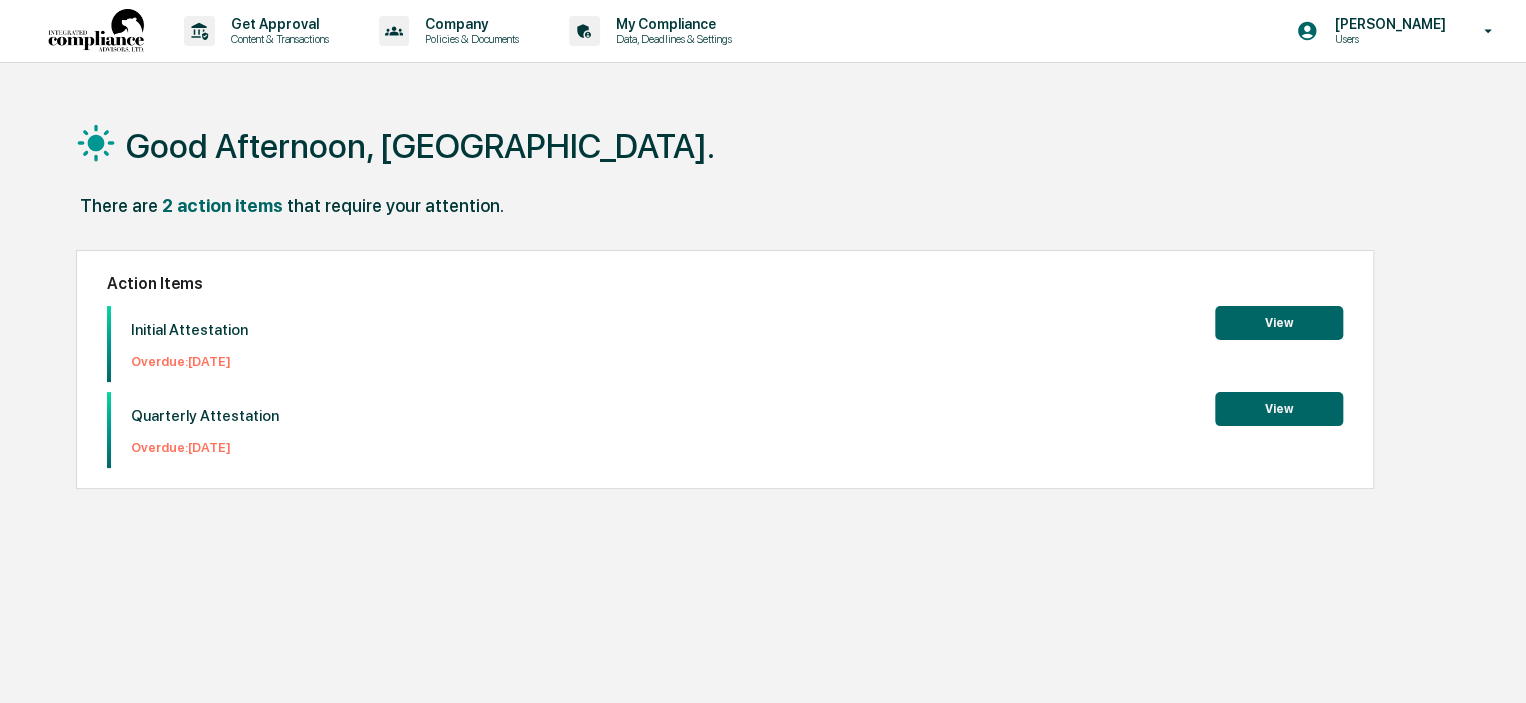 scroll, scrollTop: 0, scrollLeft: 0, axis: both 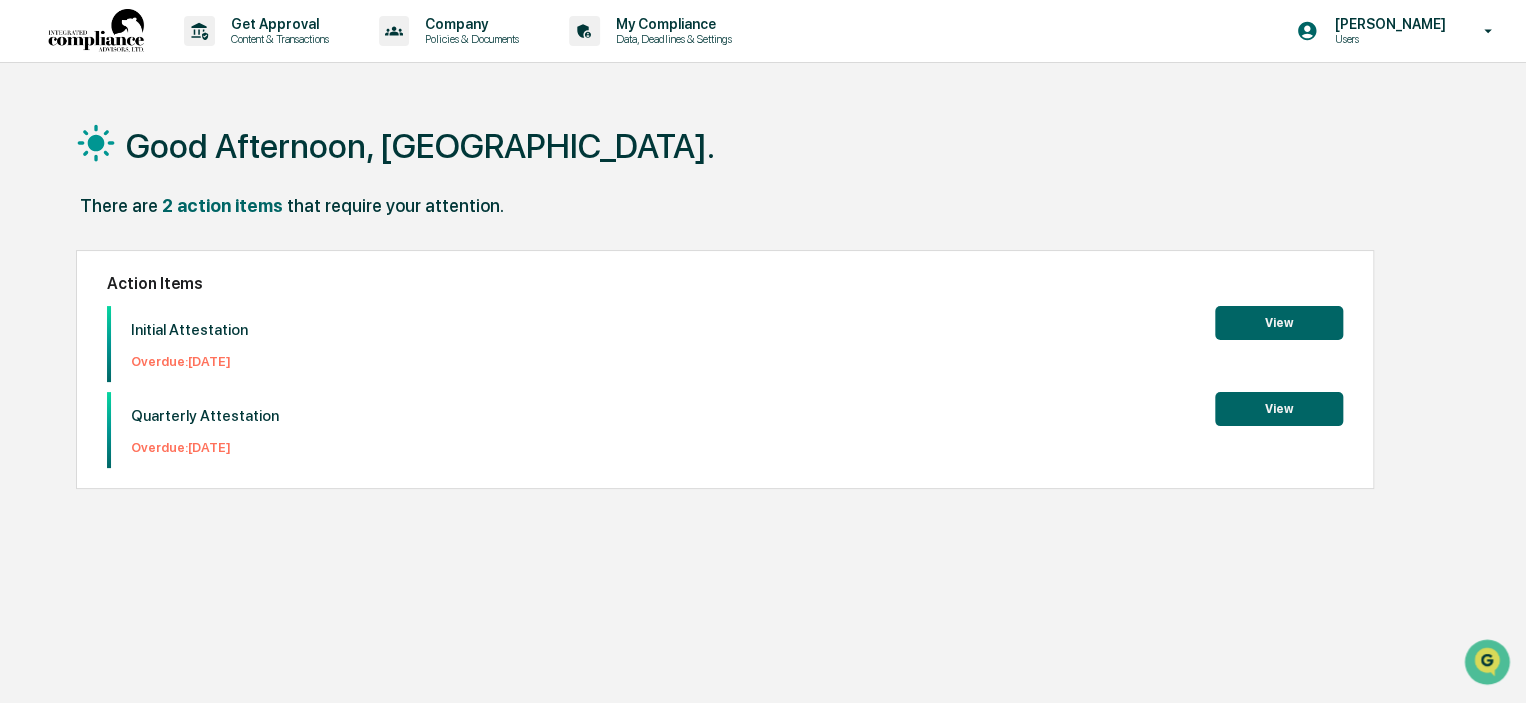 click on "View" at bounding box center [1279, 323] 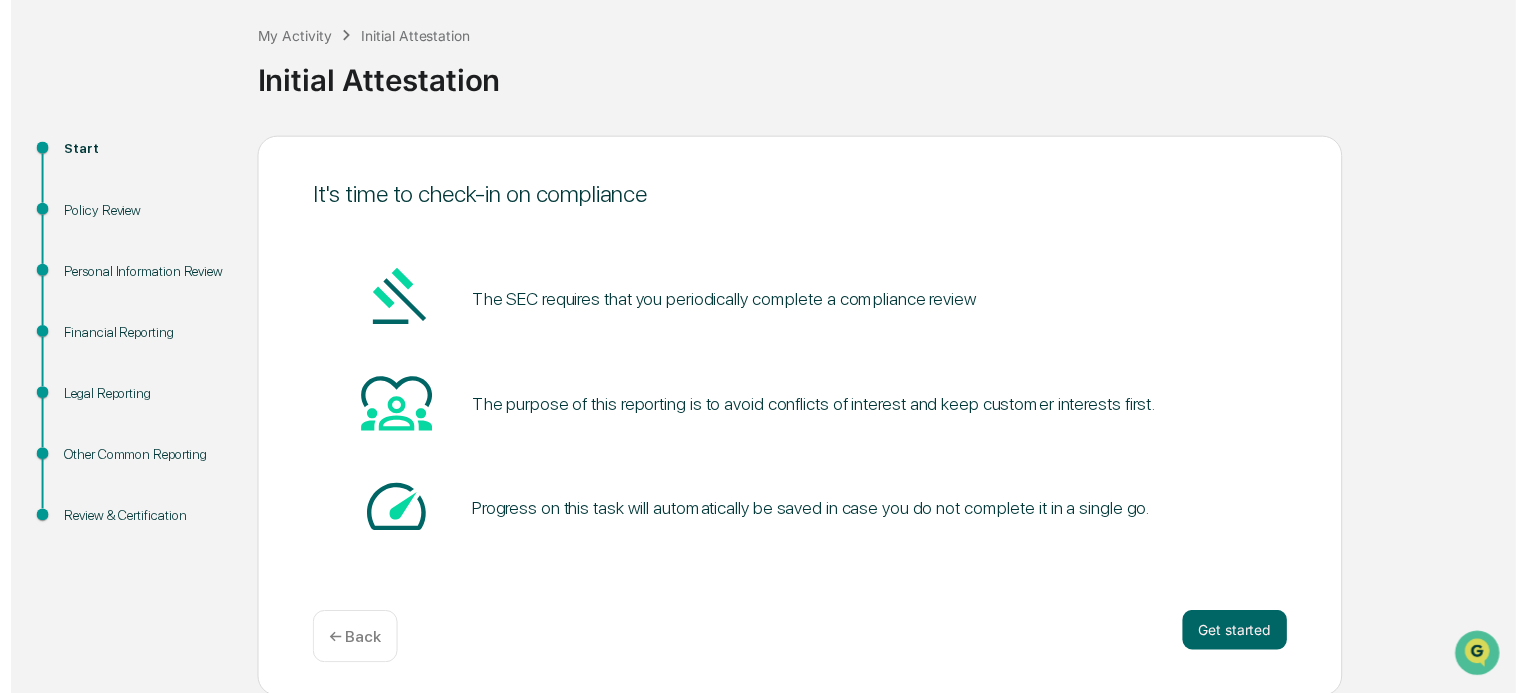 scroll, scrollTop: 101, scrollLeft: 0, axis: vertical 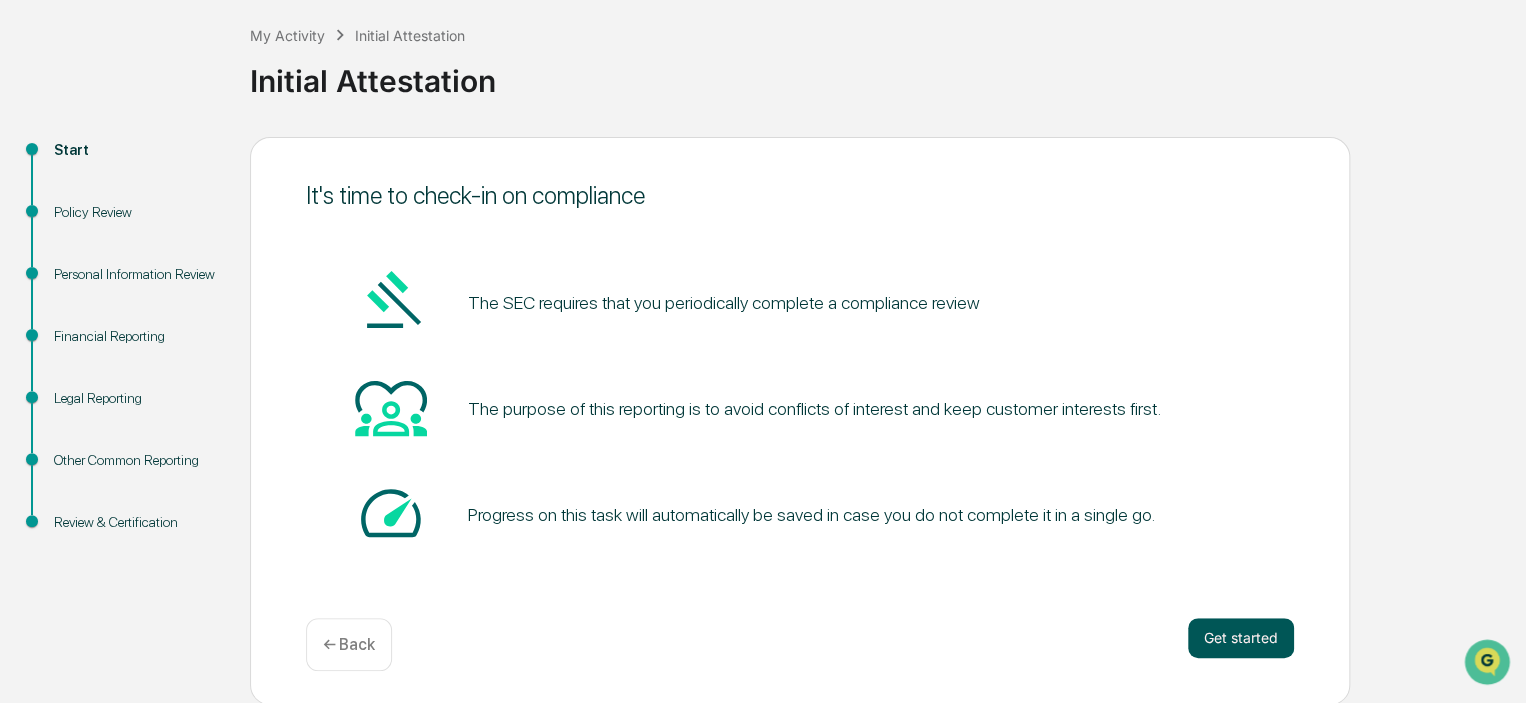 click on "Get started" at bounding box center (1241, 638) 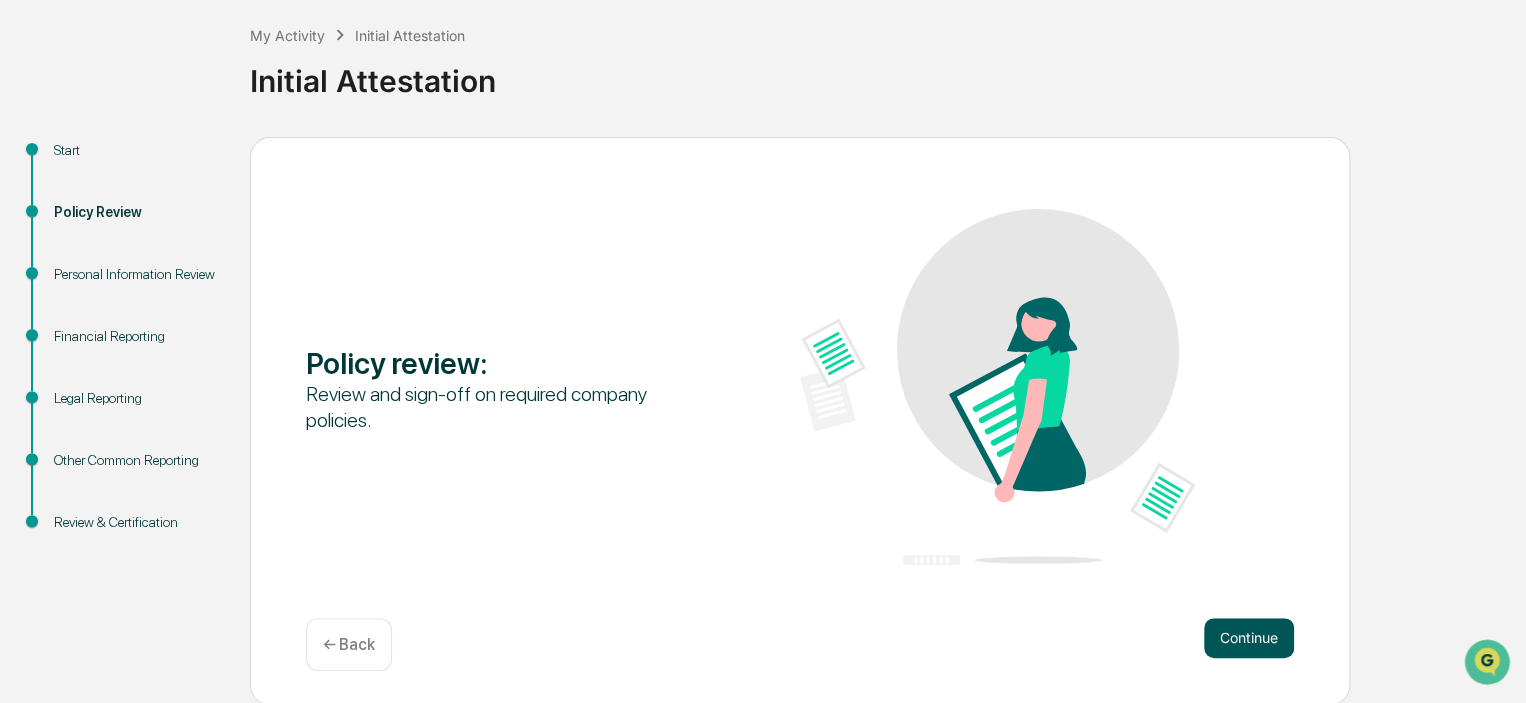 click on "Continue" at bounding box center (1249, 638) 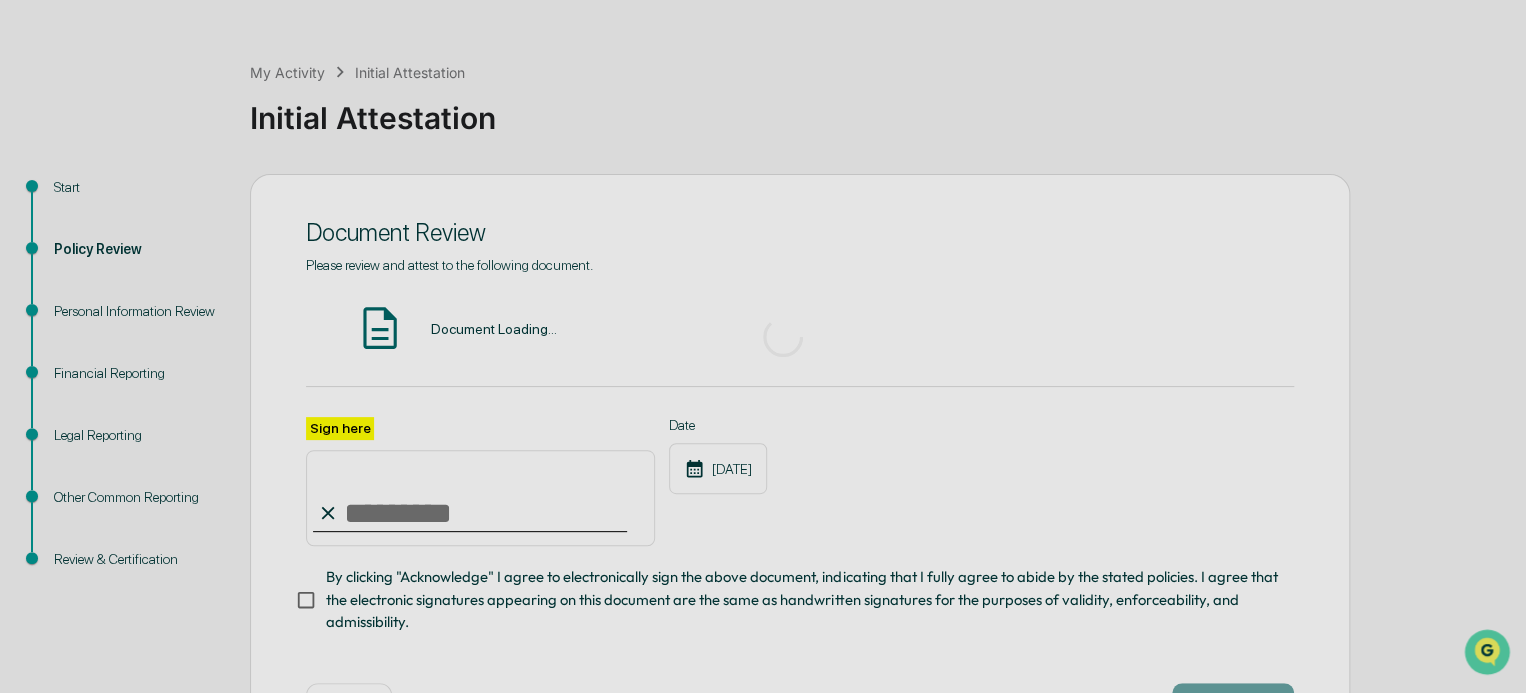 scroll, scrollTop: 120, scrollLeft: 0, axis: vertical 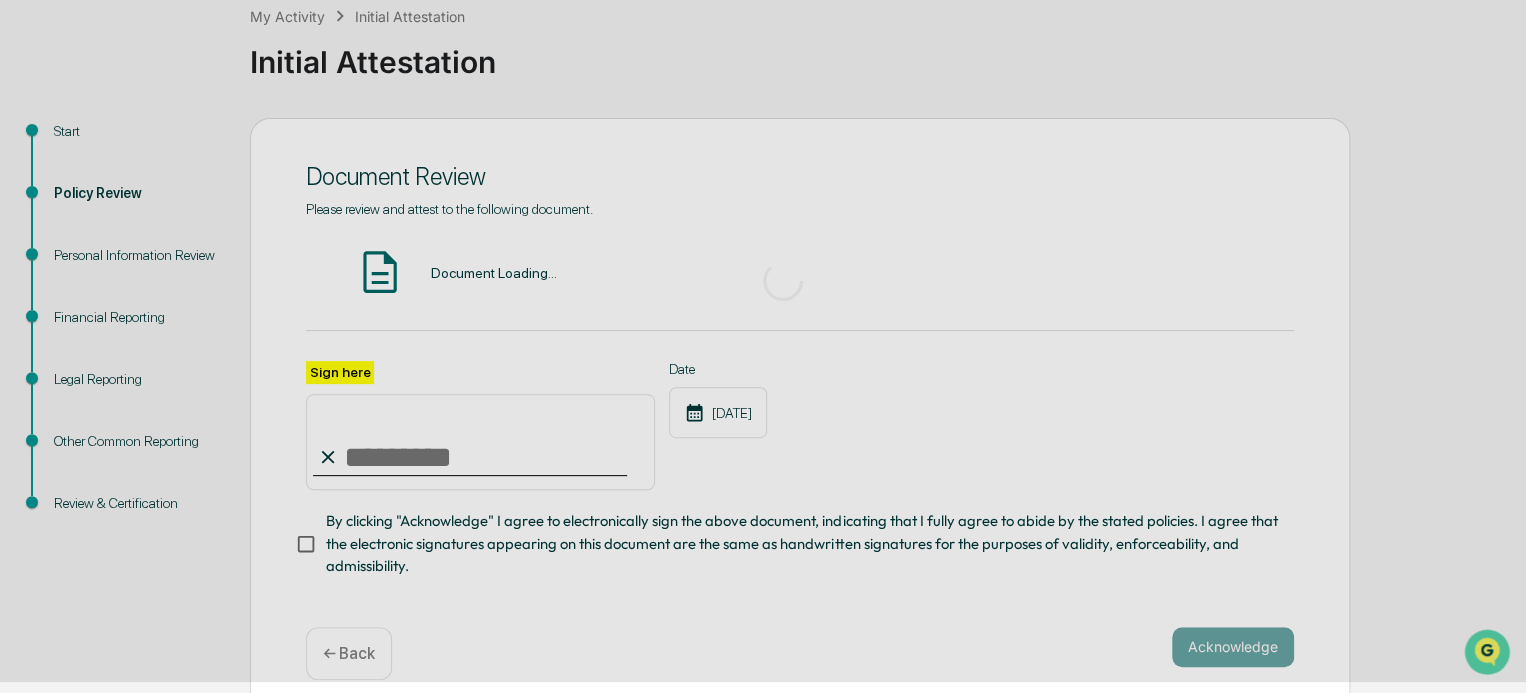 click at bounding box center [783, 281] 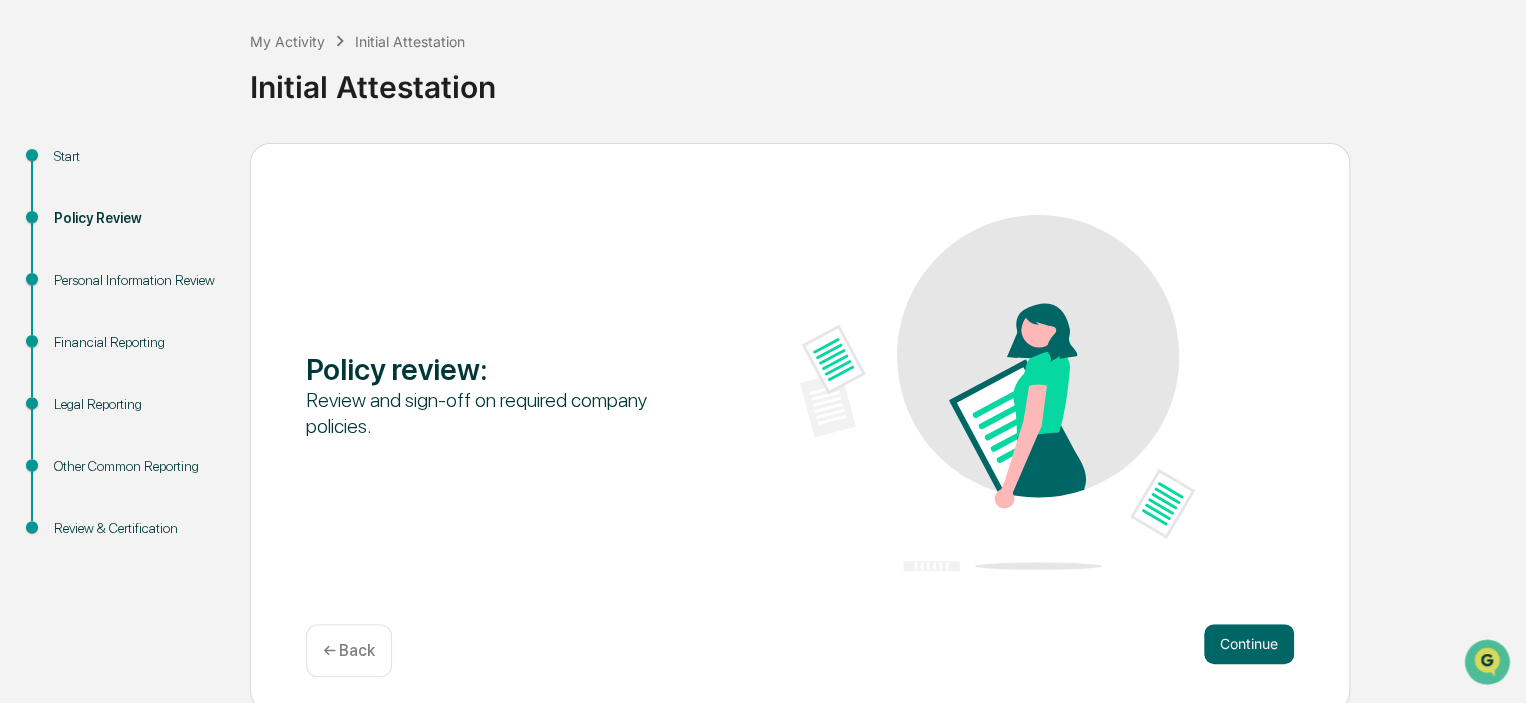 scroll, scrollTop: 101, scrollLeft: 0, axis: vertical 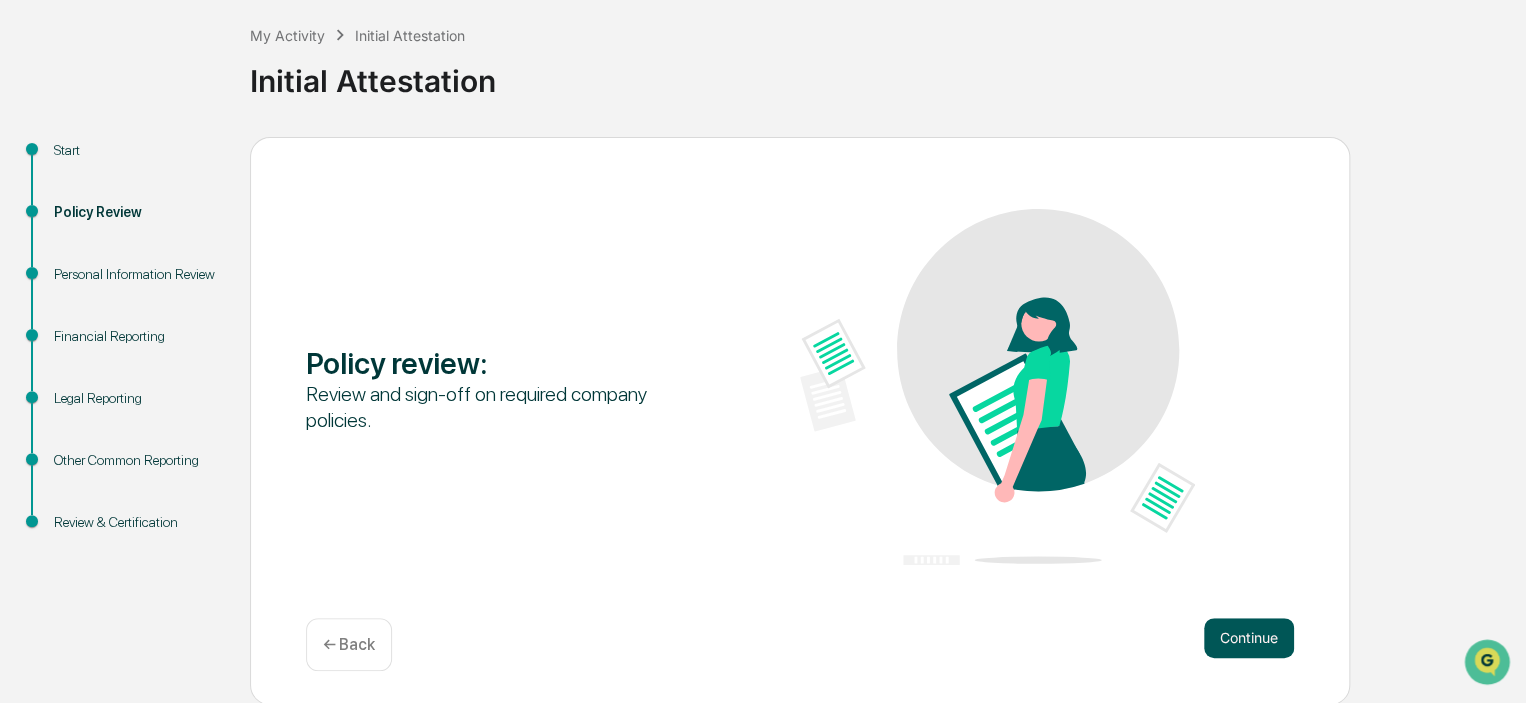 click on "Continue" at bounding box center [1249, 638] 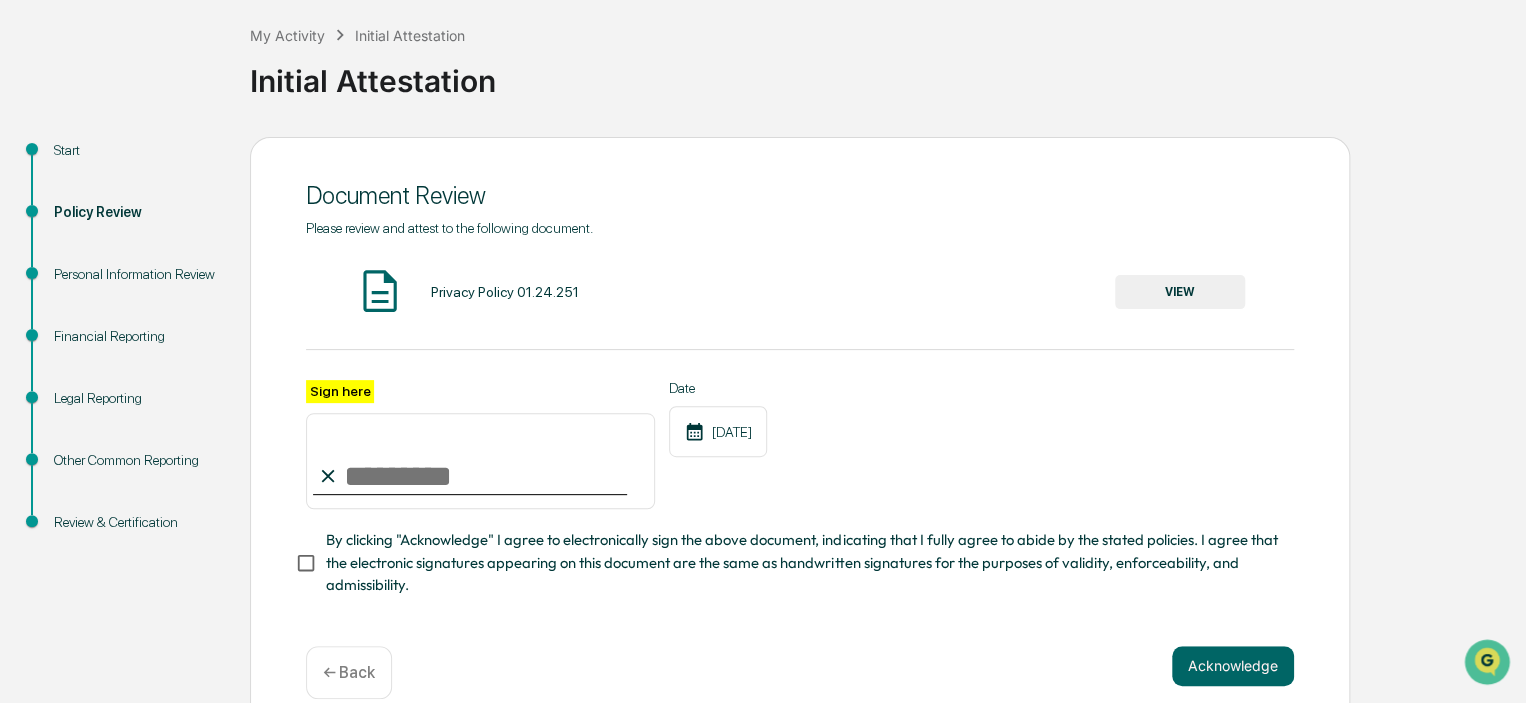 click on "VIEW" at bounding box center (1180, 292) 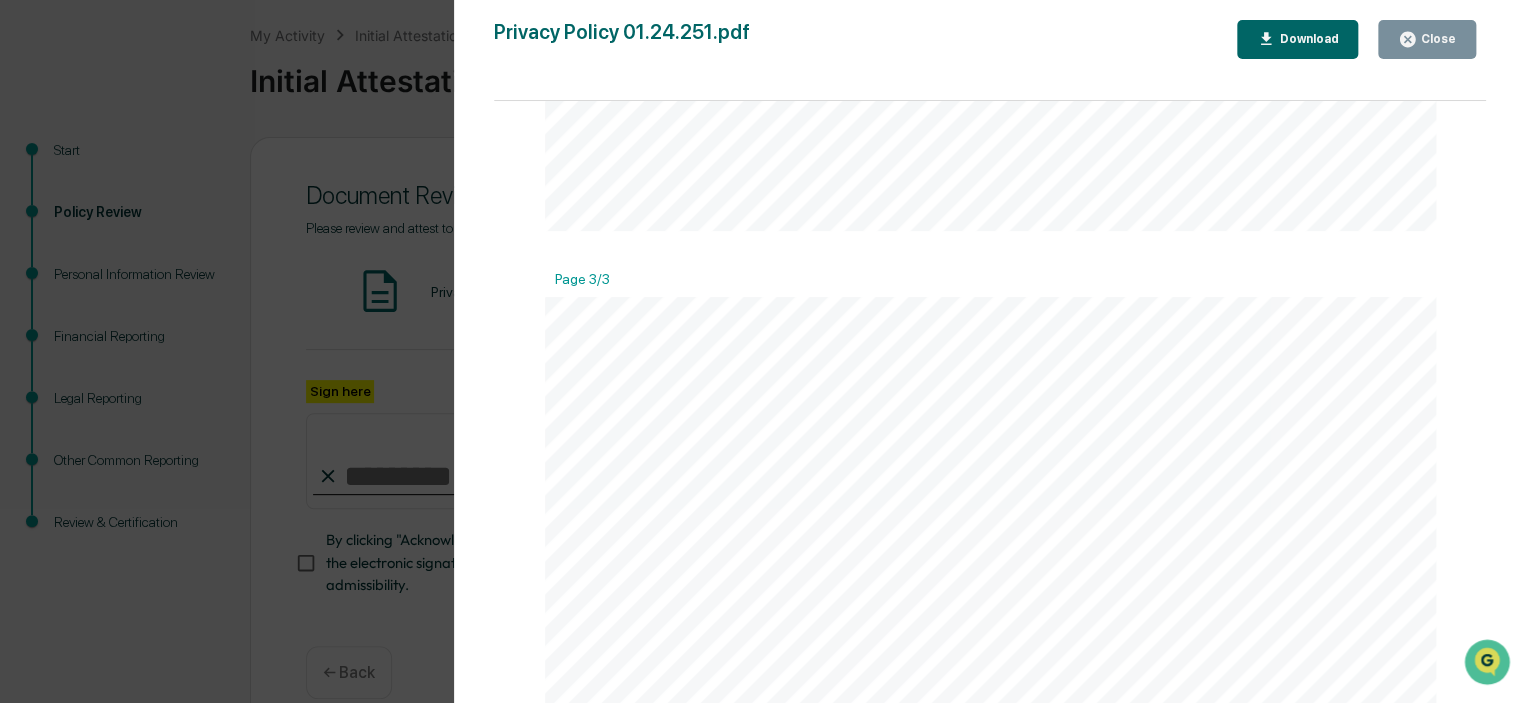 scroll, scrollTop: 2700, scrollLeft: 0, axis: vertical 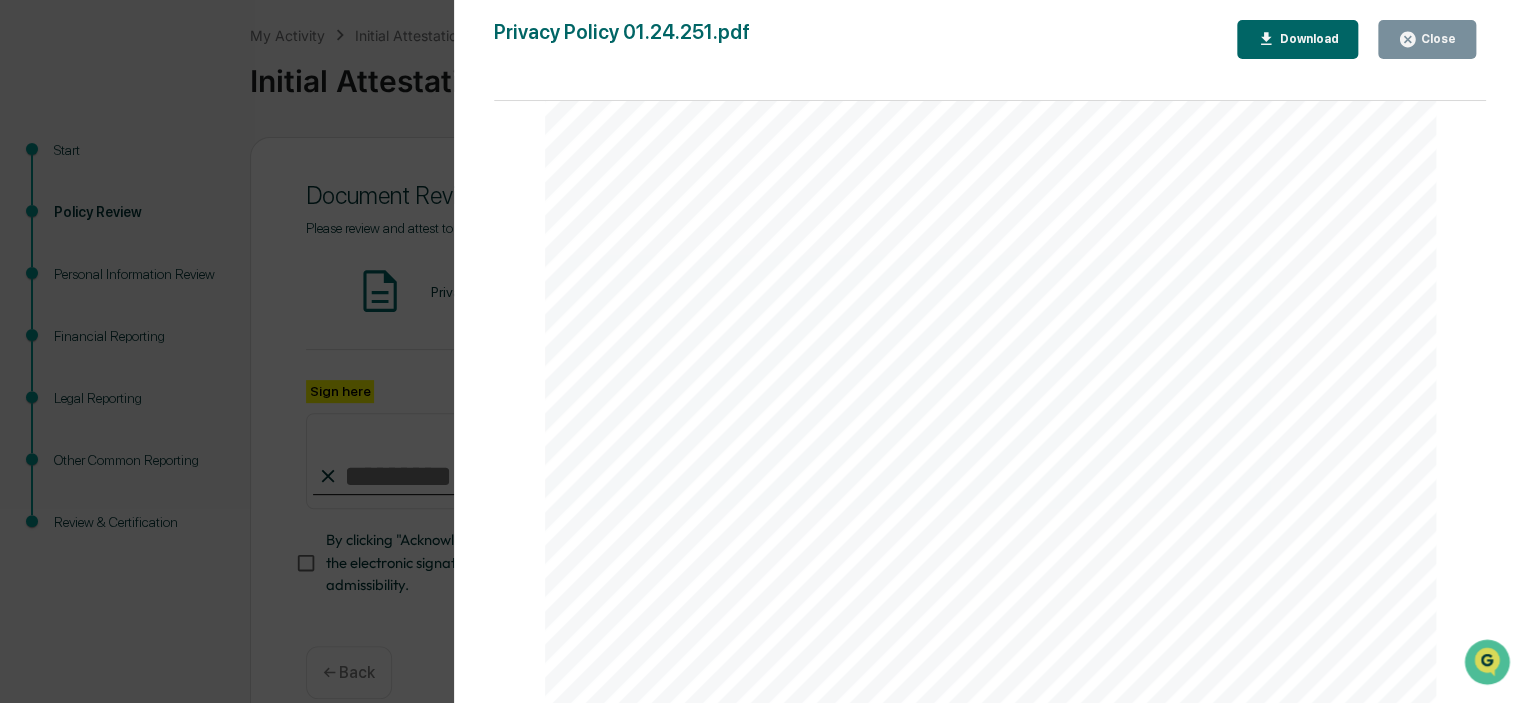 click on "Close" at bounding box center [1427, 39] 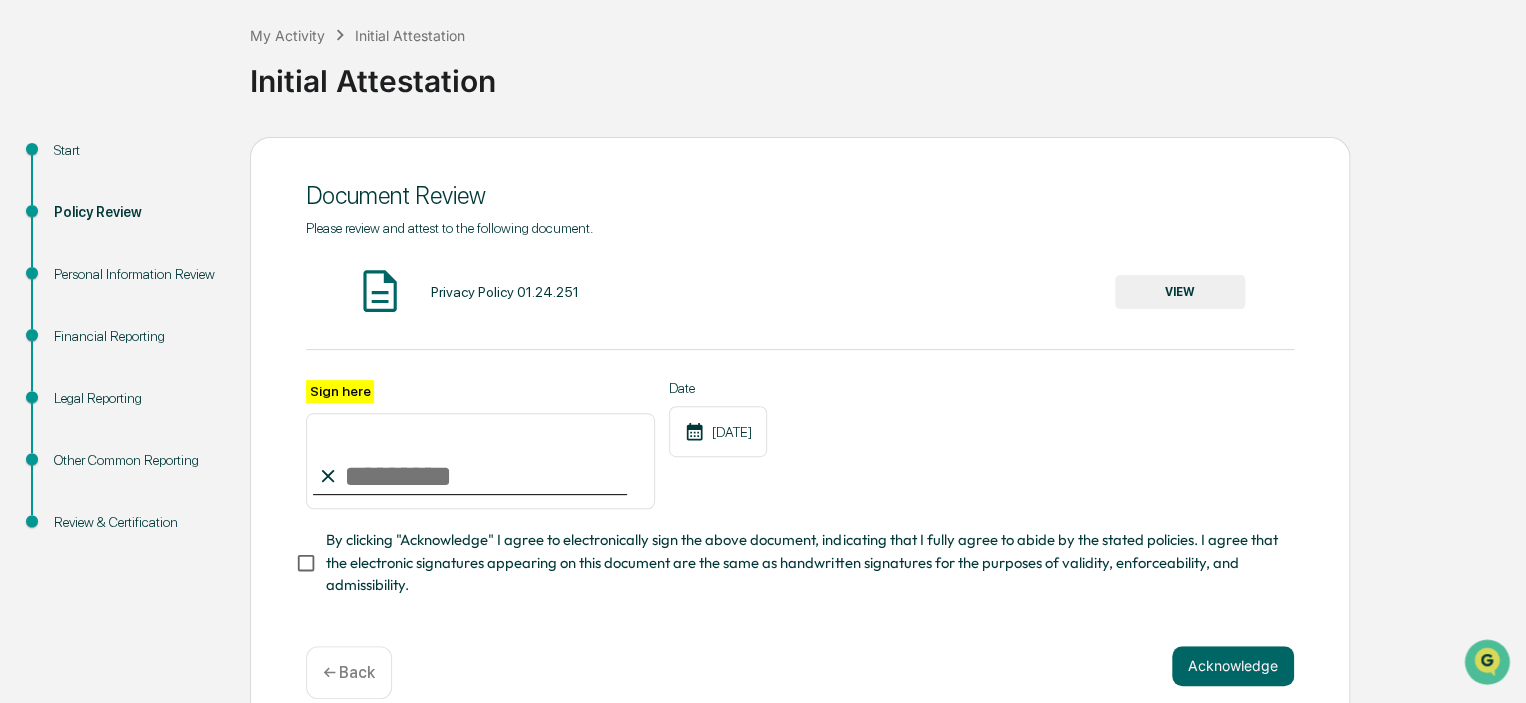click on "Sign here" at bounding box center (480, 461) 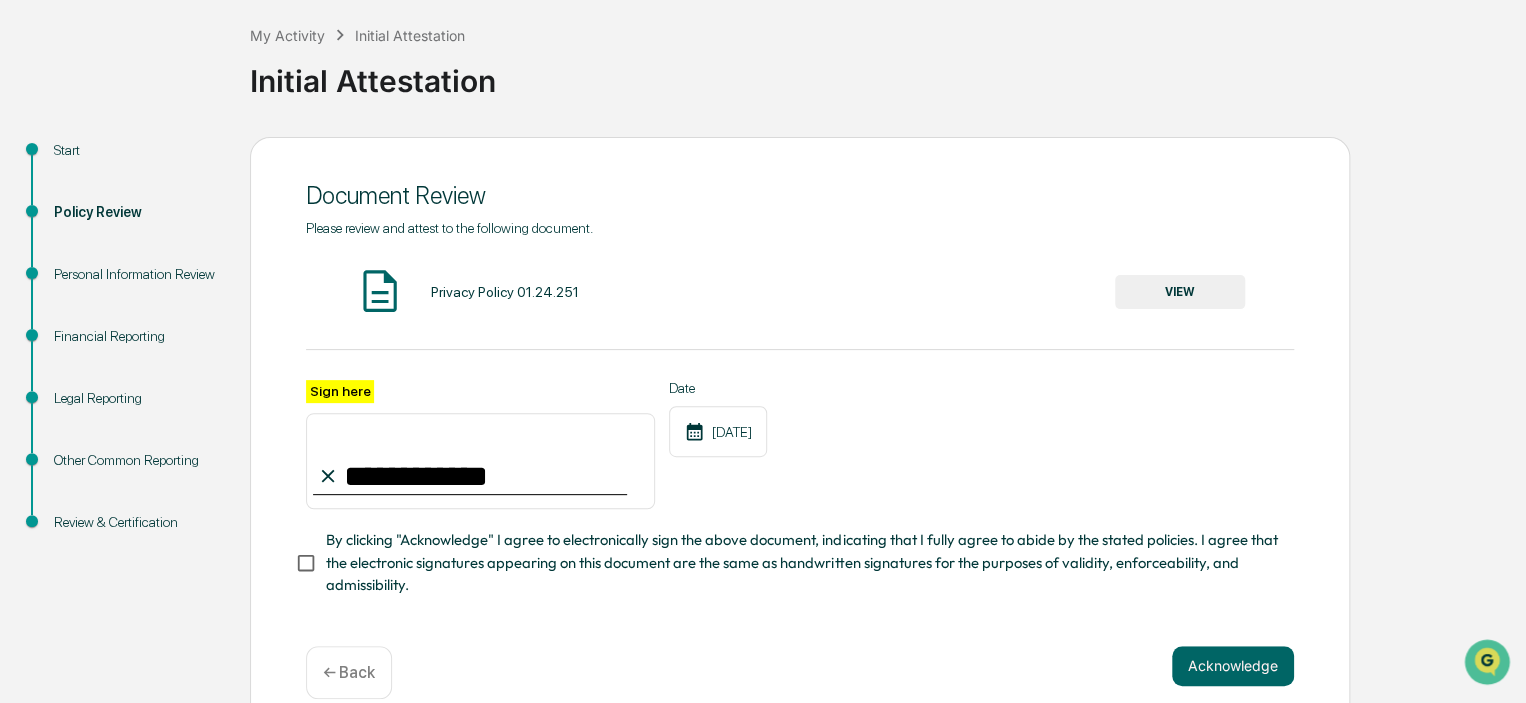 type on "**********" 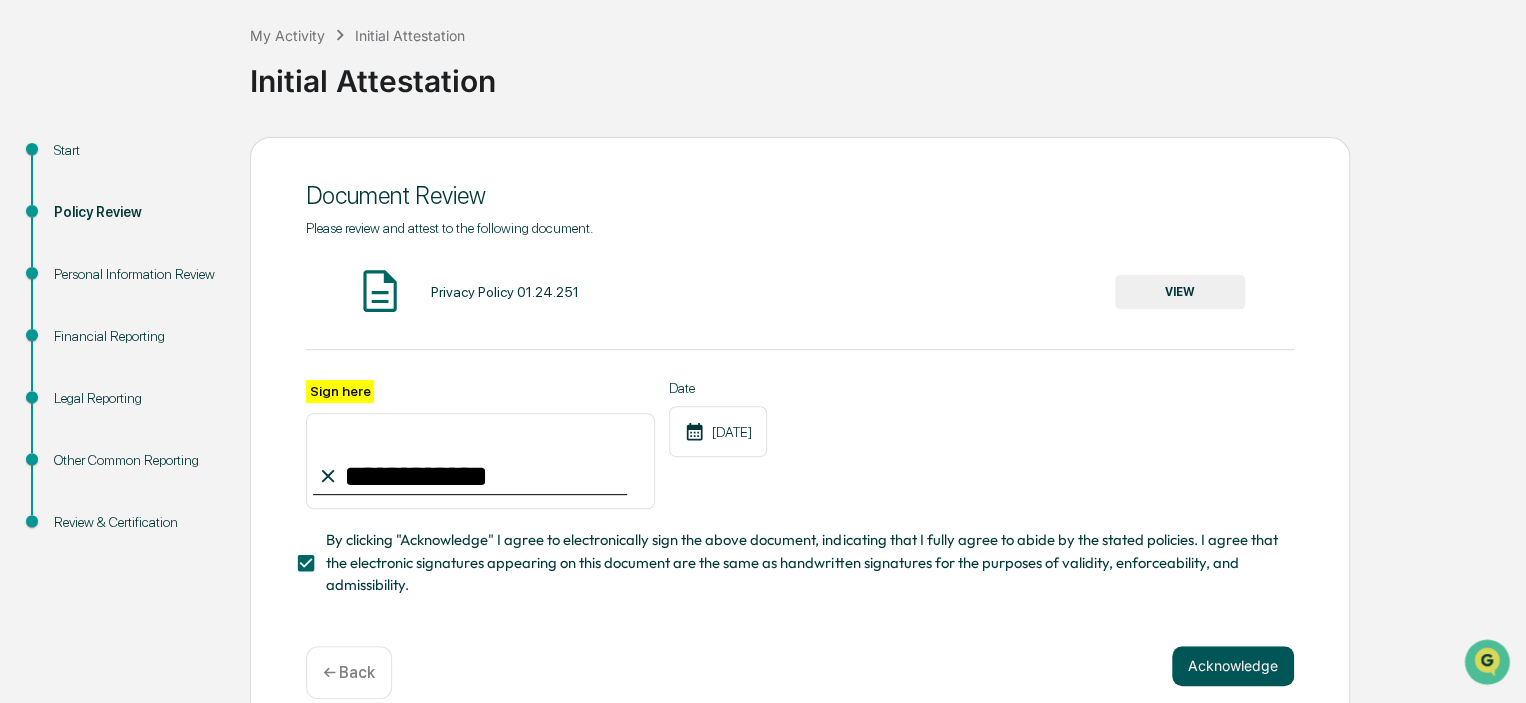 click on "Acknowledge" at bounding box center (1233, 666) 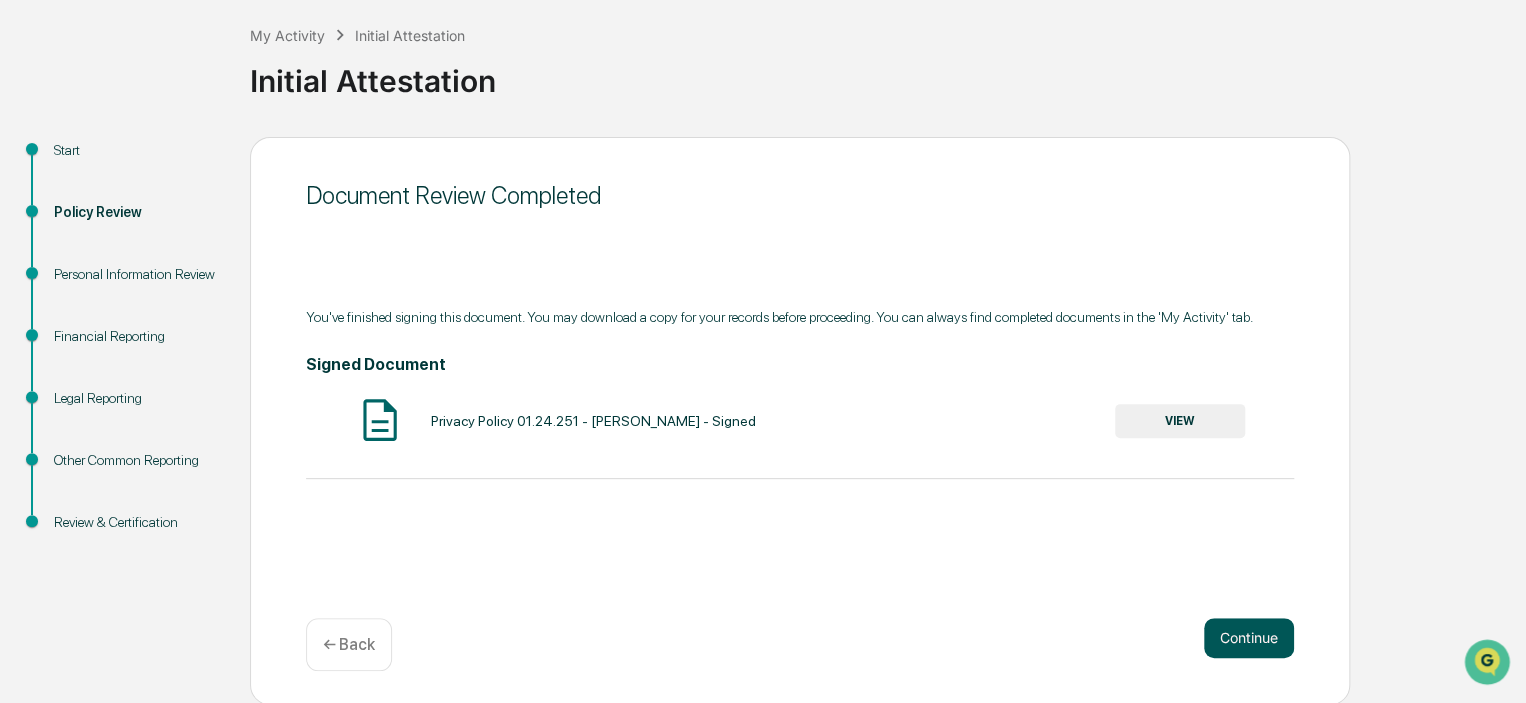 click on "Continue" at bounding box center [1249, 638] 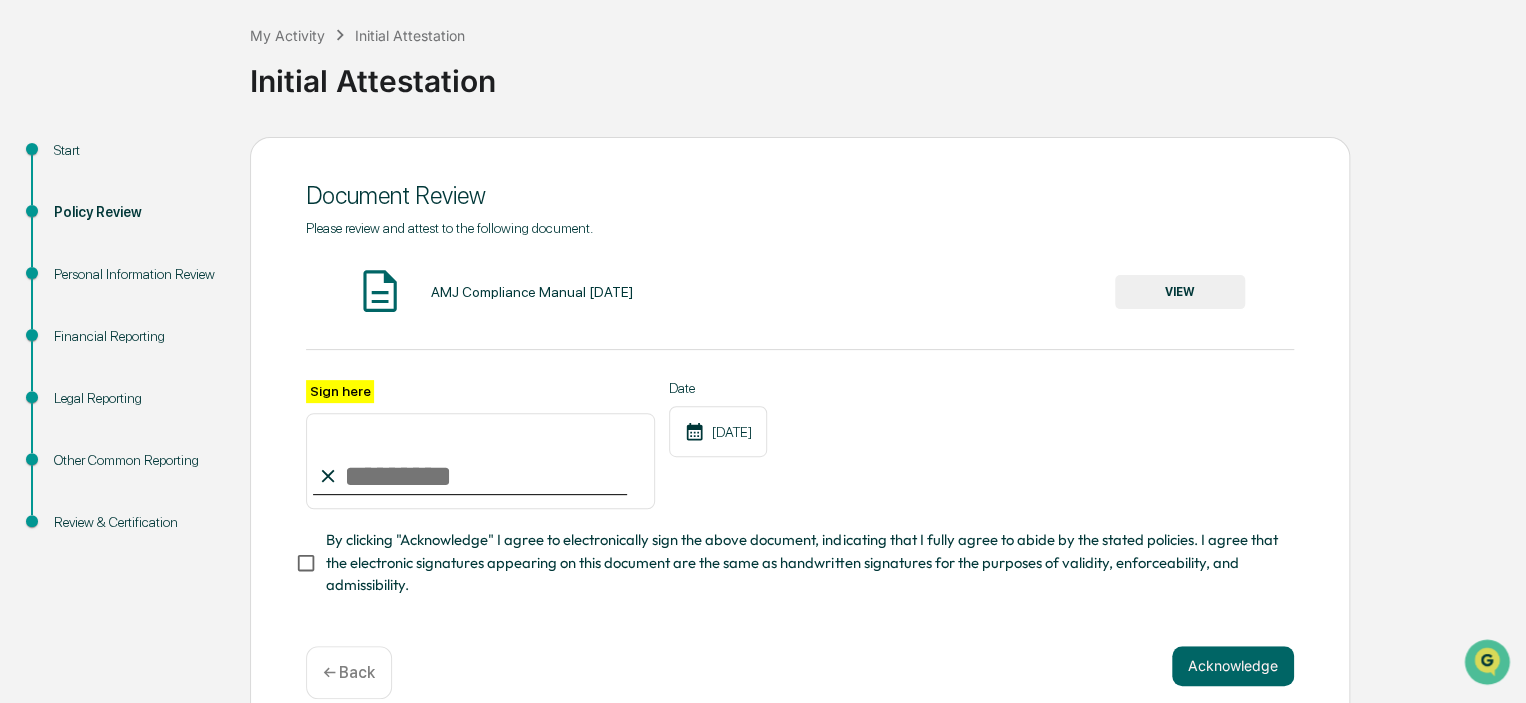click on "VIEW" at bounding box center [1180, 292] 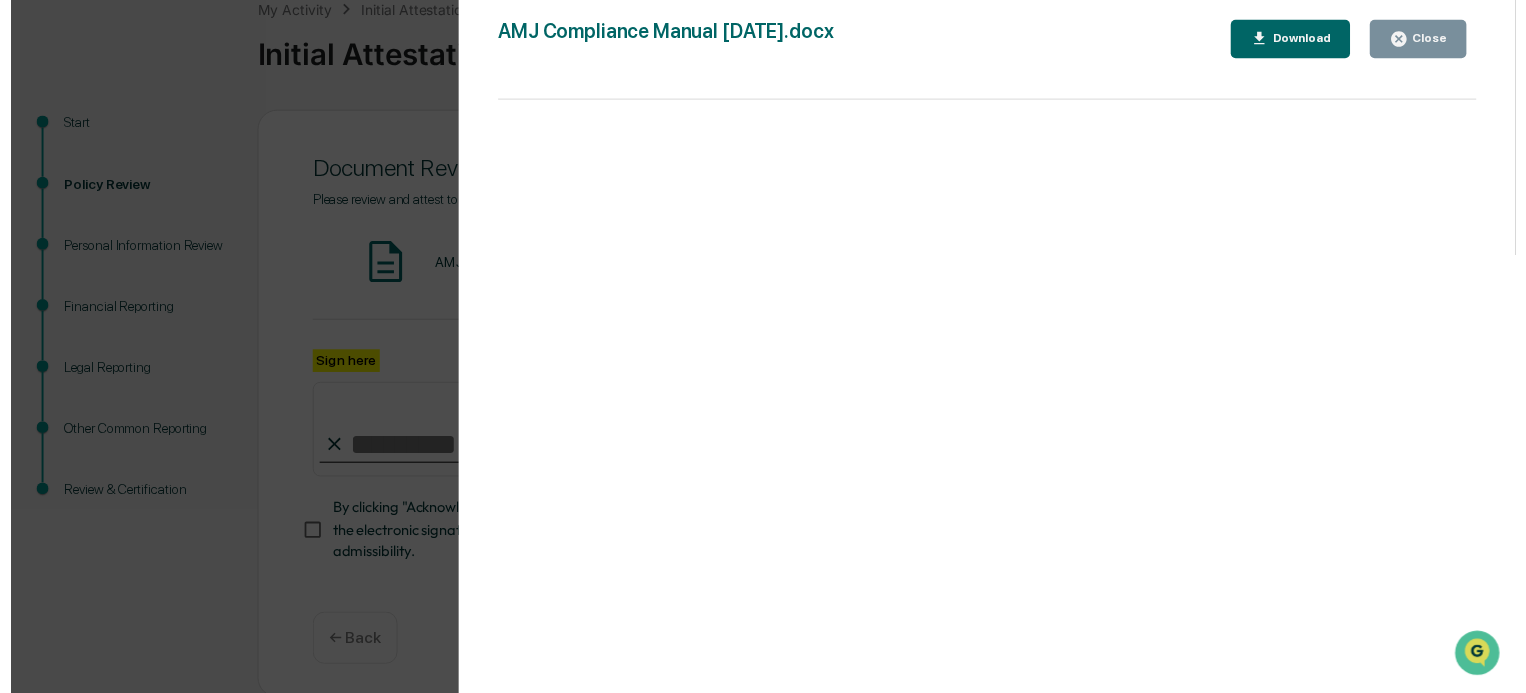 scroll, scrollTop: 137, scrollLeft: 0, axis: vertical 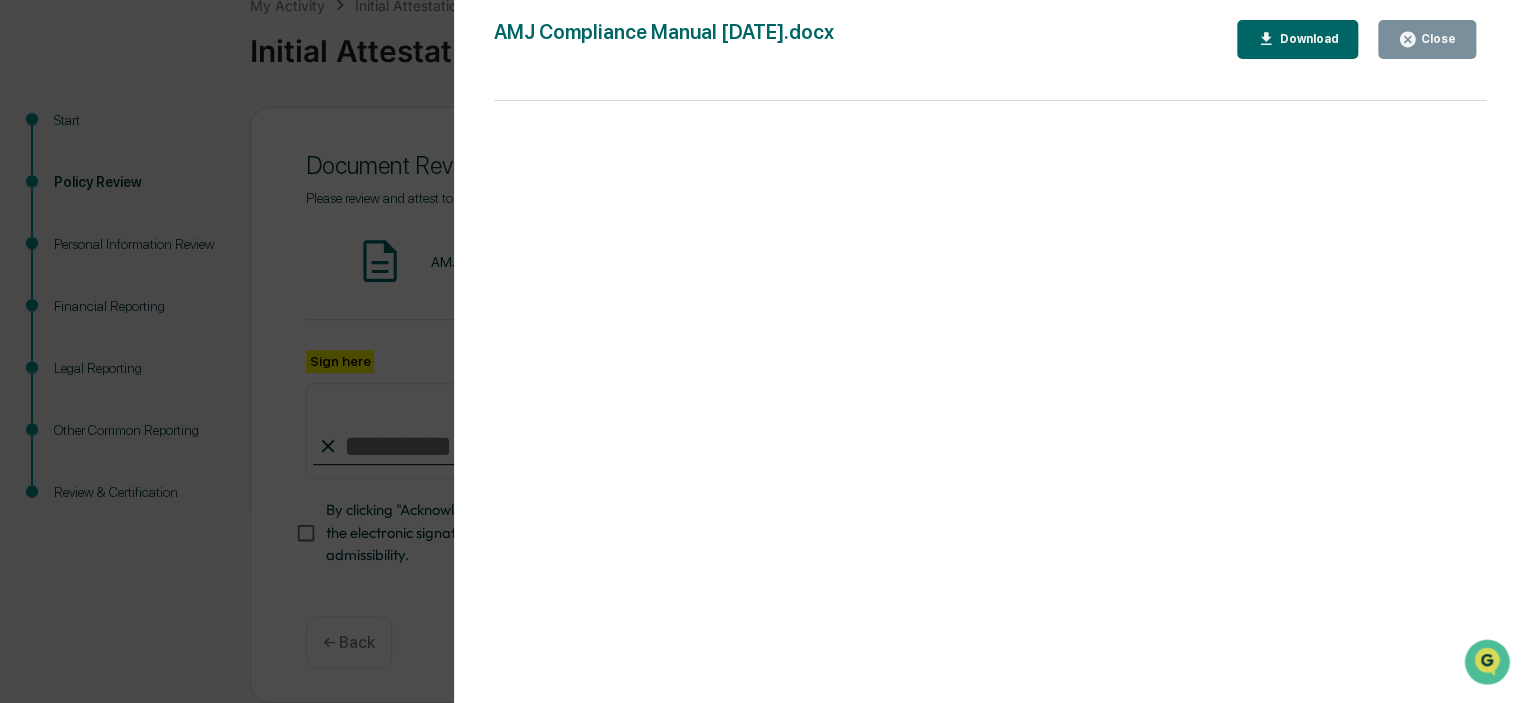 click on "Close" at bounding box center [1436, 39] 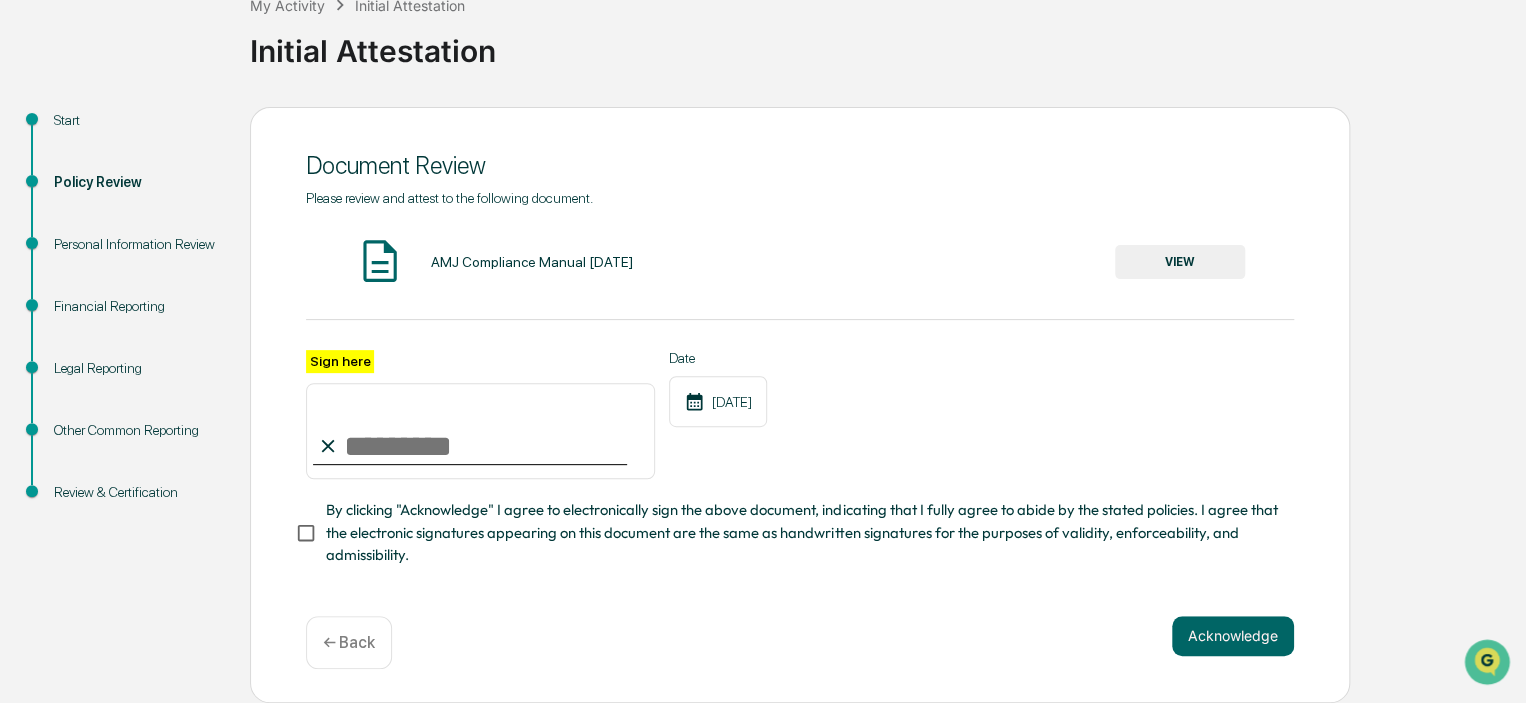 click on "Sign here" at bounding box center (480, 431) 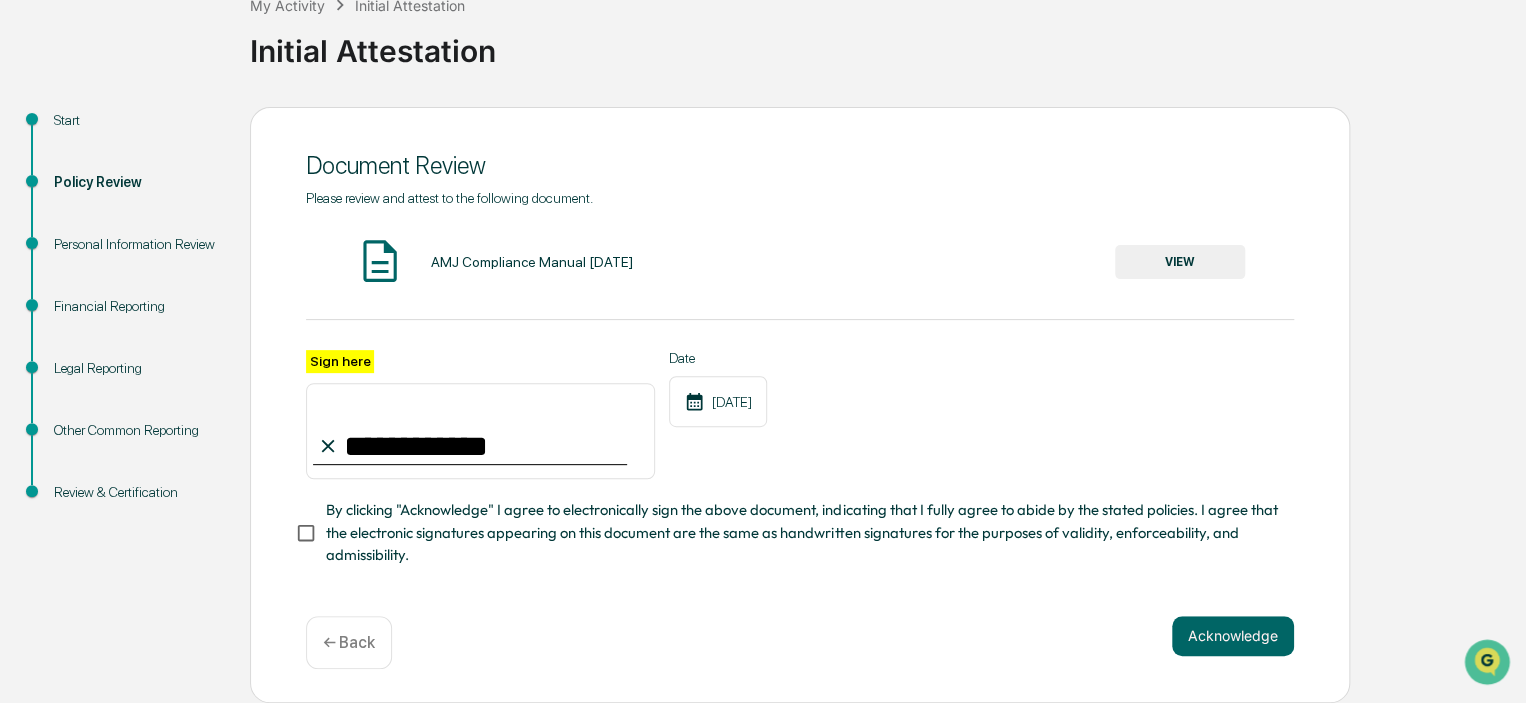 type on "**********" 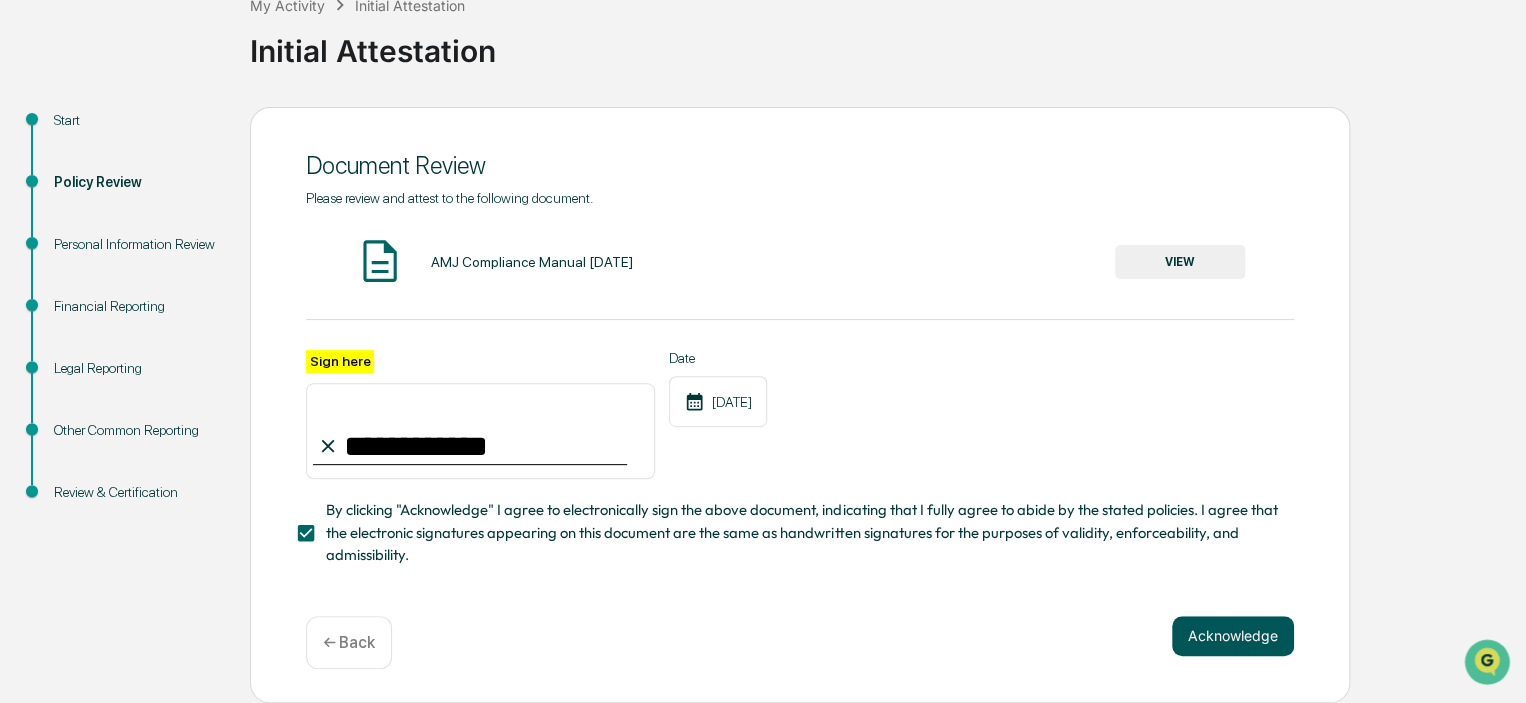 click on "Acknowledge" at bounding box center (1233, 636) 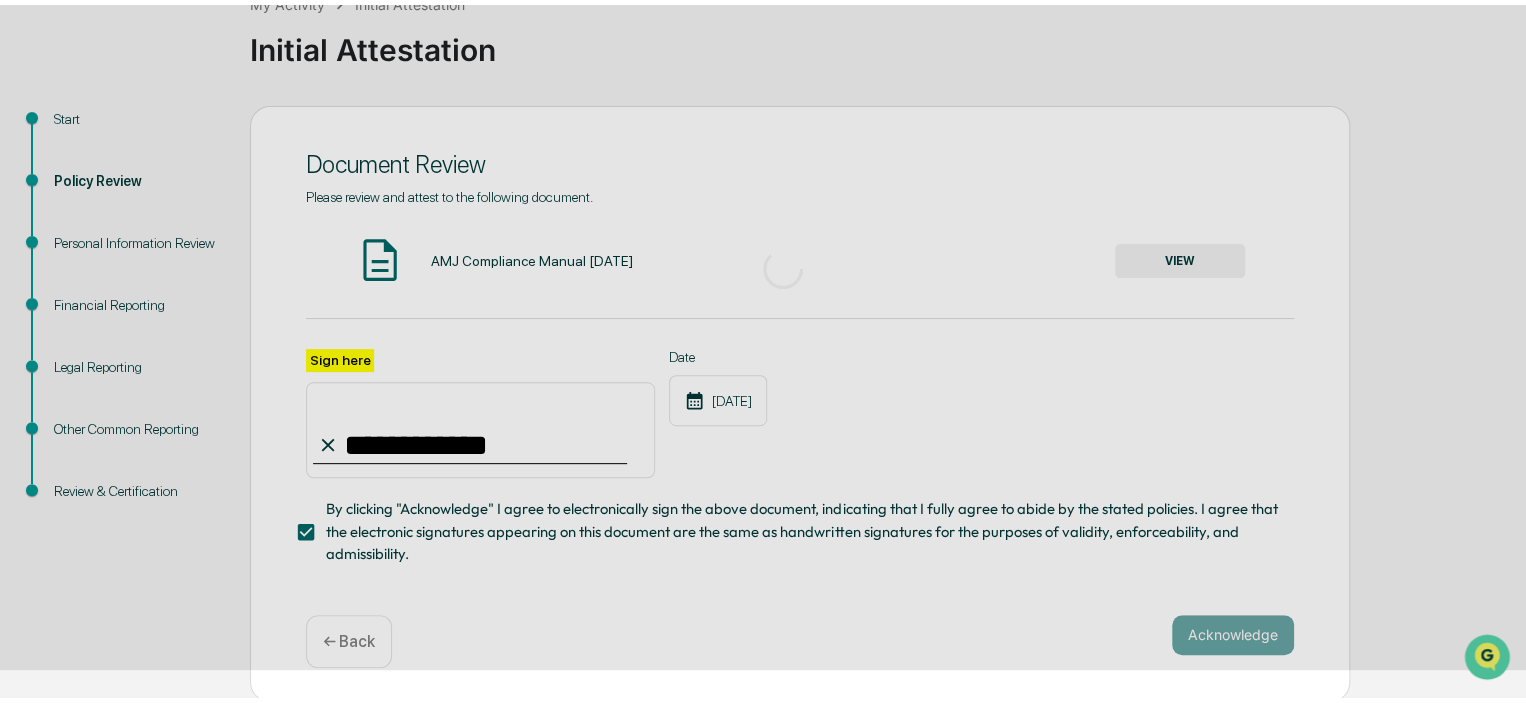 scroll, scrollTop: 101, scrollLeft: 0, axis: vertical 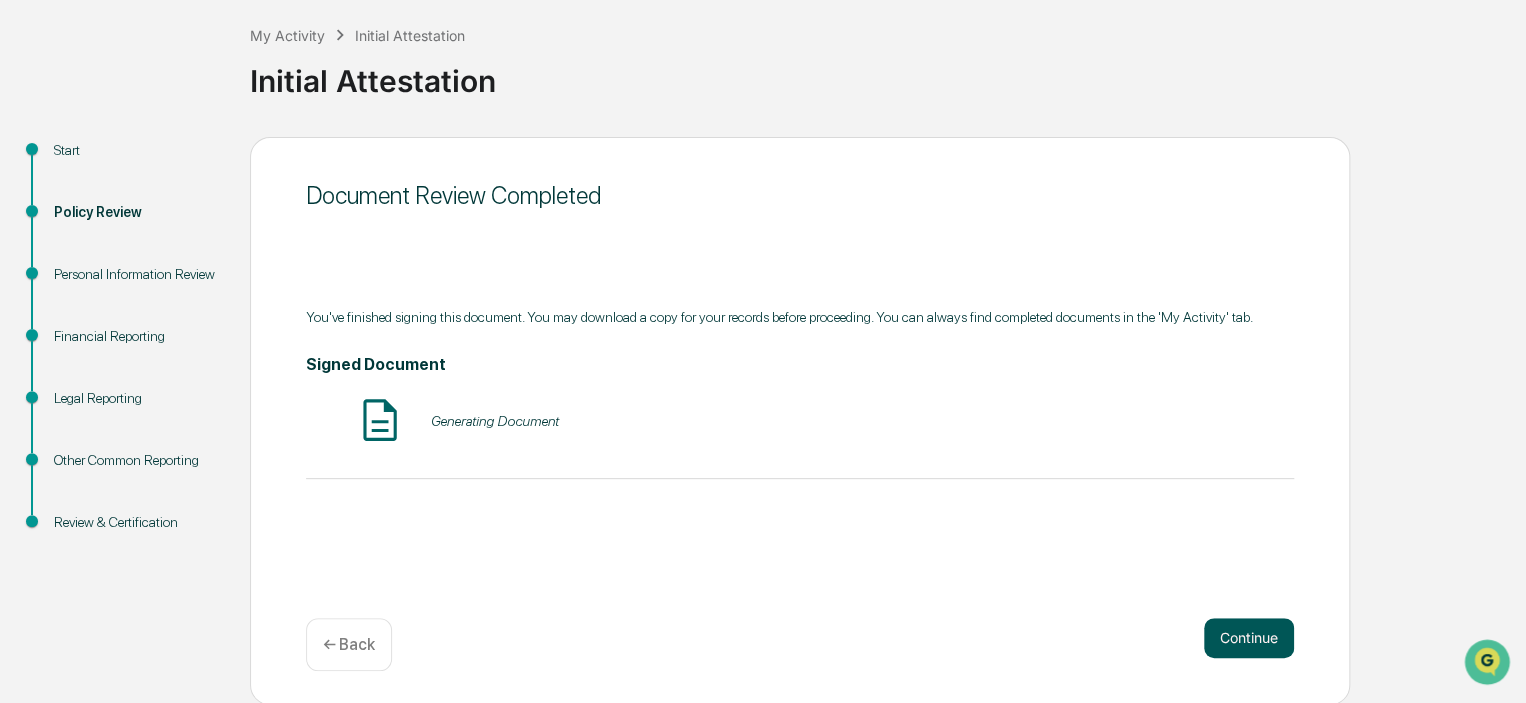 click on "Continue" at bounding box center (1249, 638) 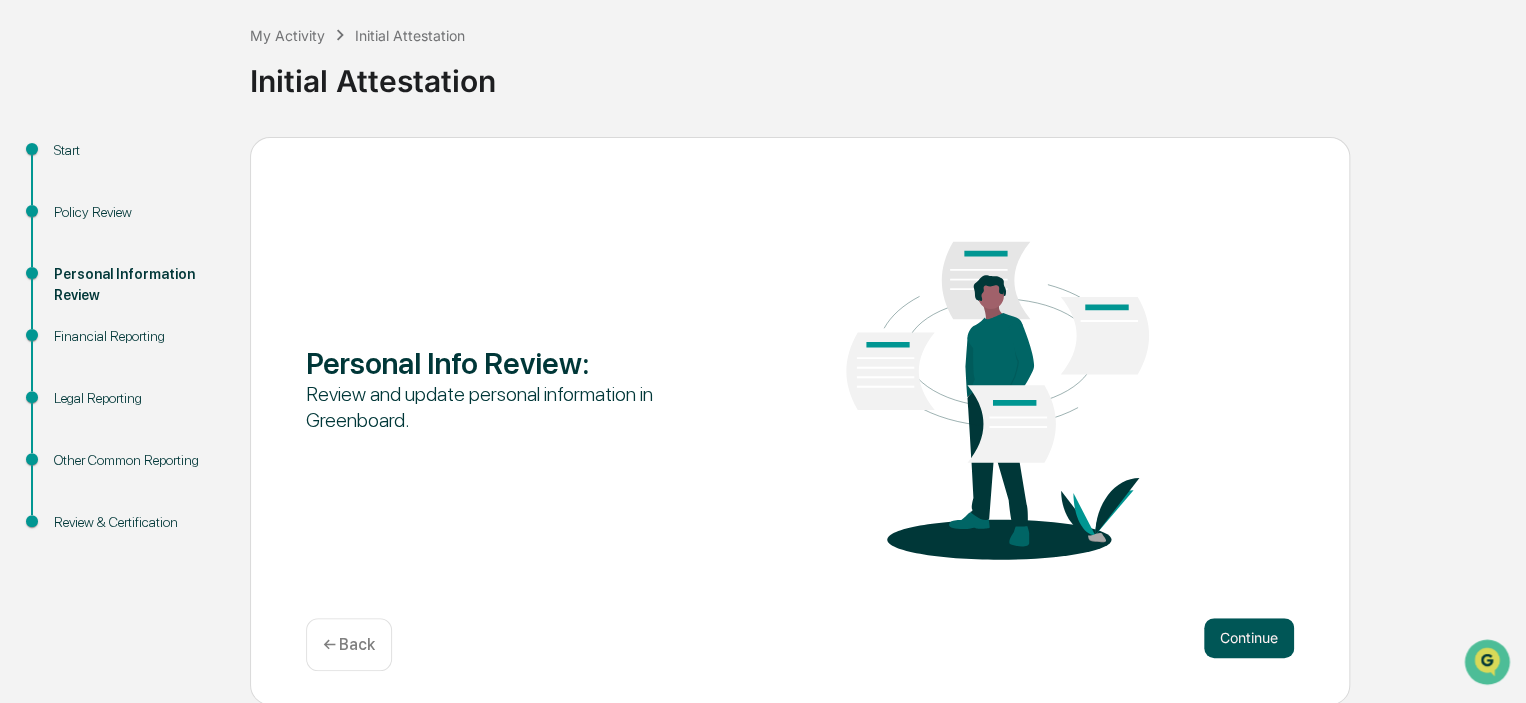 click on "Continue" at bounding box center (1249, 638) 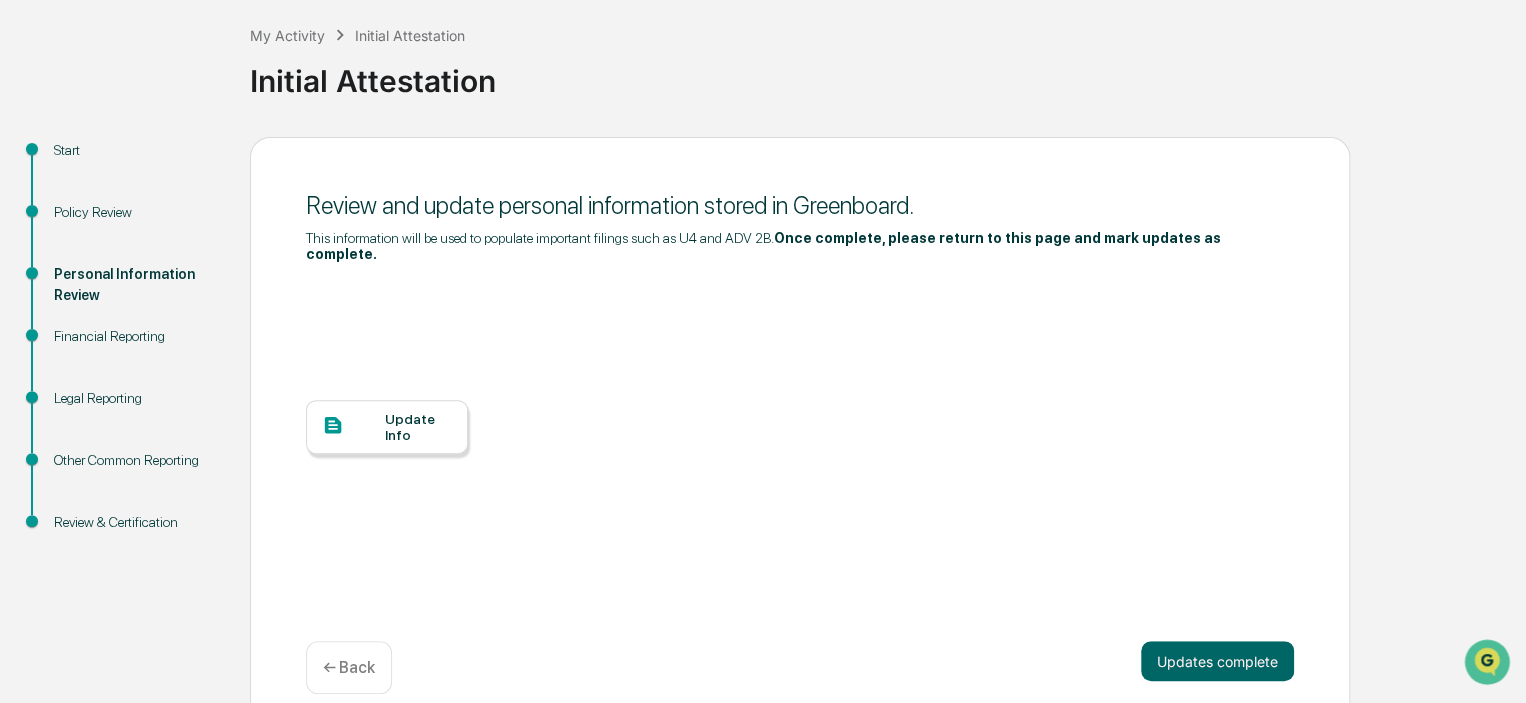 click on "Update Info" at bounding box center [418, 427] 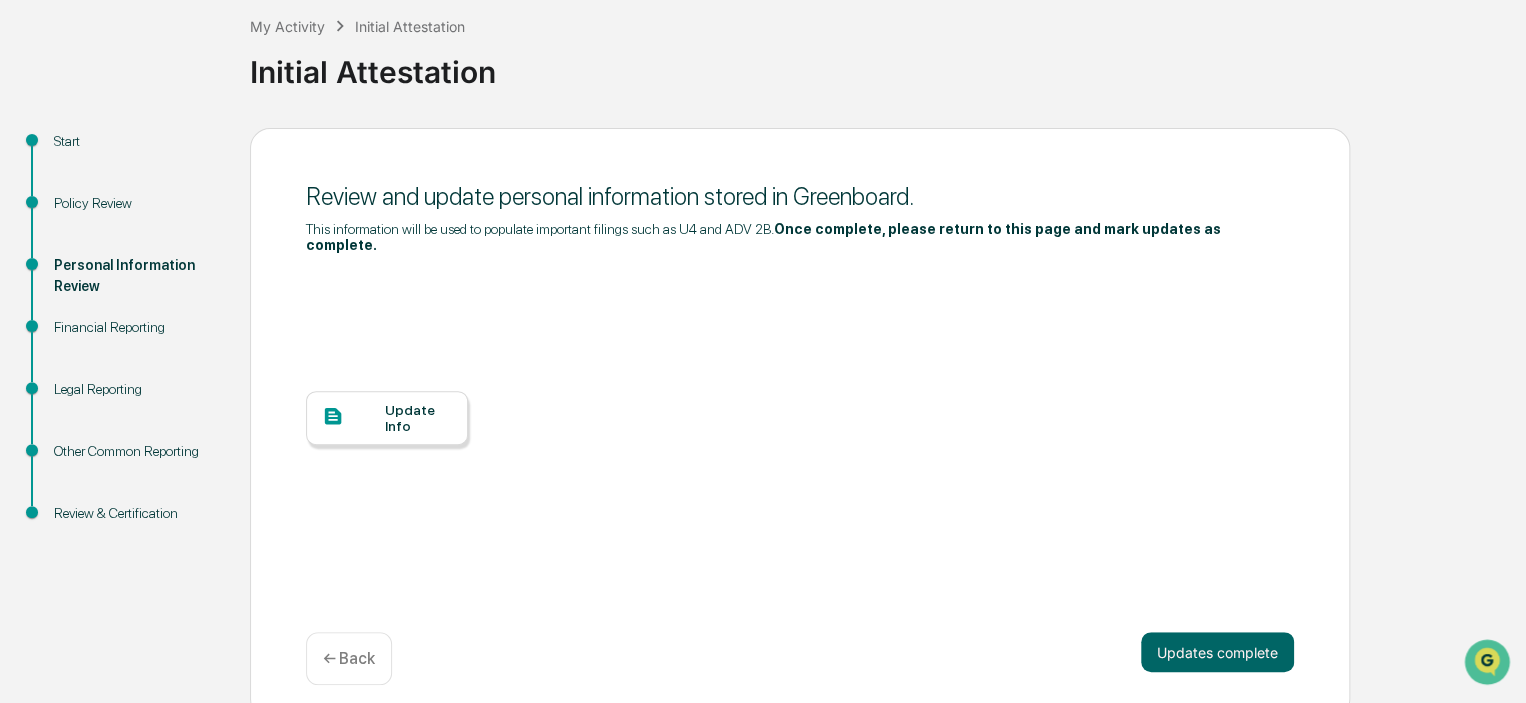 click on "Financial Reporting" at bounding box center (136, 351) 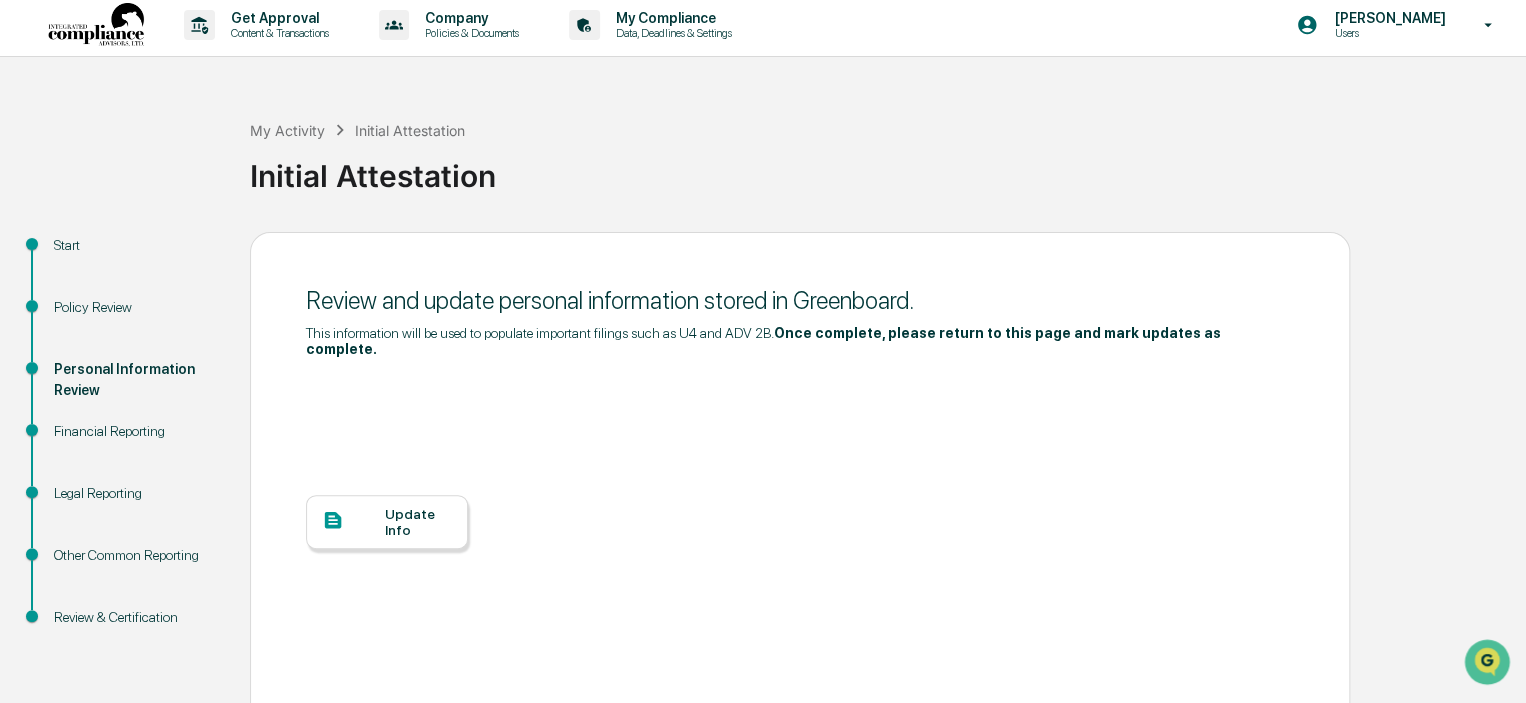 scroll, scrollTop: 0, scrollLeft: 0, axis: both 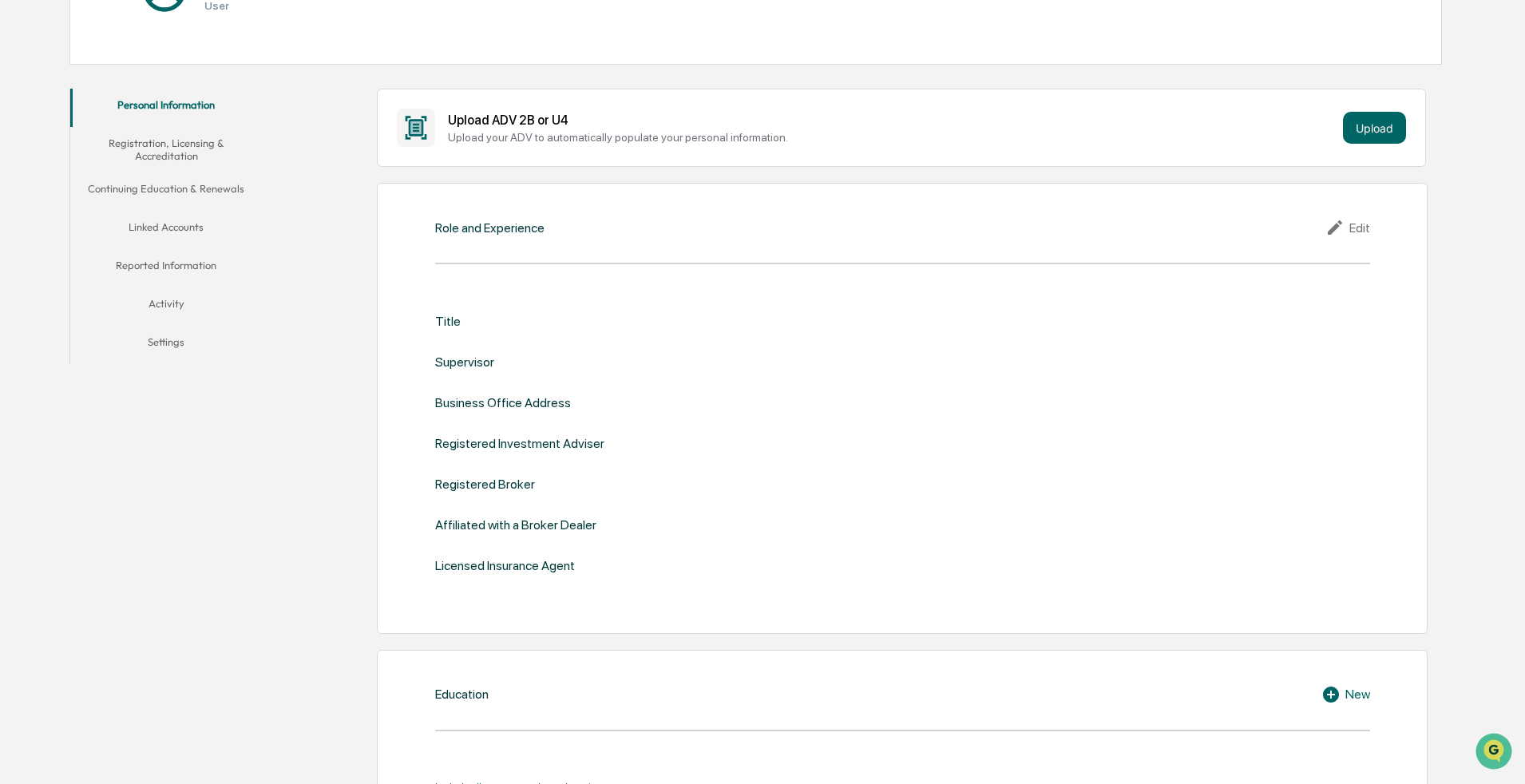click on "Role and Experience" at bounding box center (489, 228) 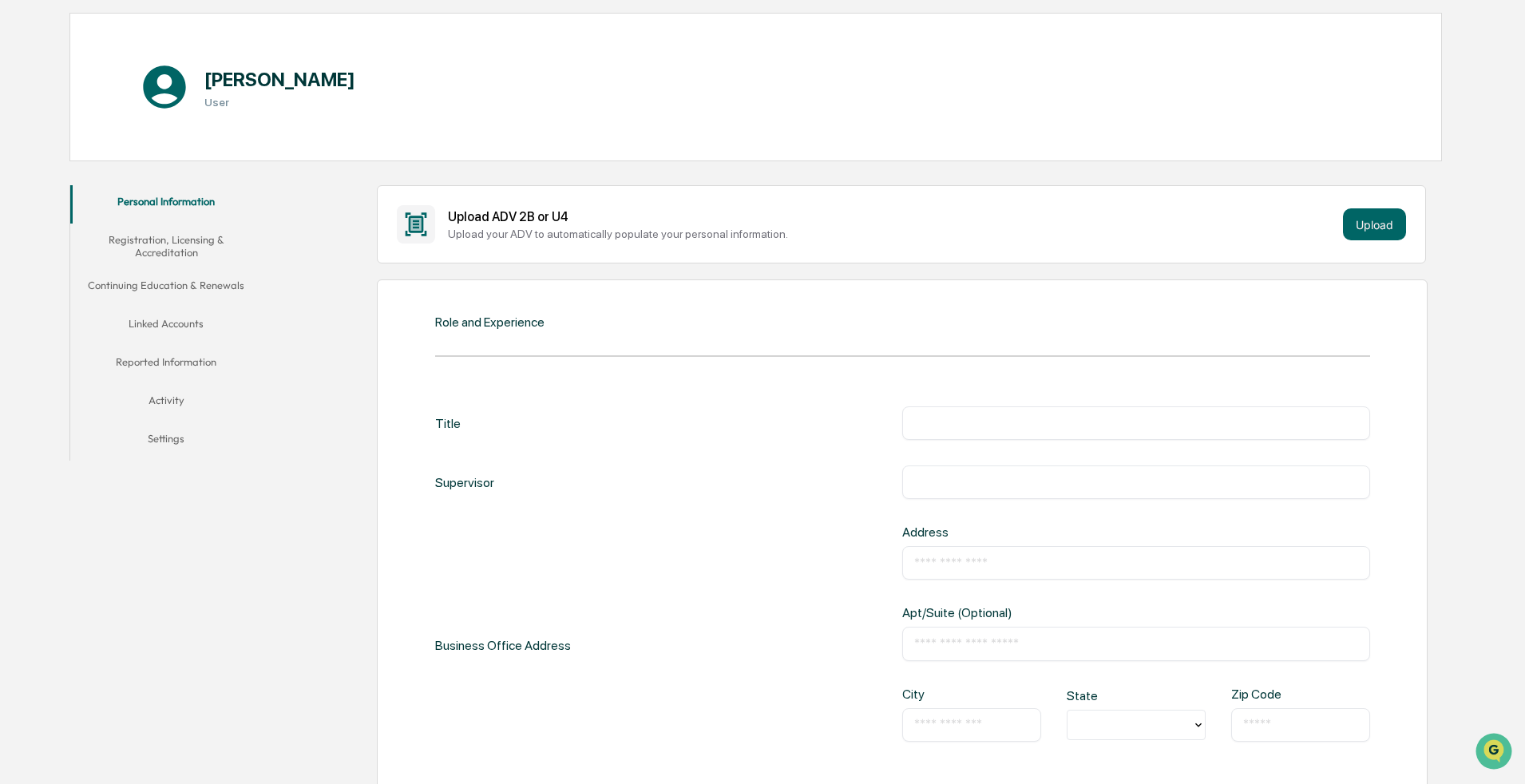 scroll, scrollTop: 160, scrollLeft: 0, axis: vertical 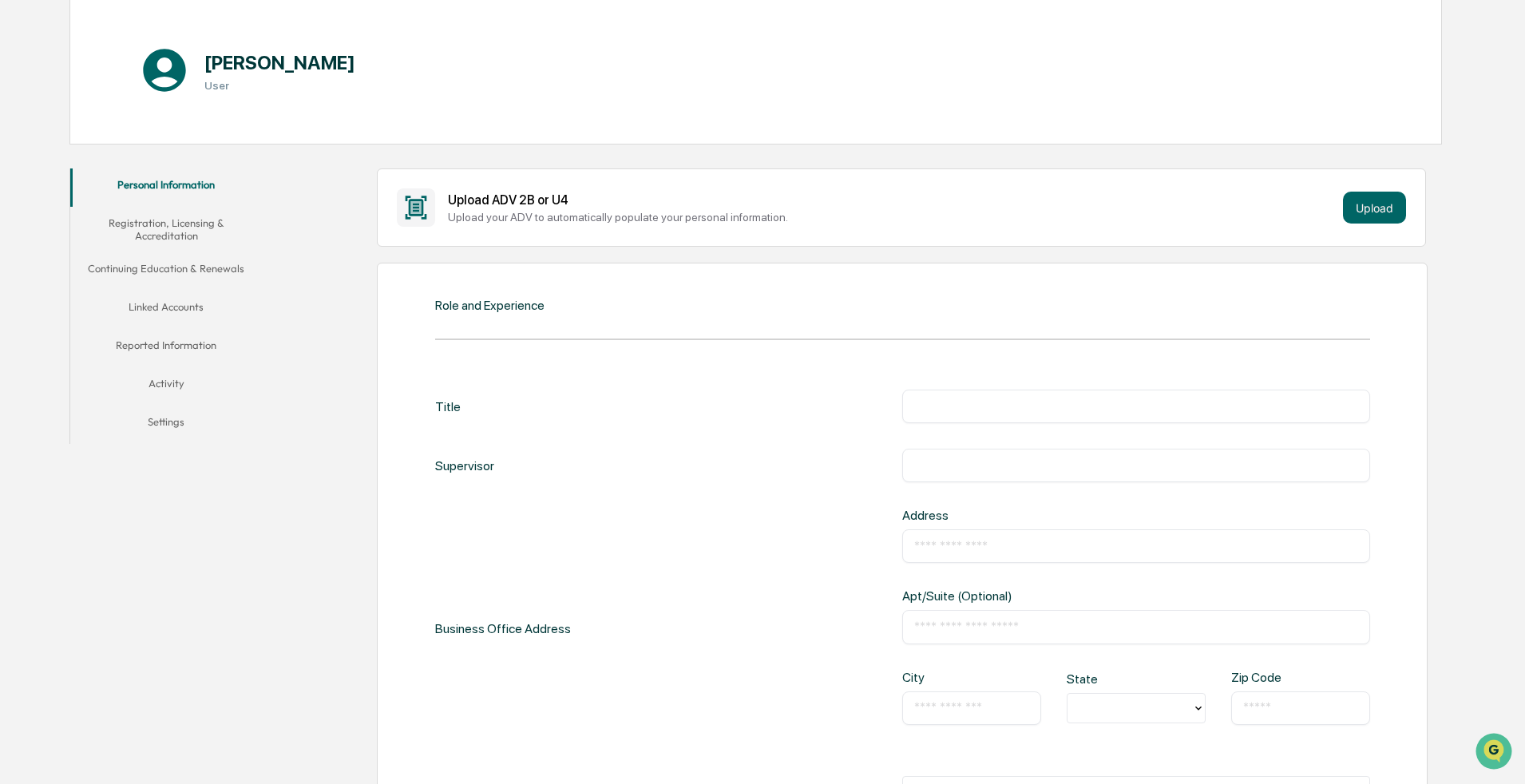 click at bounding box center (1136, 406) 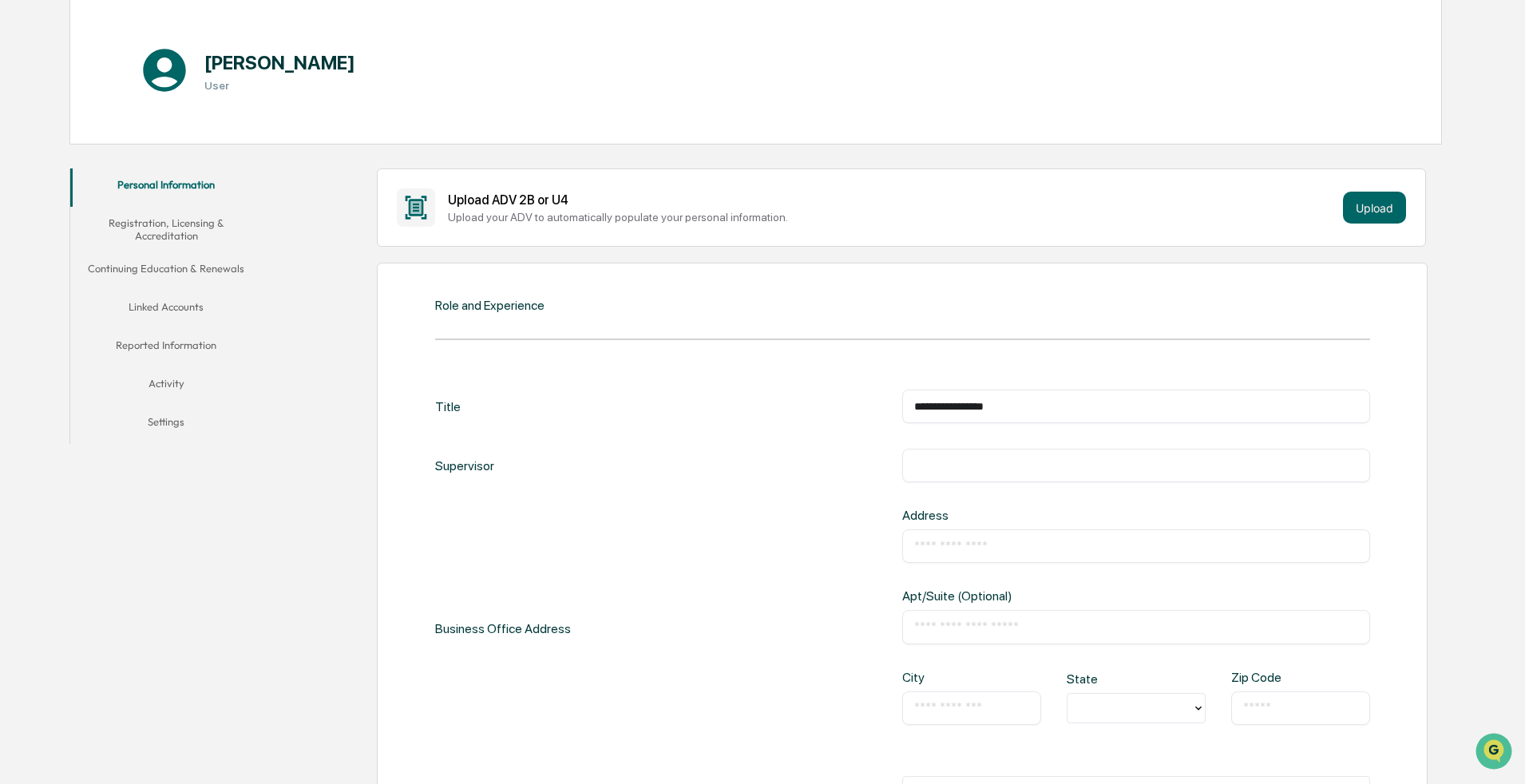 type on "**********" 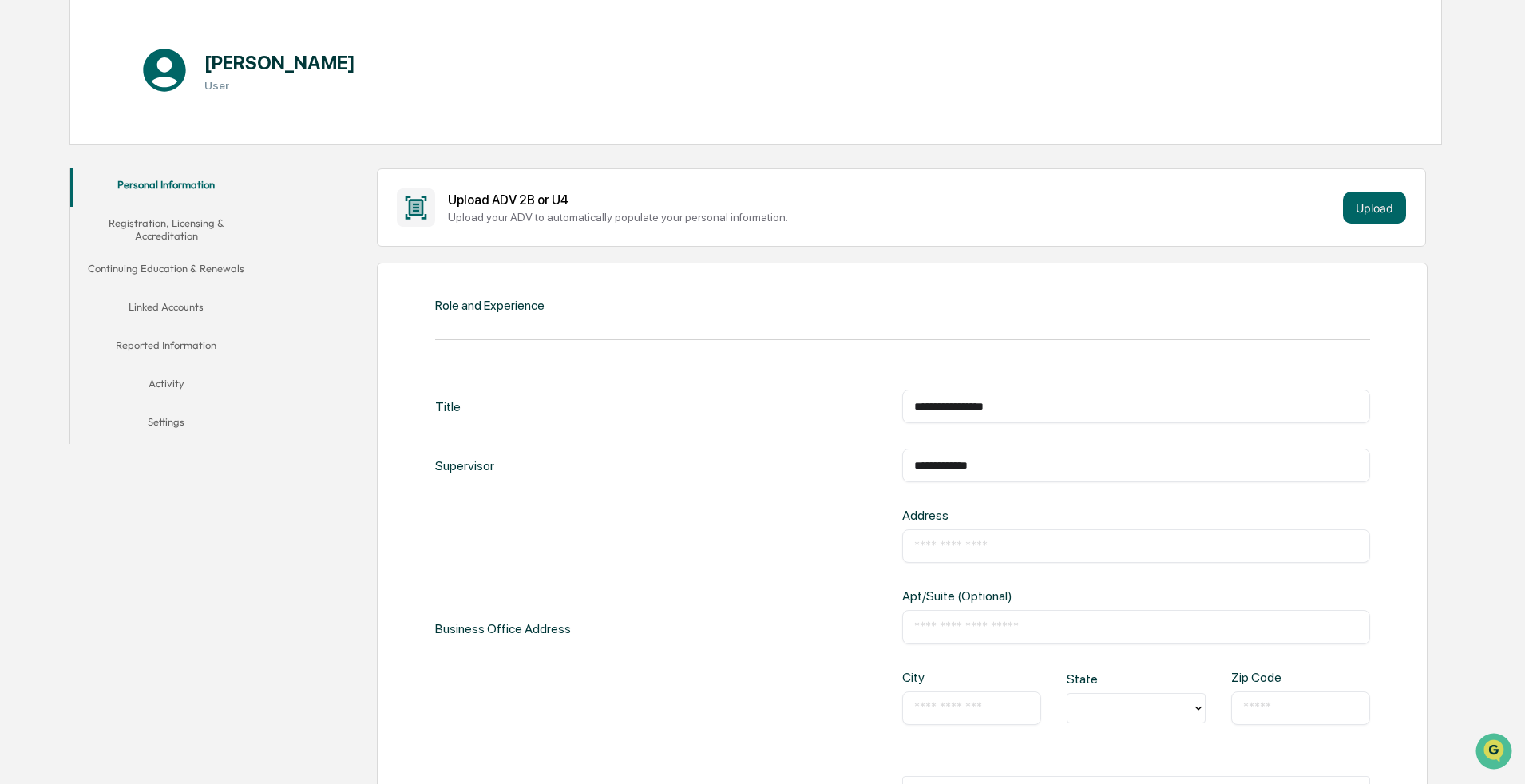 type on "**********" 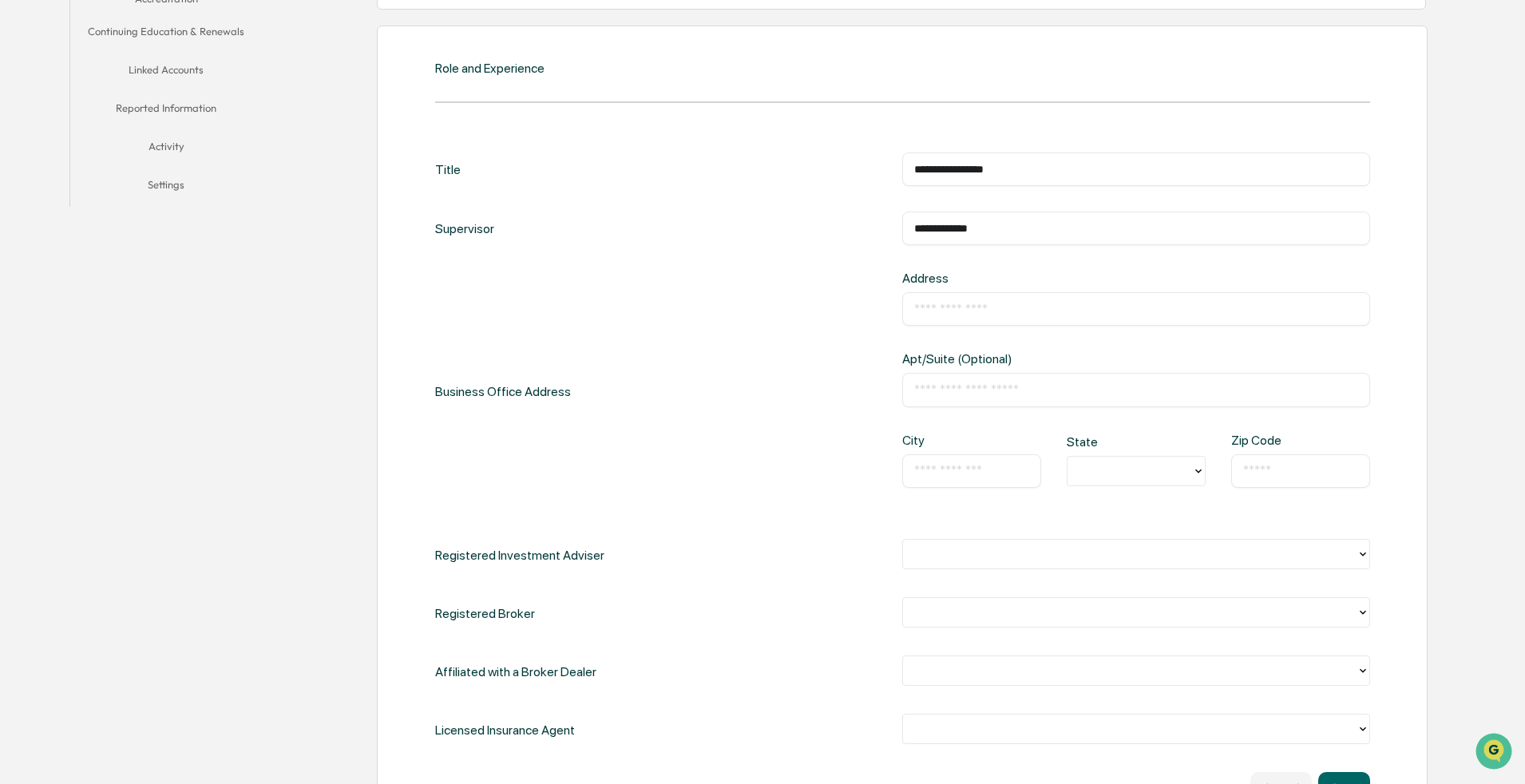 scroll, scrollTop: 399, scrollLeft: 0, axis: vertical 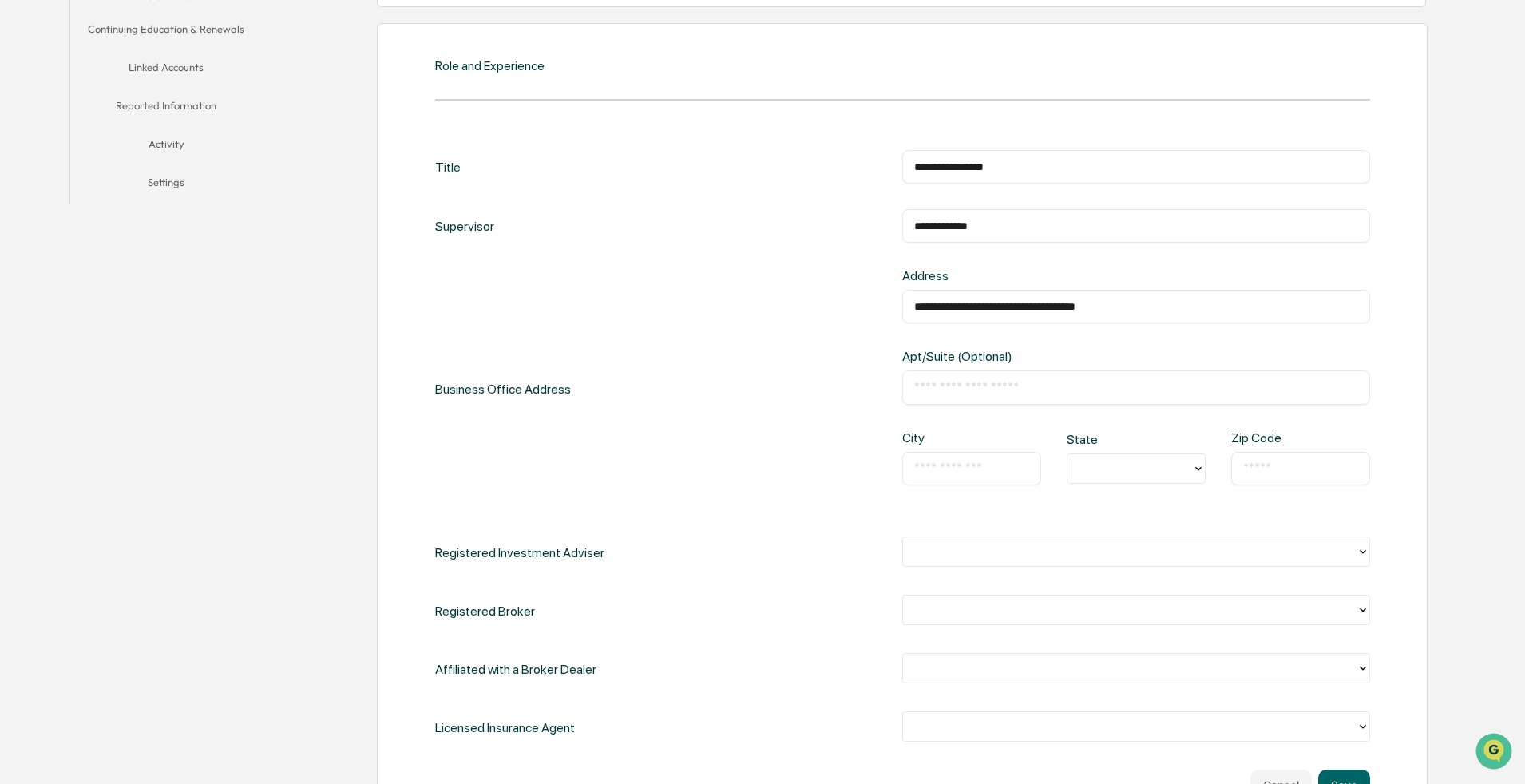 drag, startPoint x: 1141, startPoint y: 305, endPoint x: 711, endPoint y: 289, distance: 430.2976 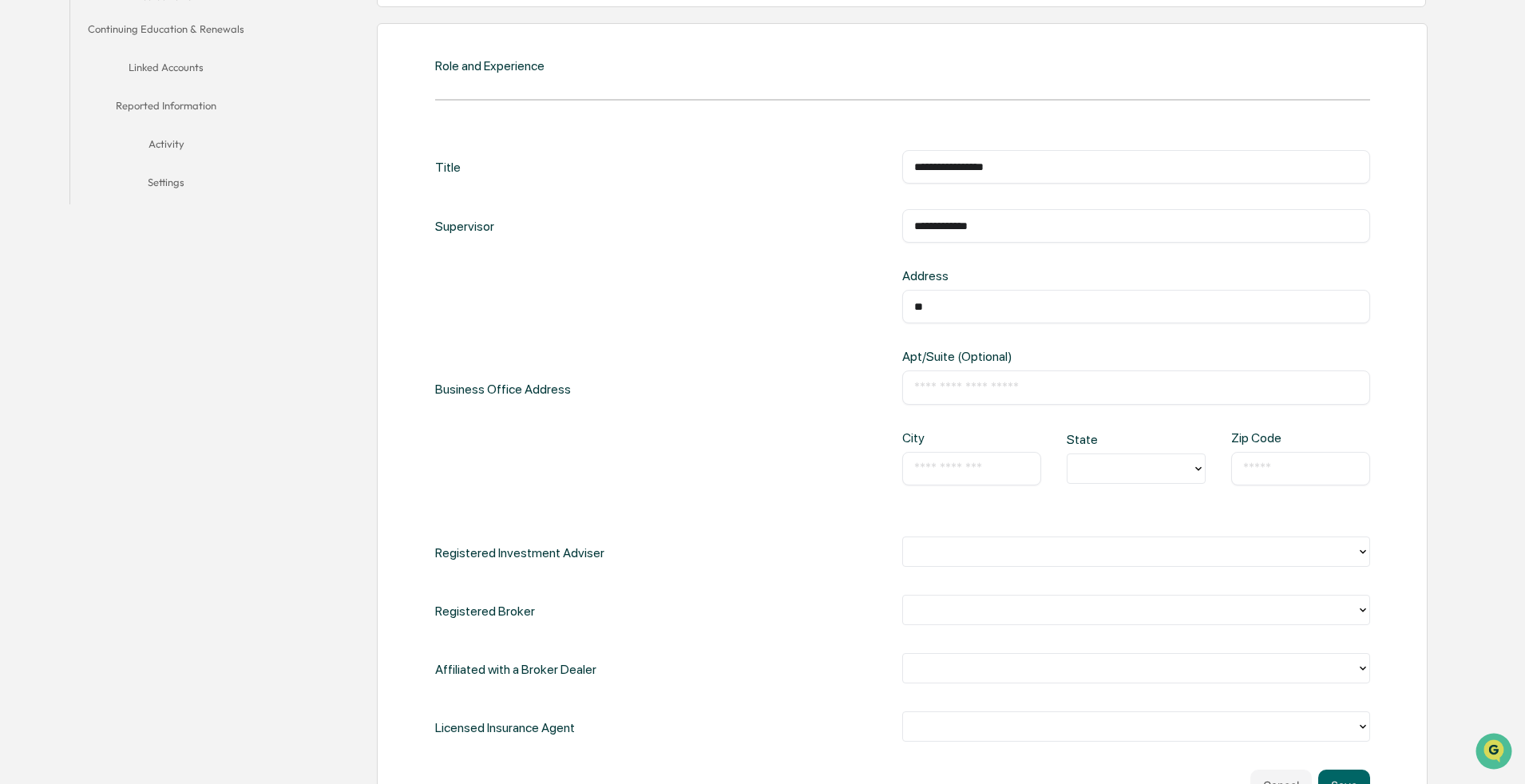 type on "*" 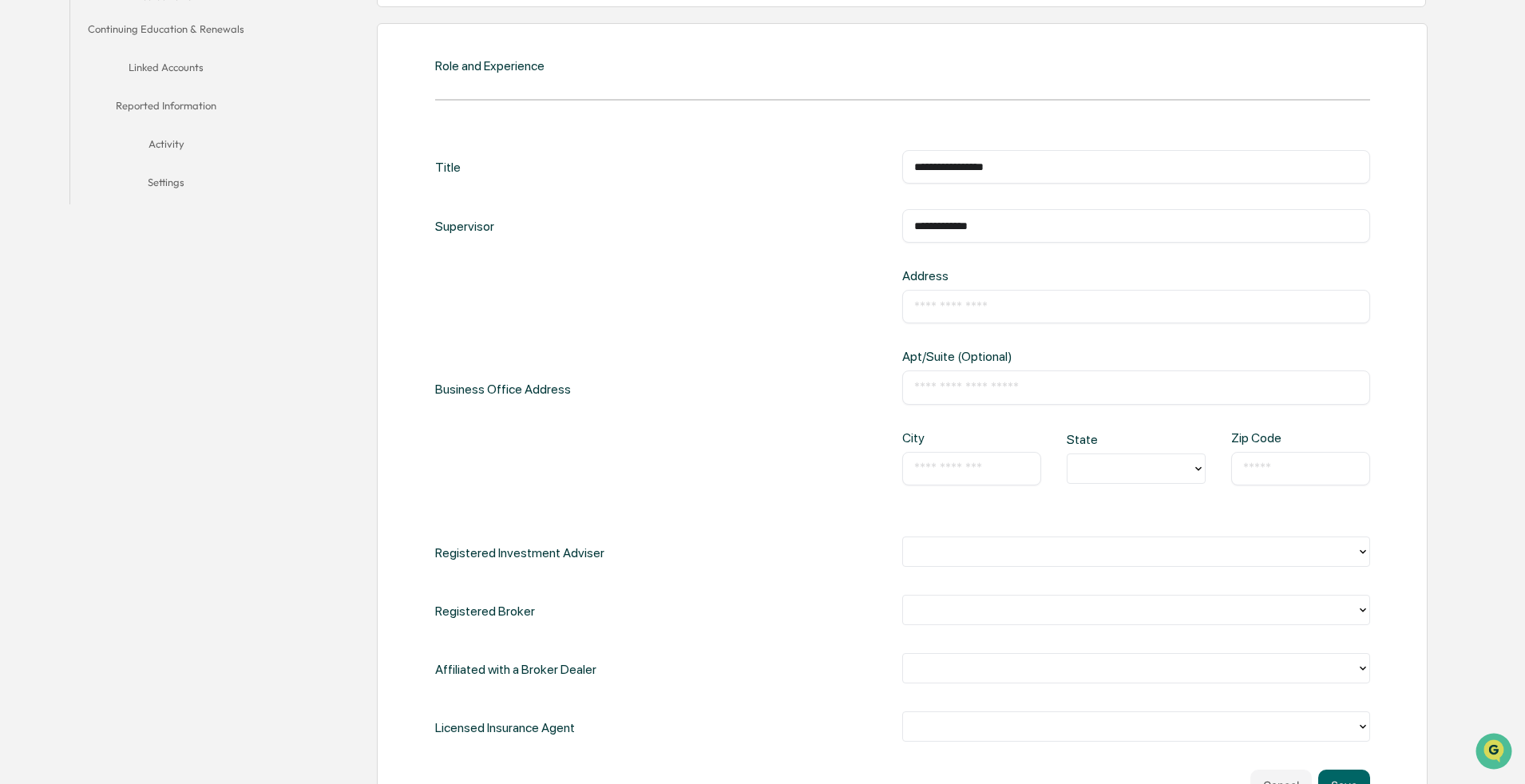 type on "*" 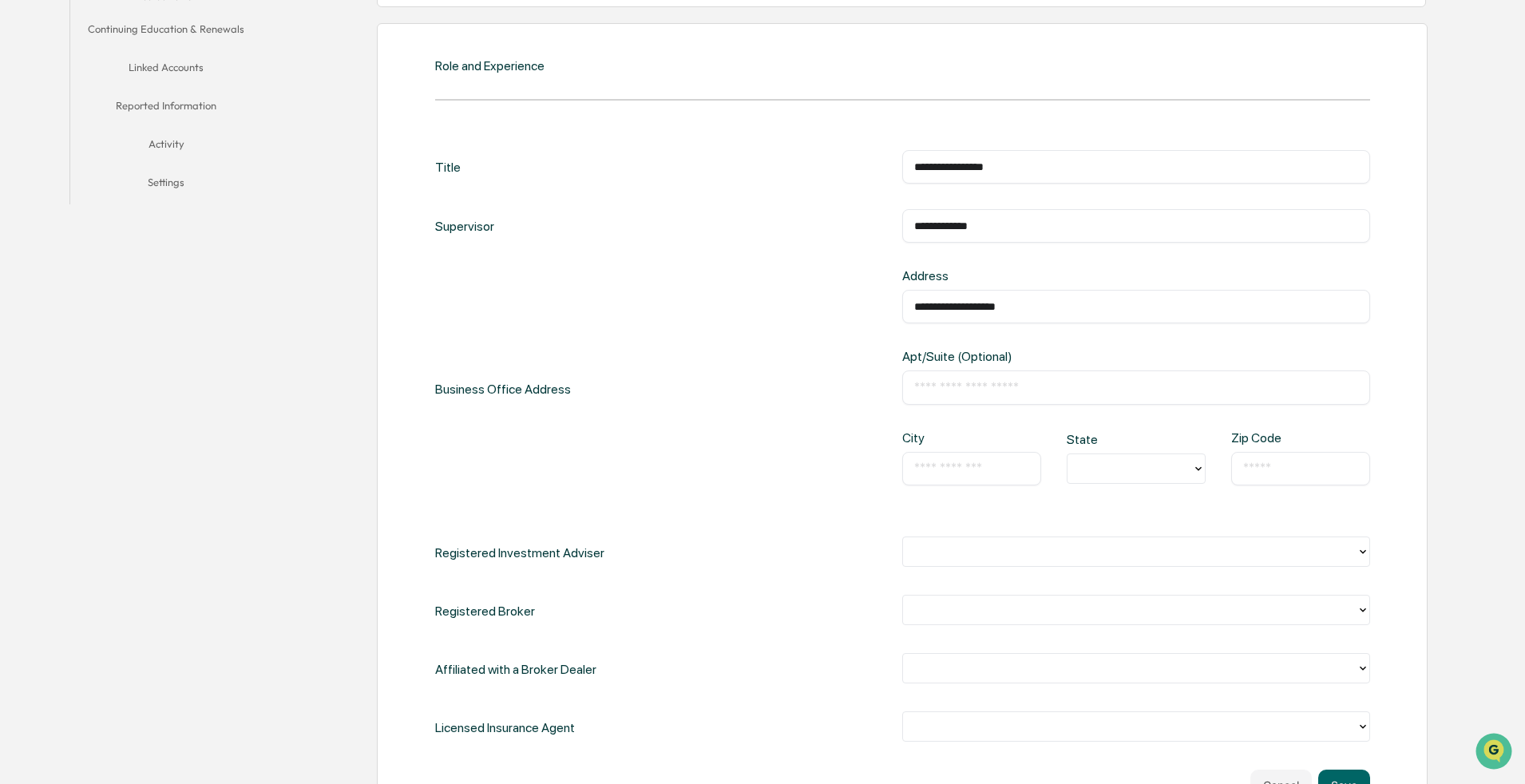 type on "**********" 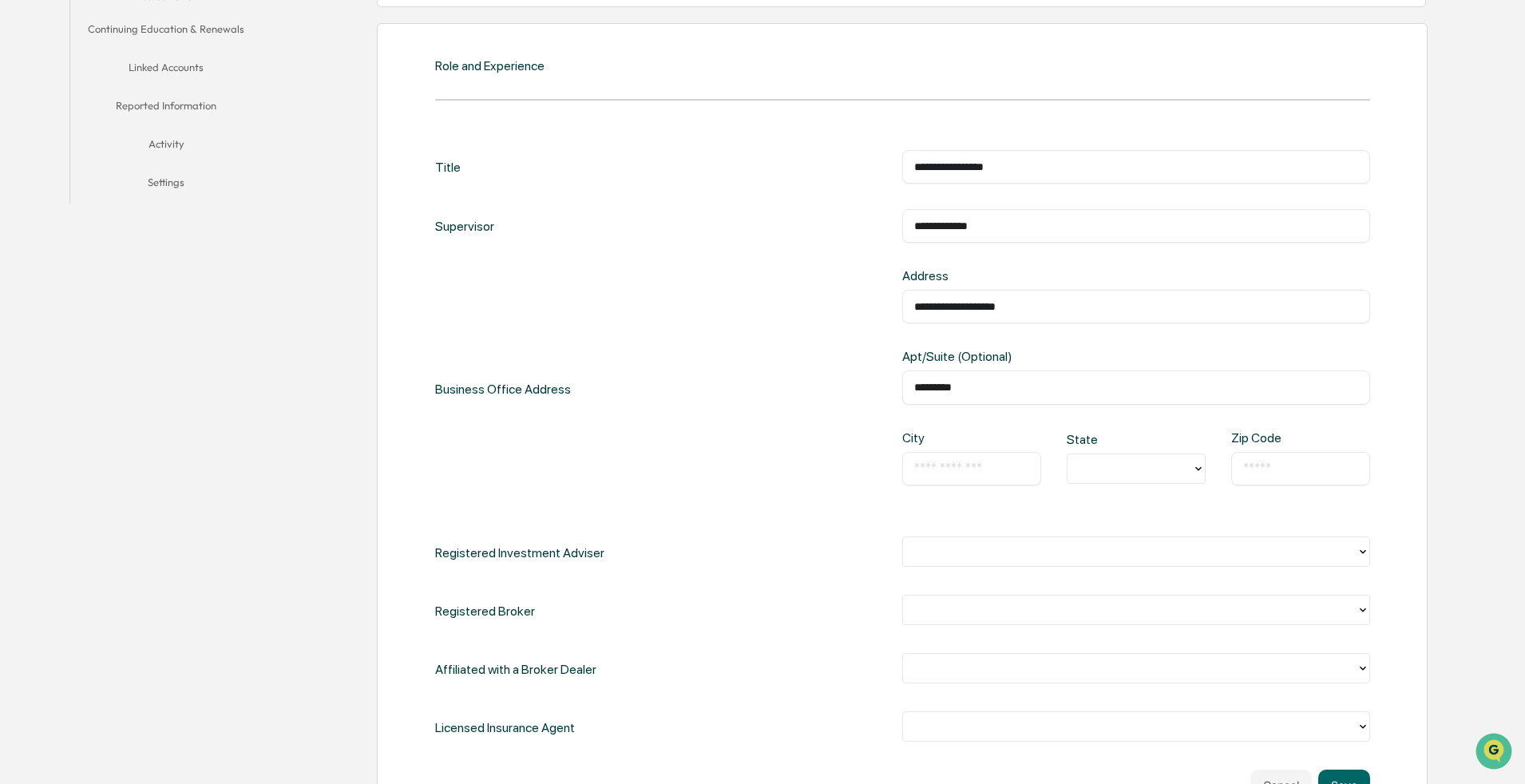 type on "*********" 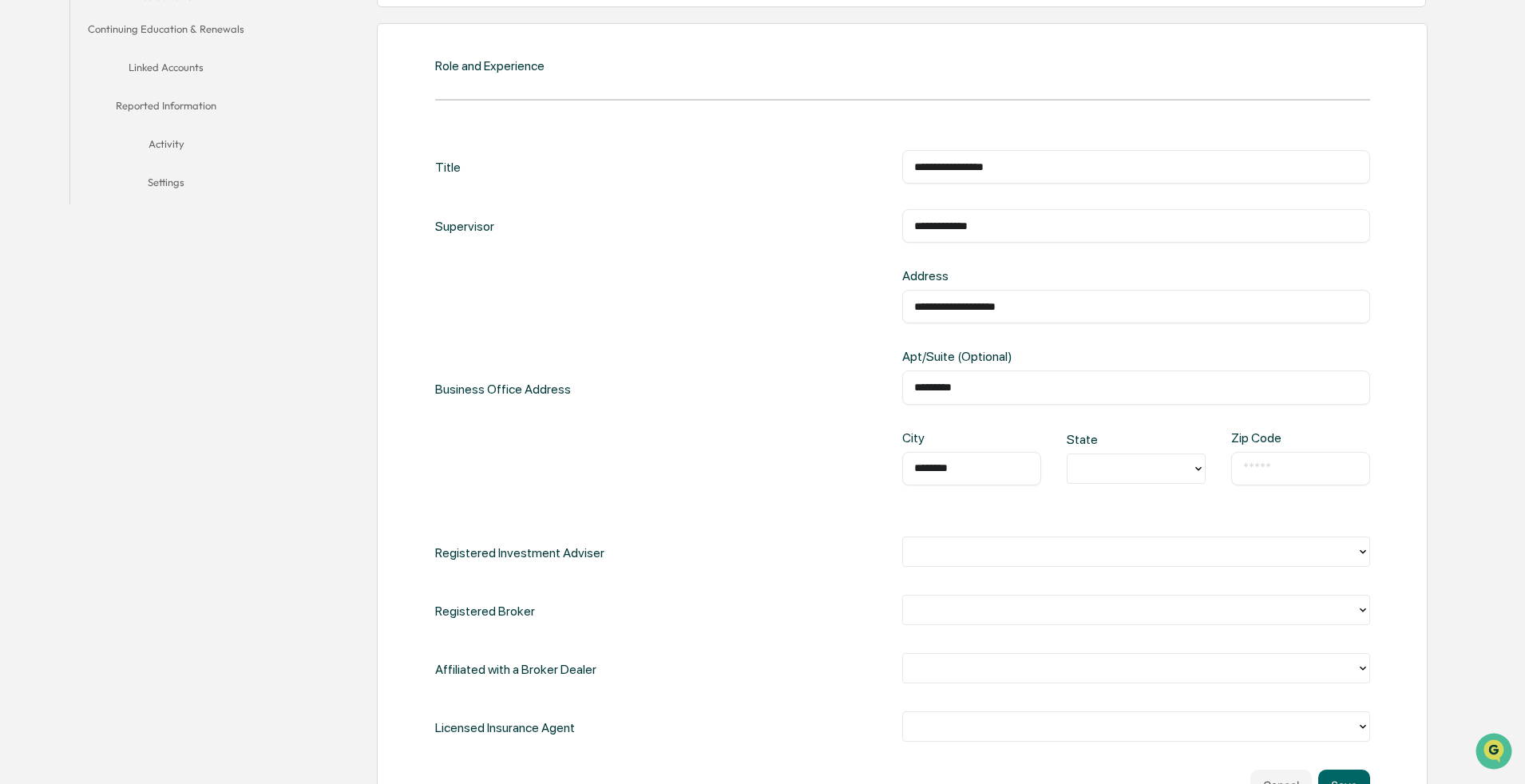type on "********" 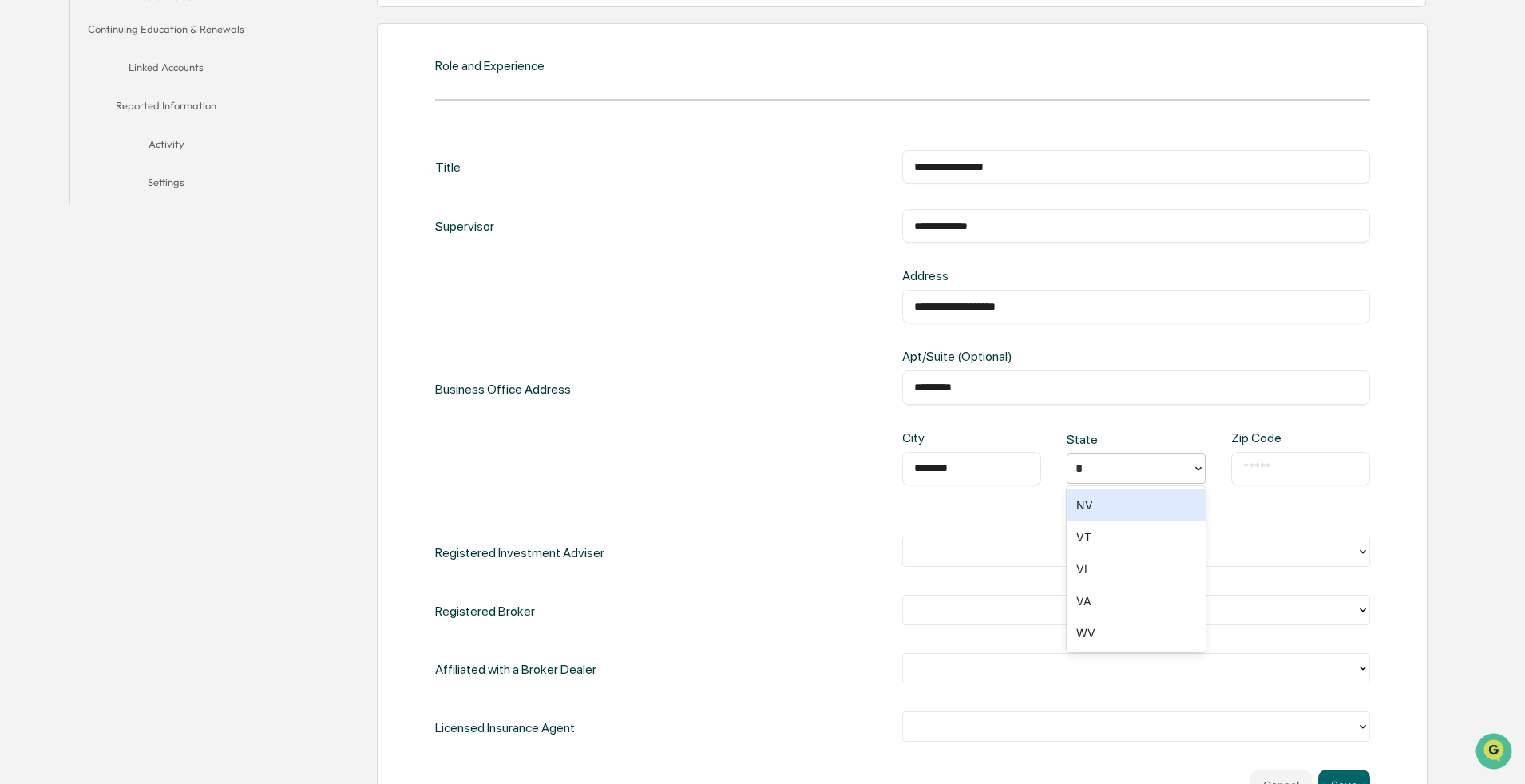 type on "**" 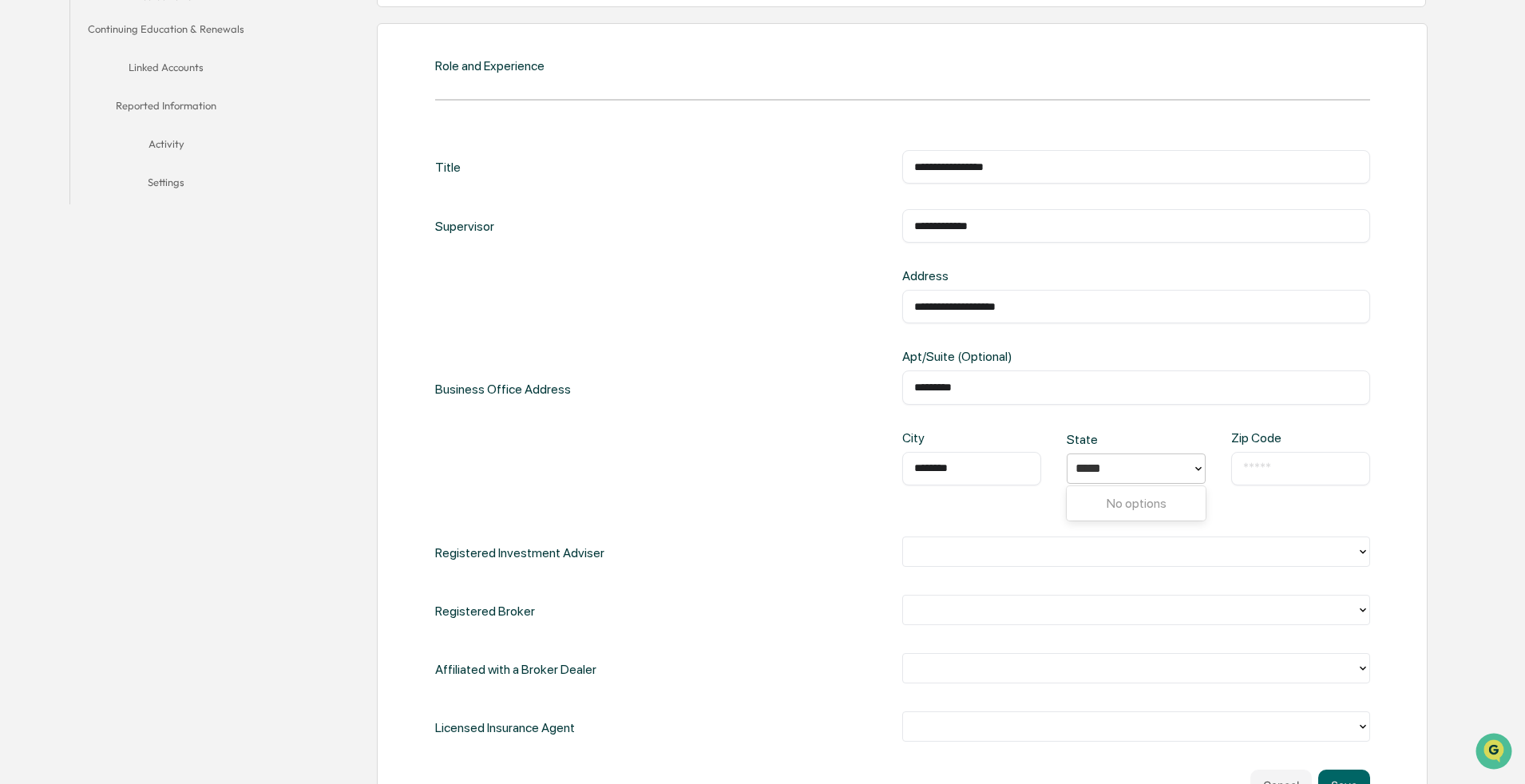 type on "*****" 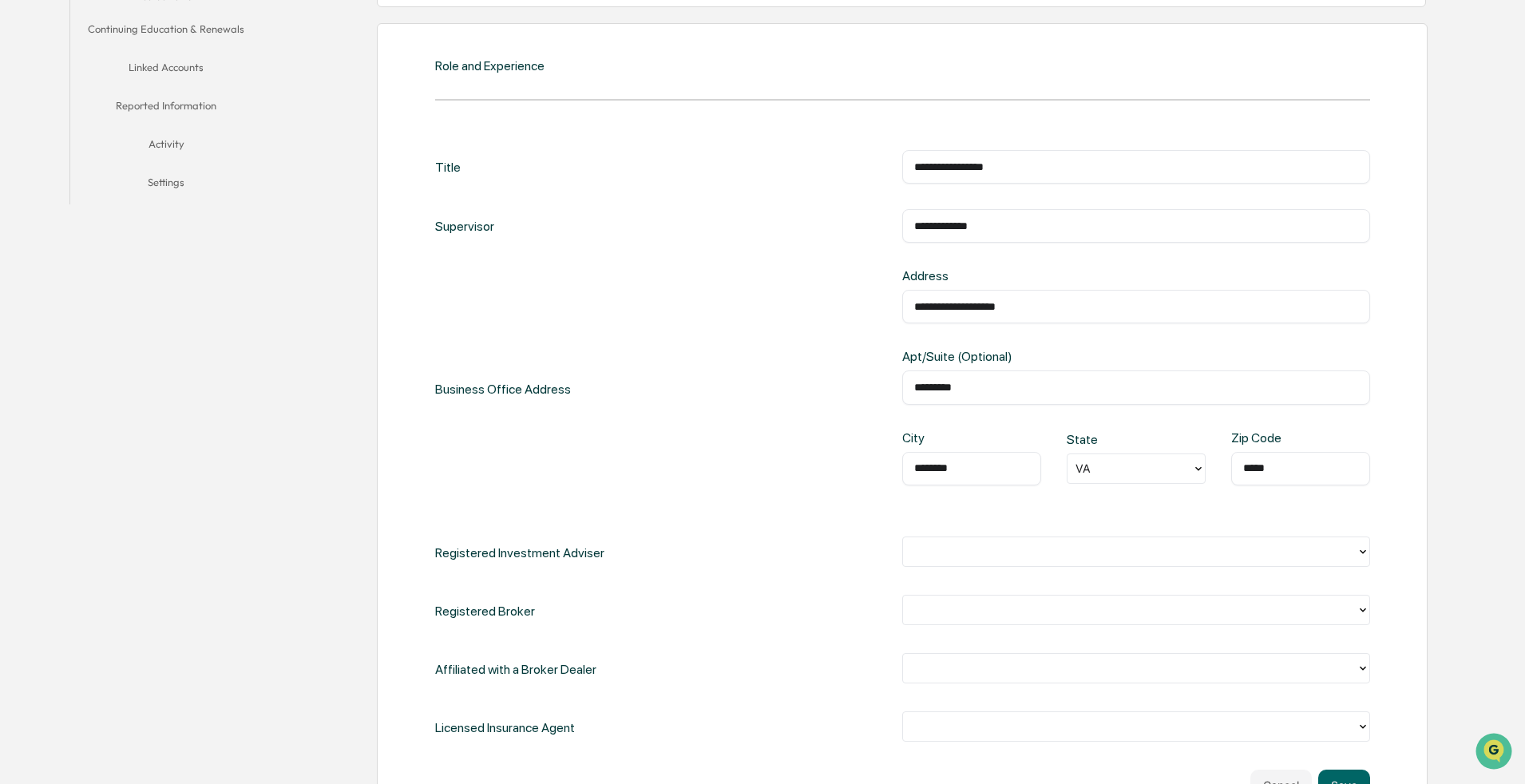 type on "*****" 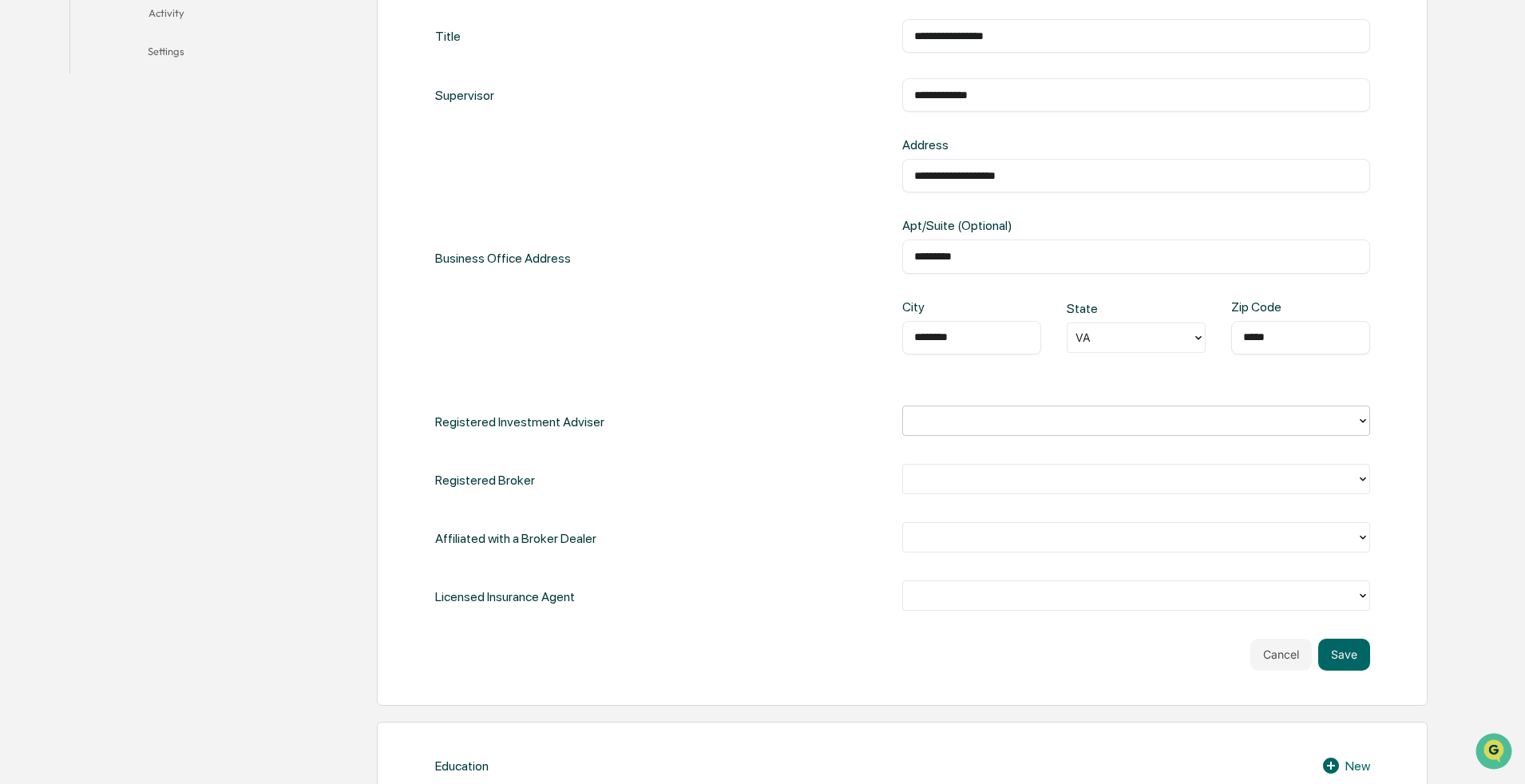scroll, scrollTop: 559, scrollLeft: 0, axis: vertical 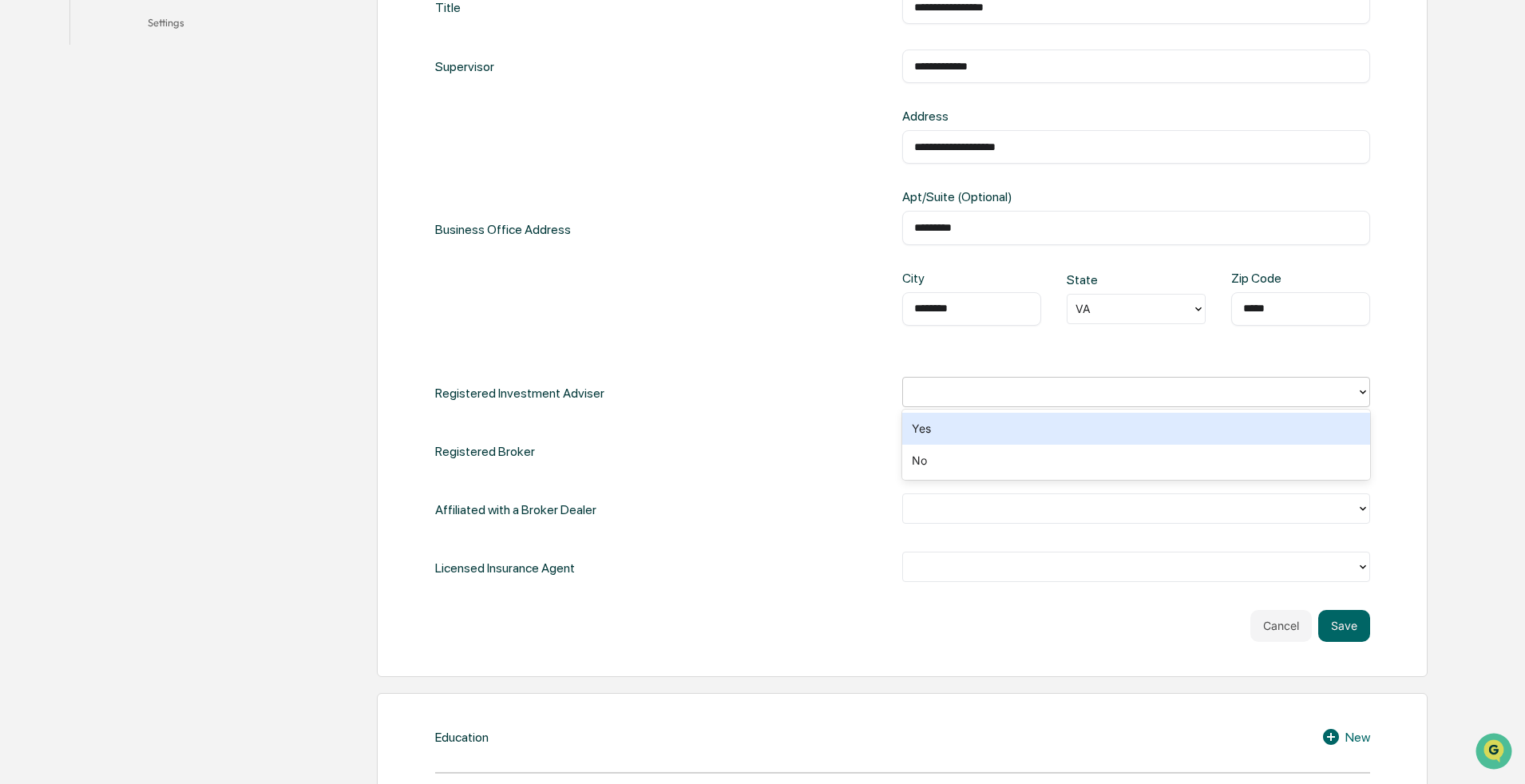 click at bounding box center (1130, 391) 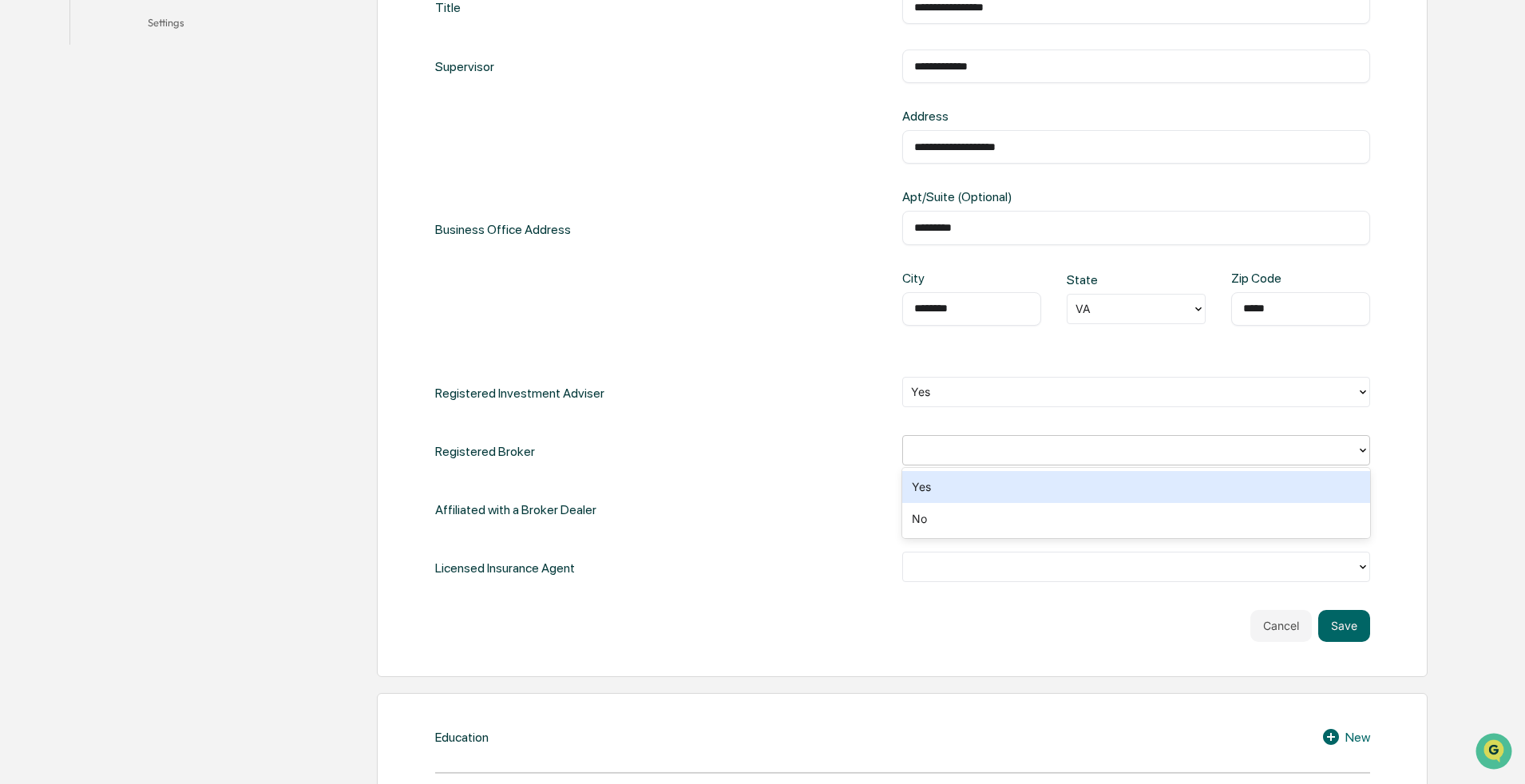 click at bounding box center (1130, 449) 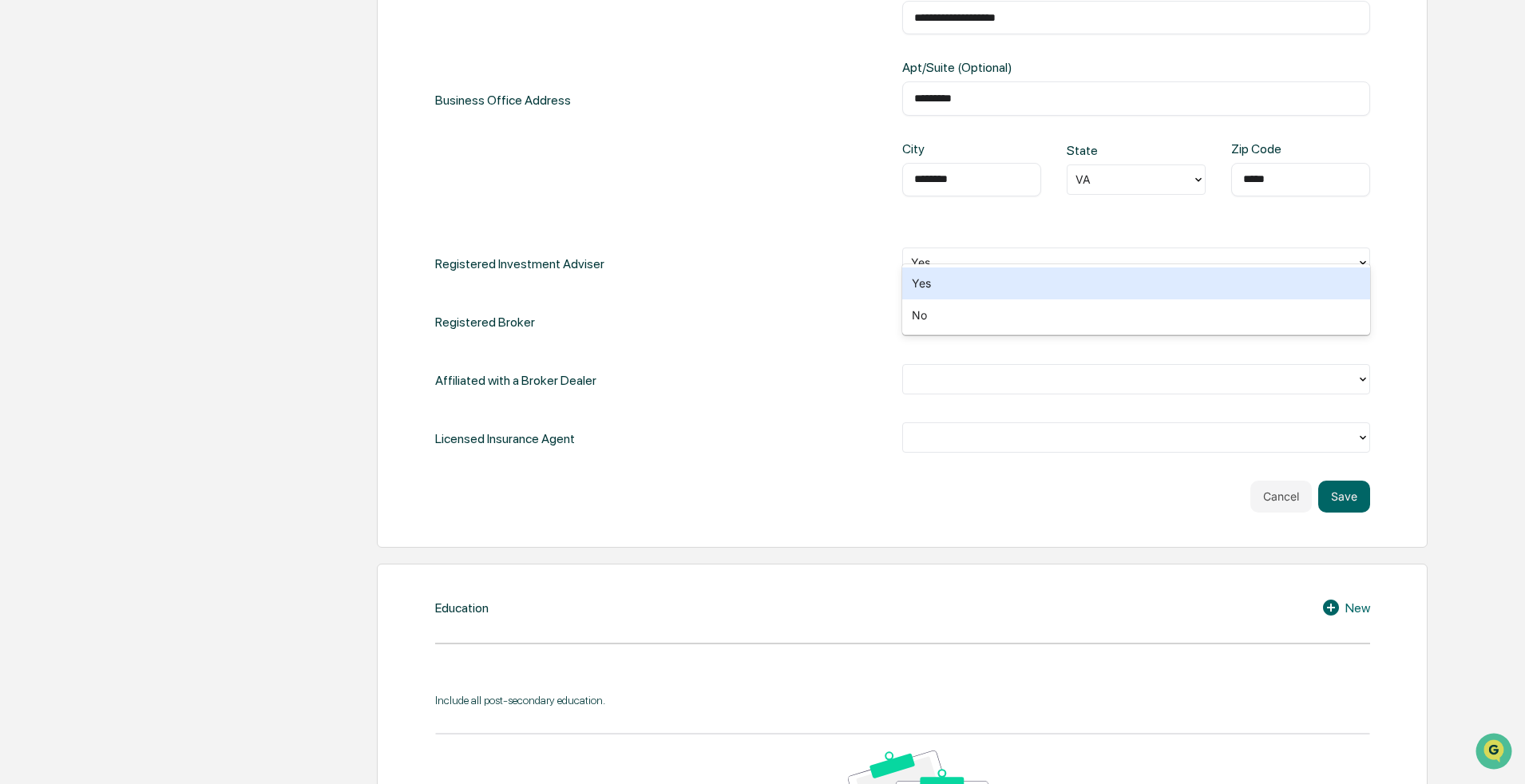scroll, scrollTop: 798, scrollLeft: 0, axis: vertical 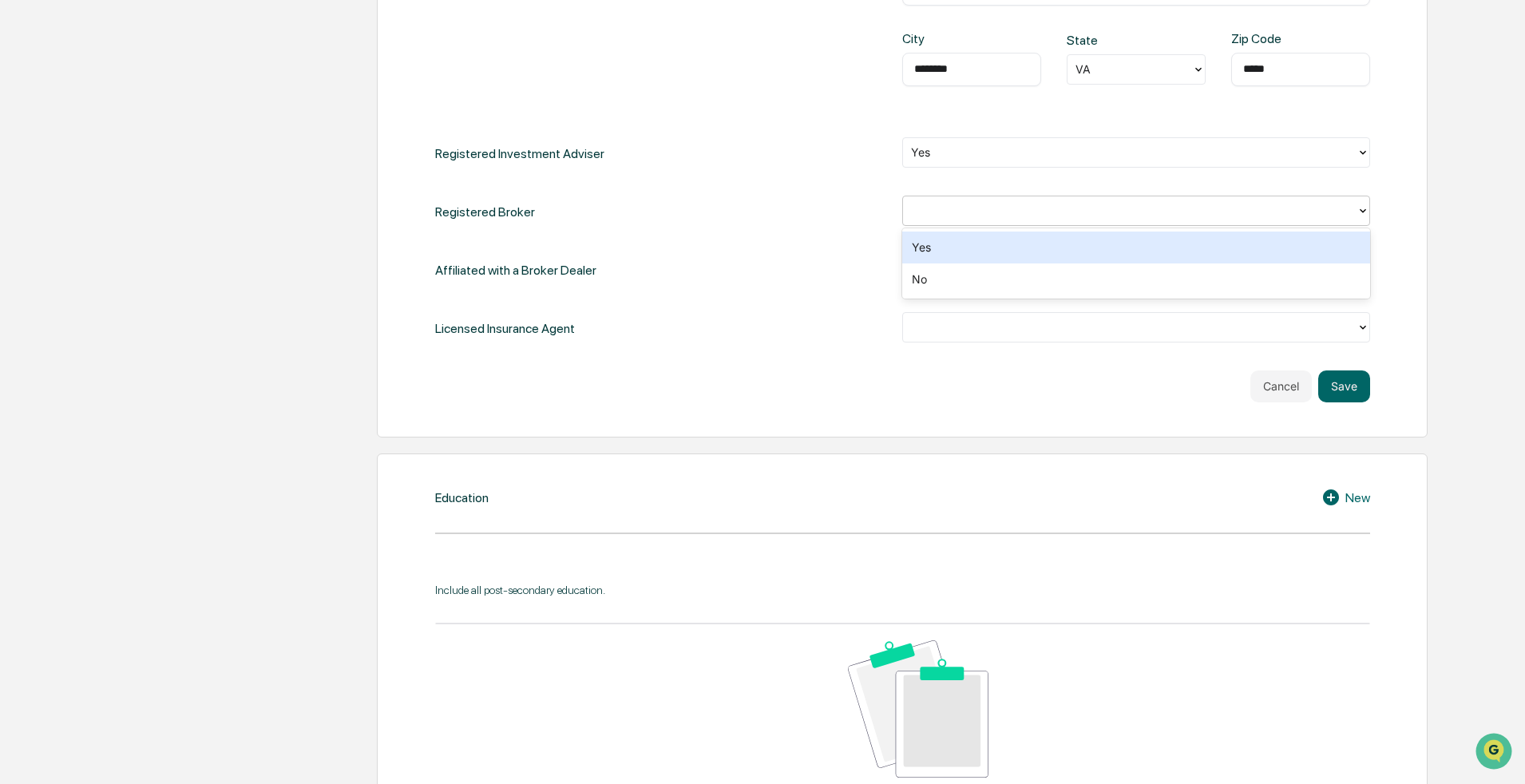 click on "**********" at bounding box center (902, 77) 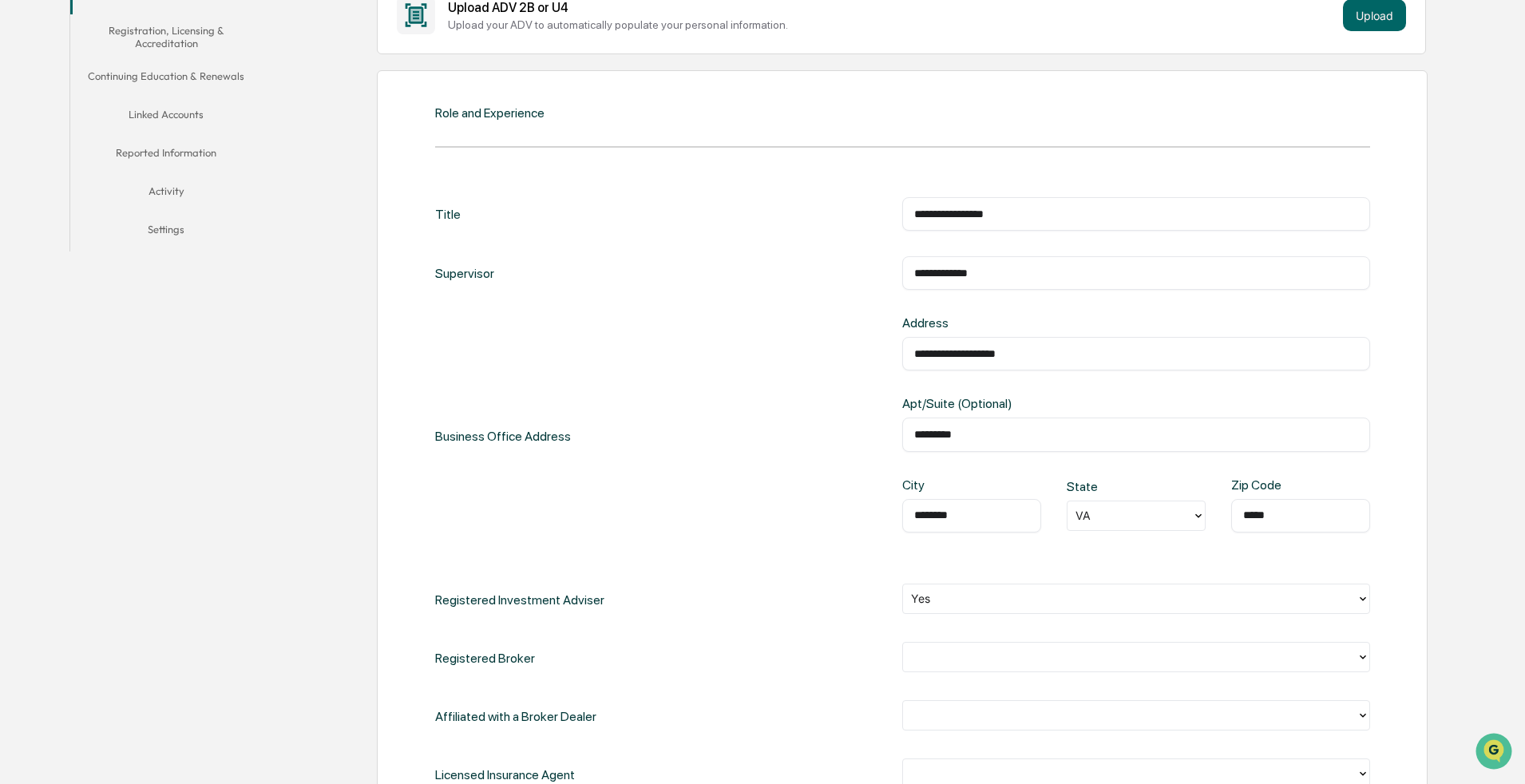 scroll, scrollTop: 571, scrollLeft: 0, axis: vertical 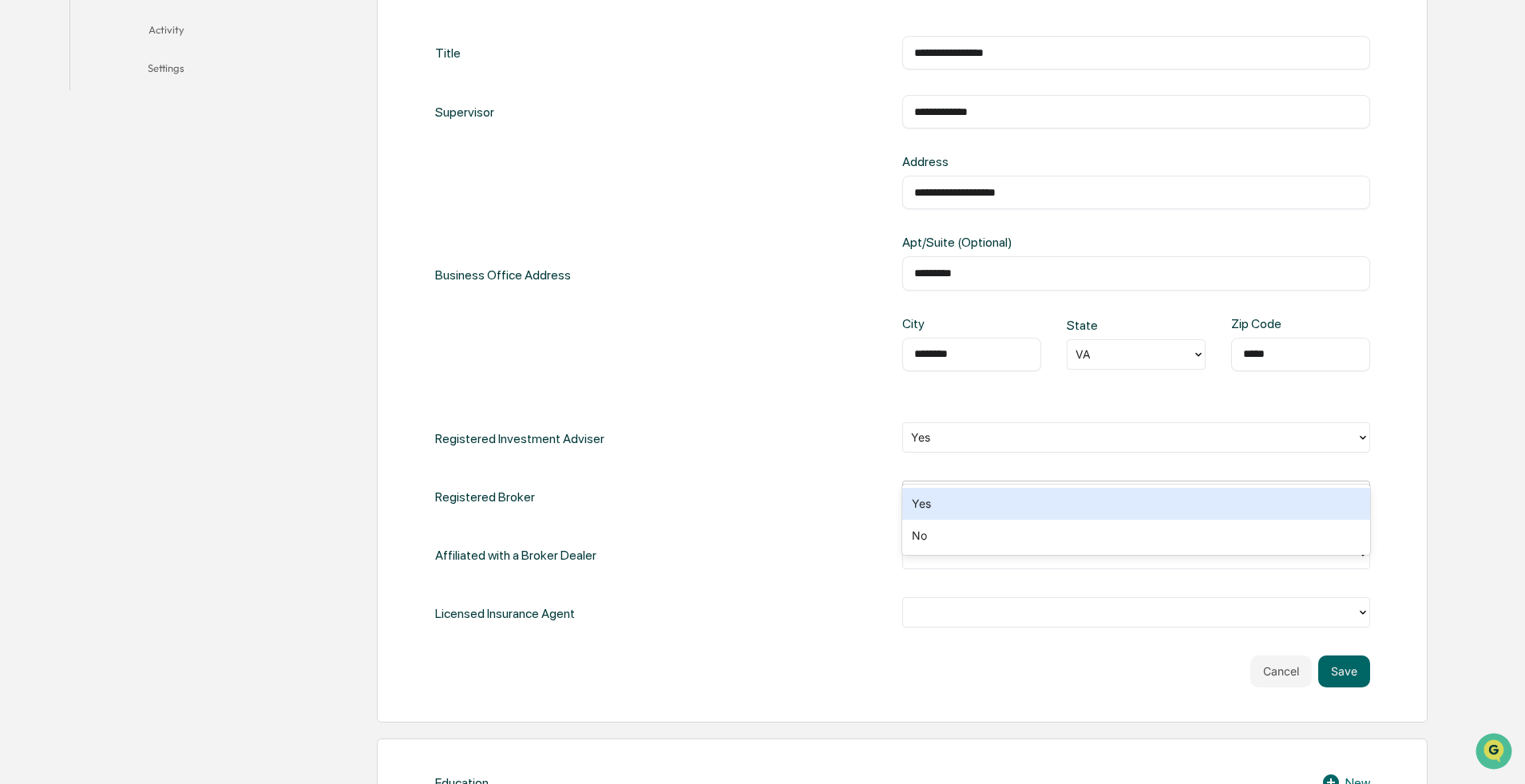 click on "**********" at bounding box center [902, 333] 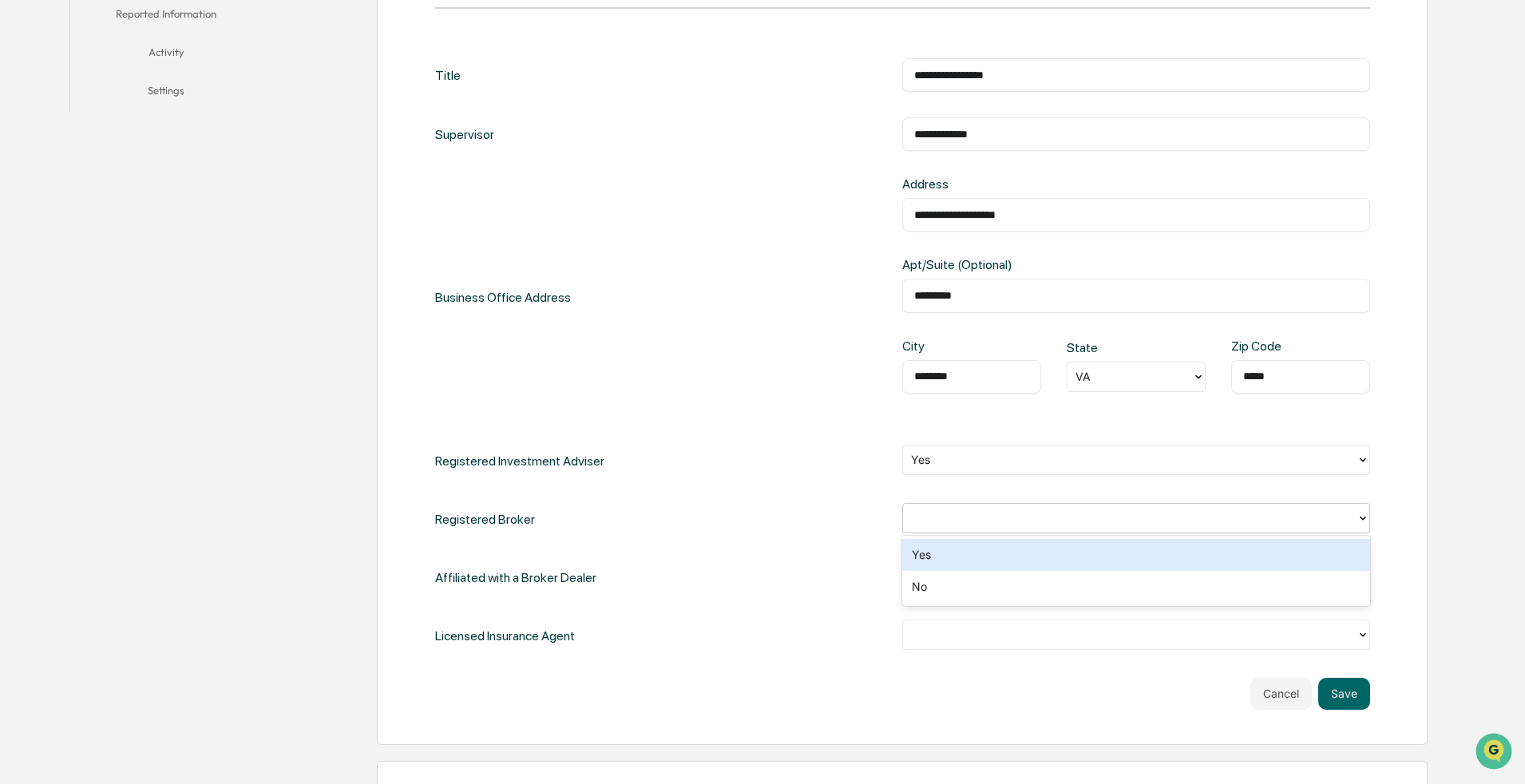 click on "Yes" at bounding box center [1136, 555] 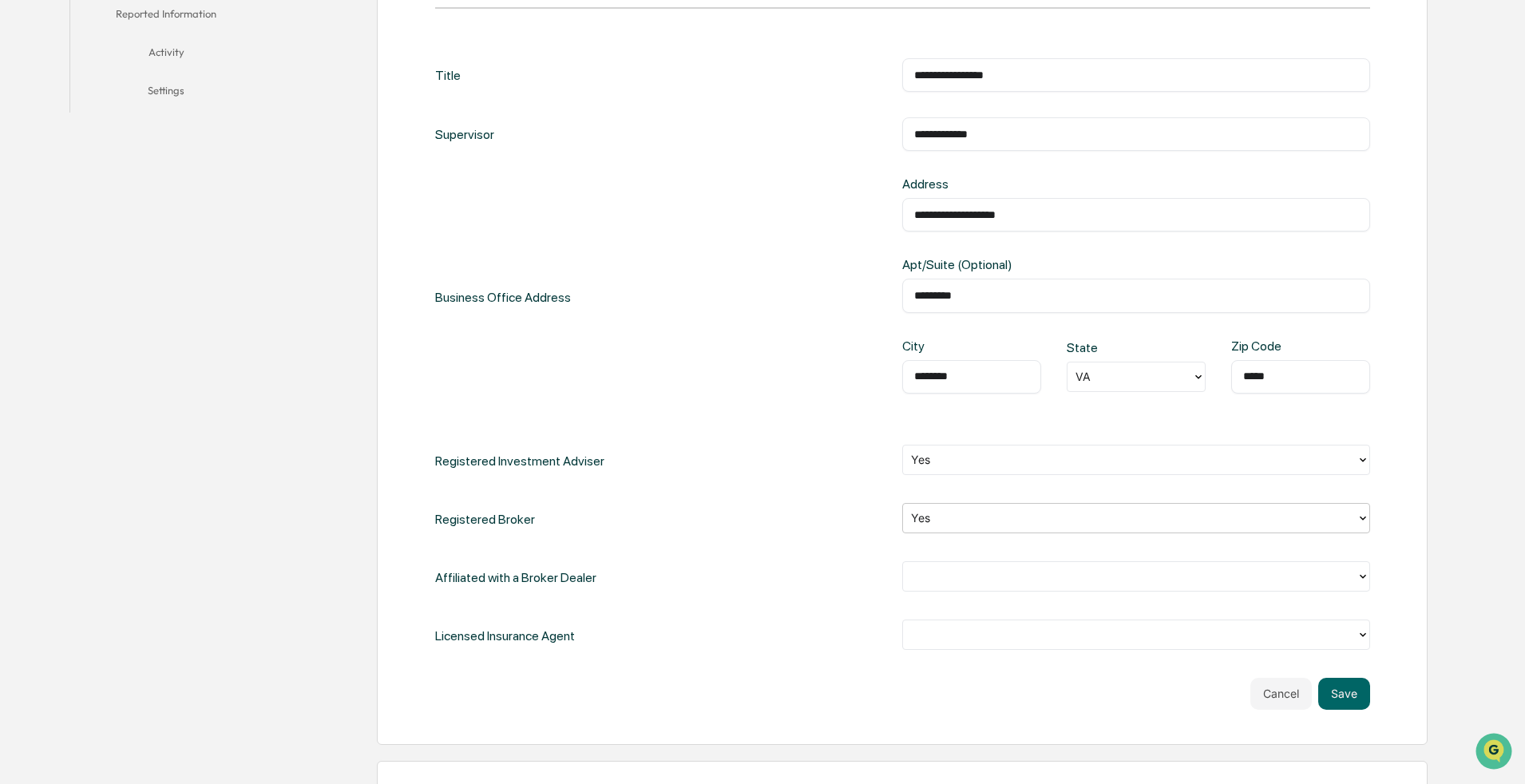 click at bounding box center (1130, 576) 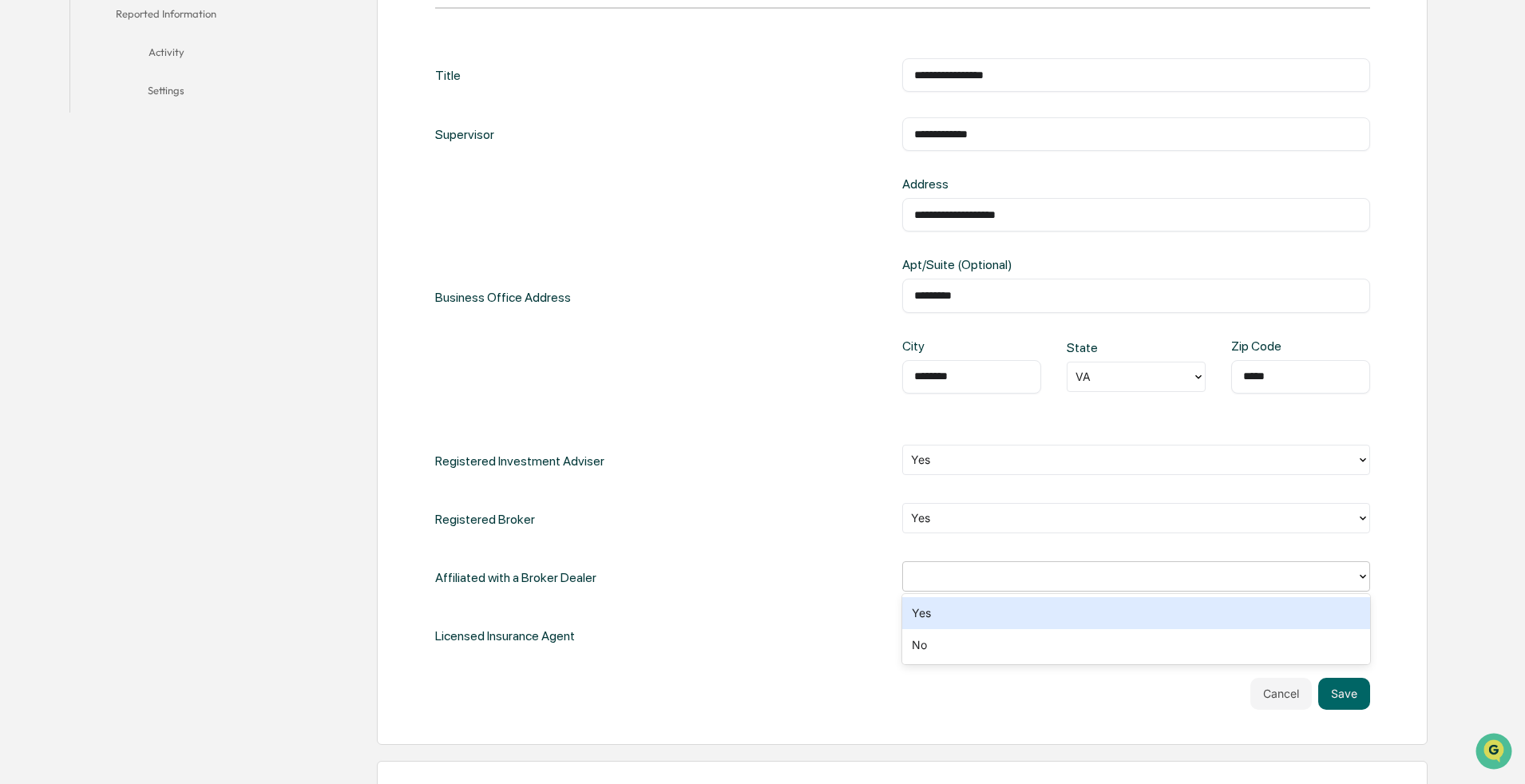 click on "Yes" at bounding box center [1136, 613] 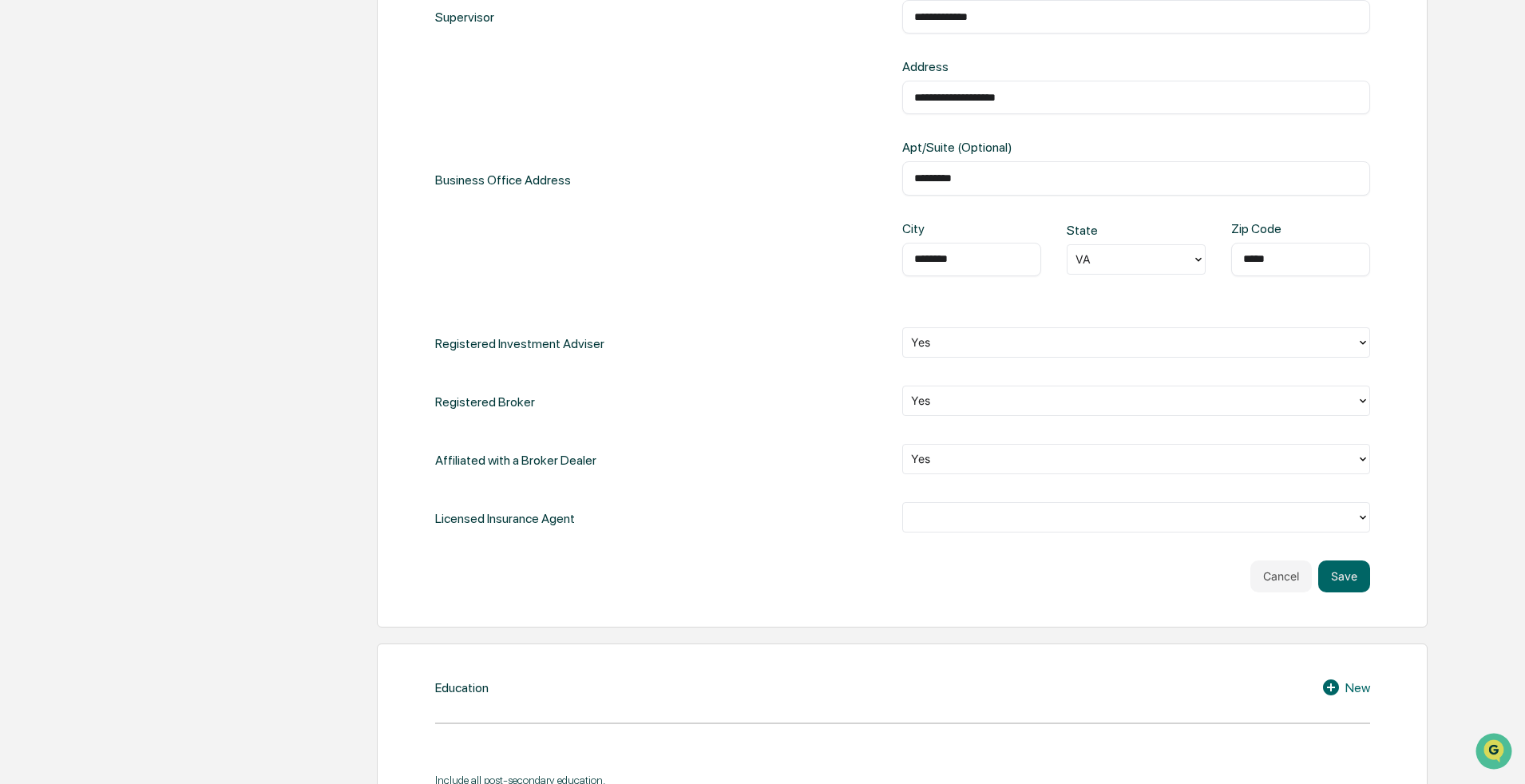 scroll, scrollTop: 651, scrollLeft: 0, axis: vertical 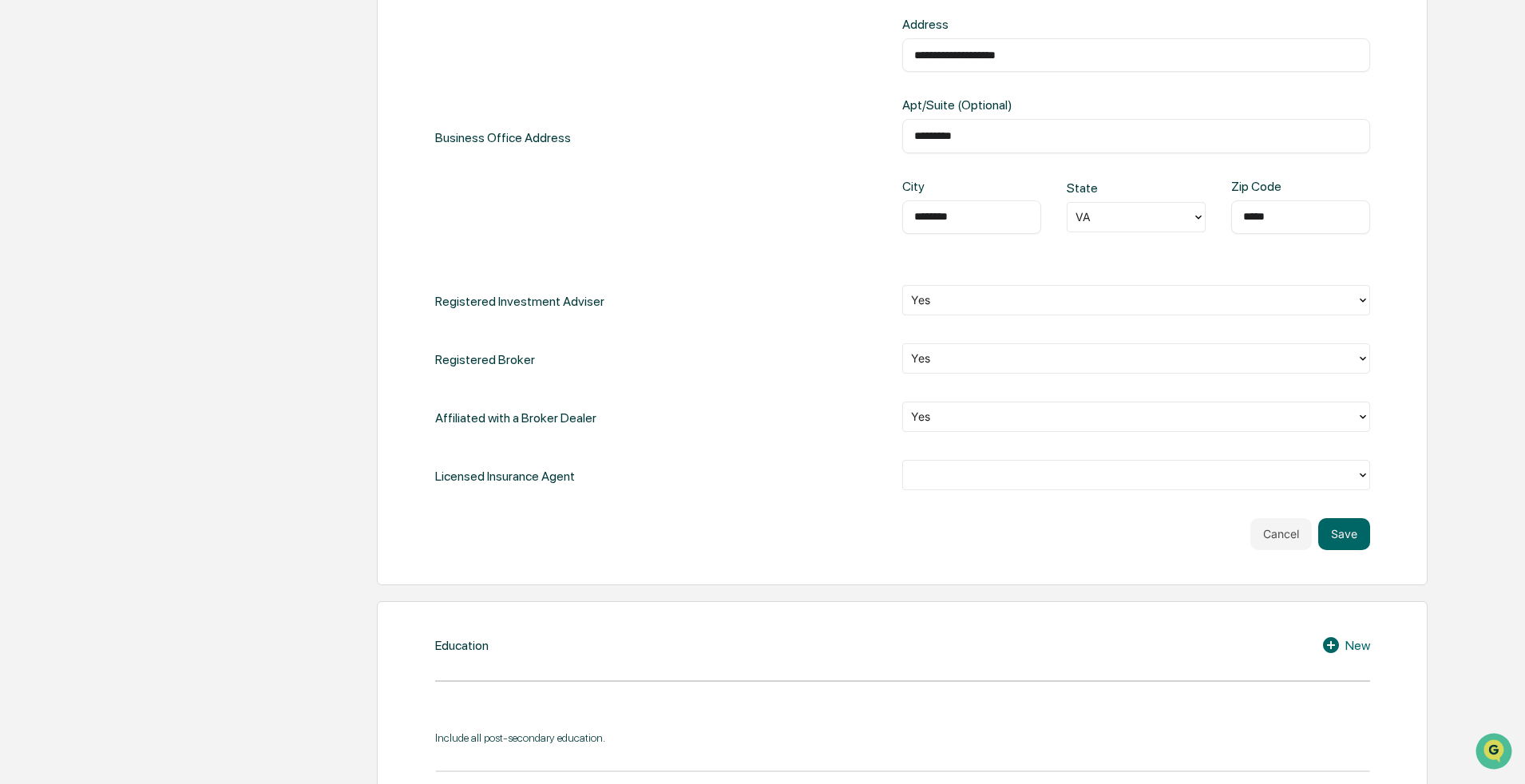 click at bounding box center [1136, 475] 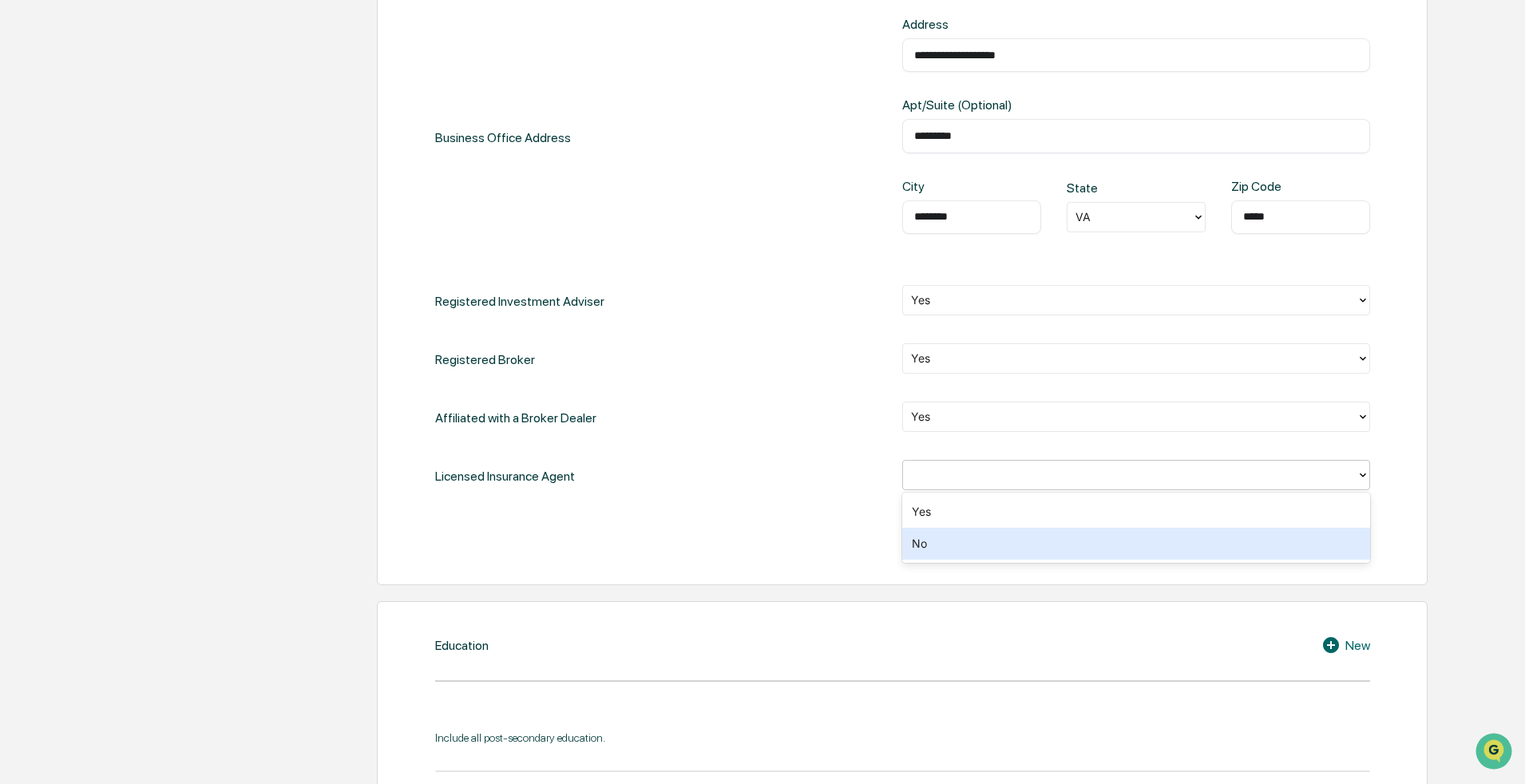 click on "No" at bounding box center (1136, 544) 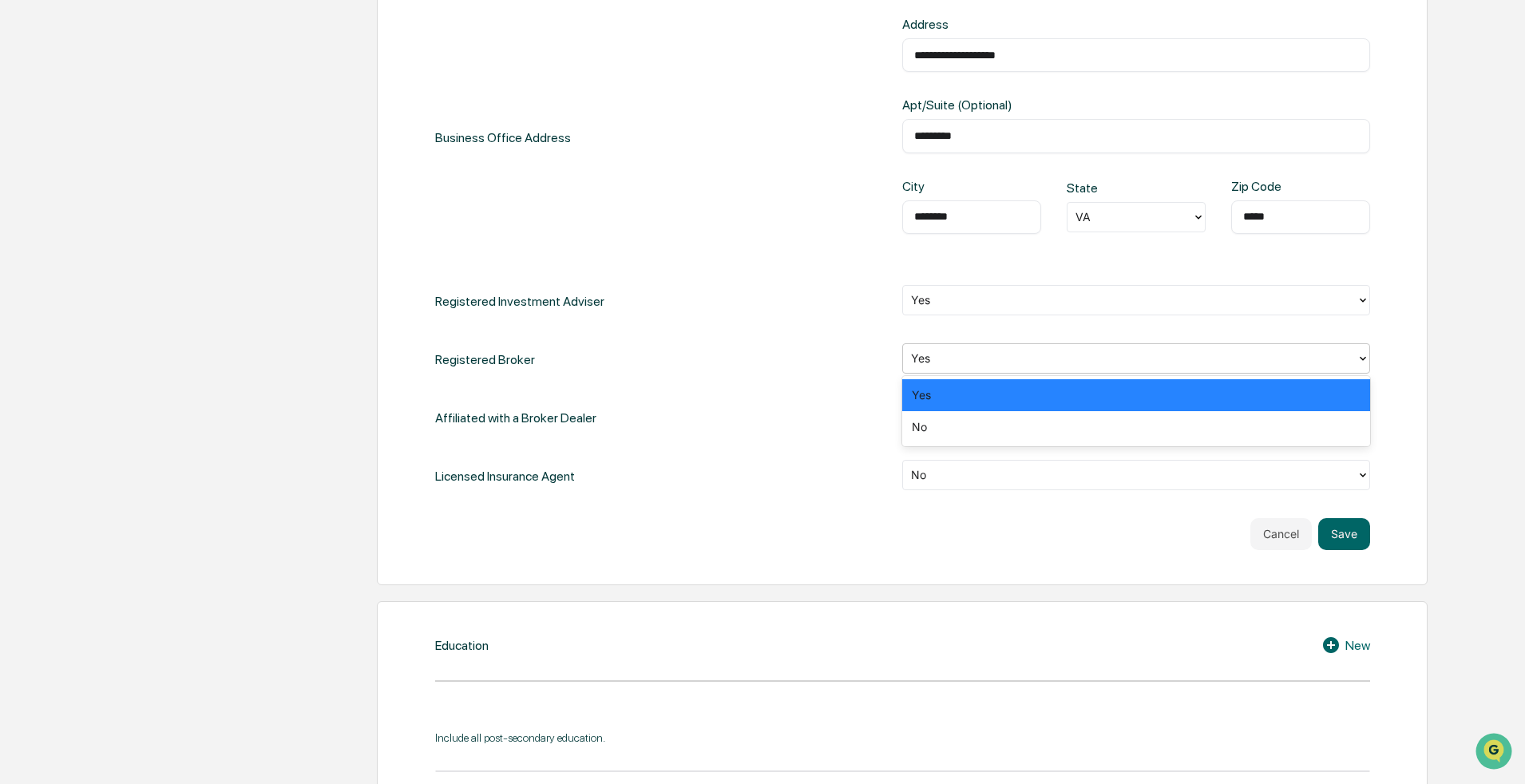 click on "Yes" at bounding box center [1136, 358] 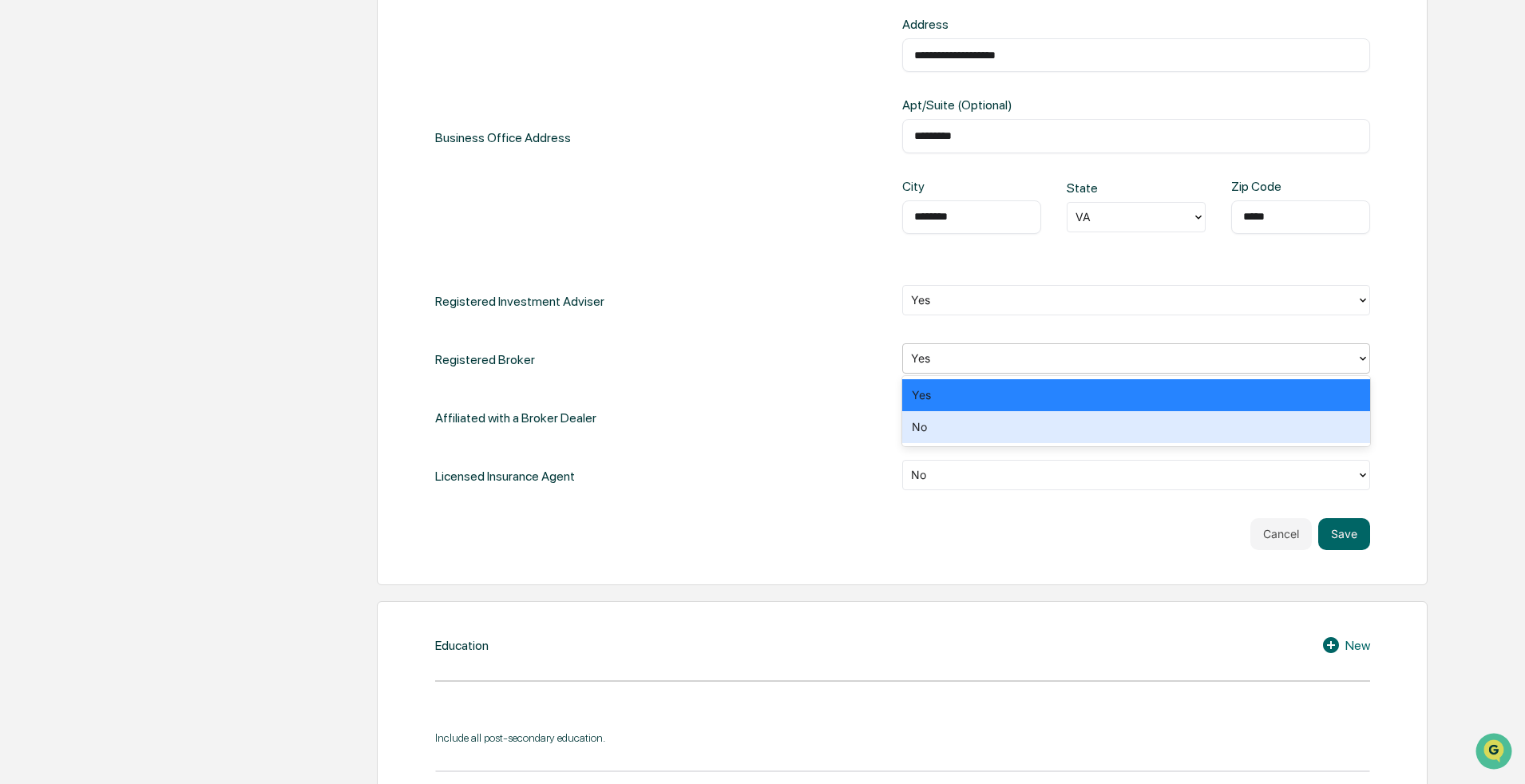 click on "No" at bounding box center [1136, 427] 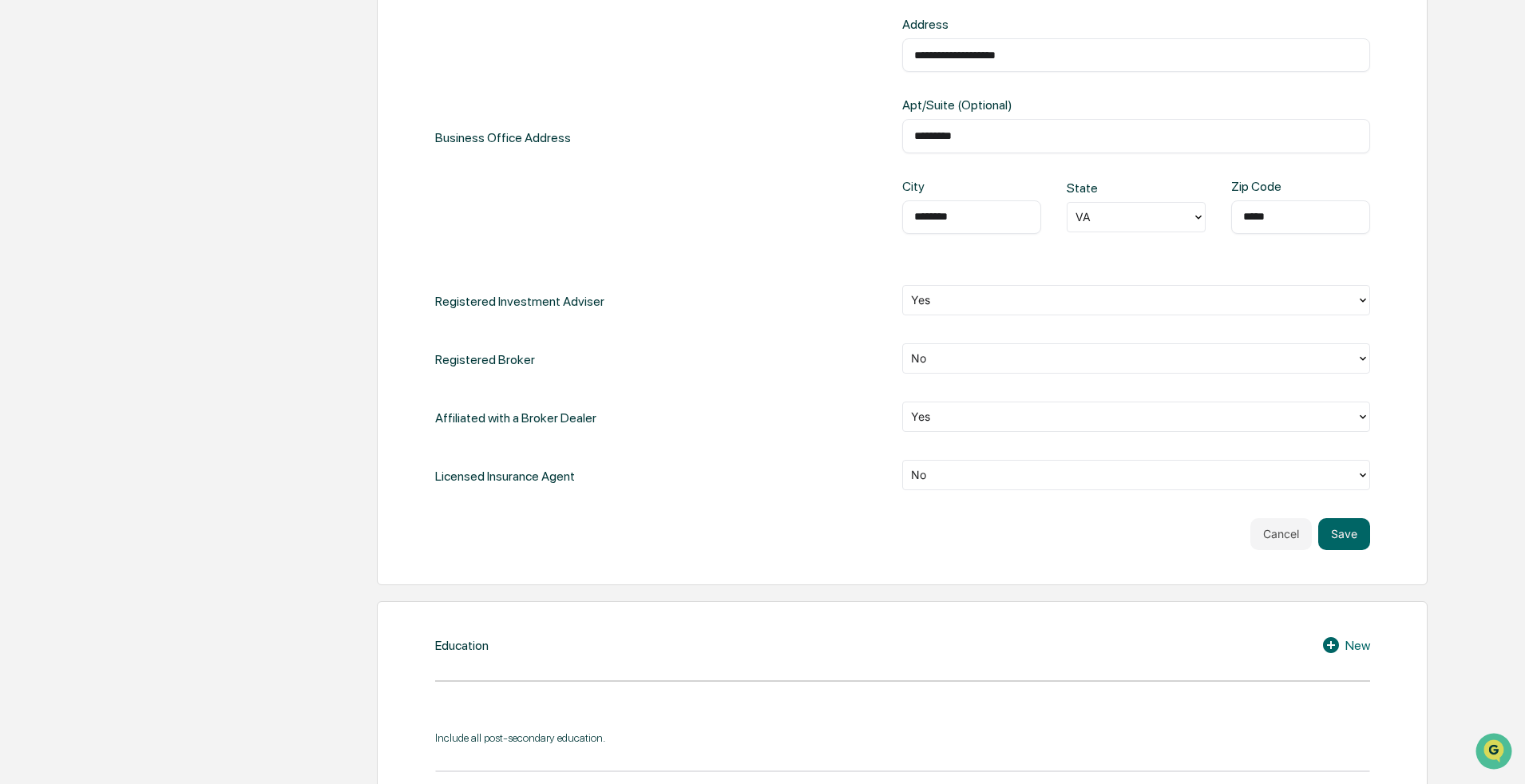 click on "**********" at bounding box center [902, 196] 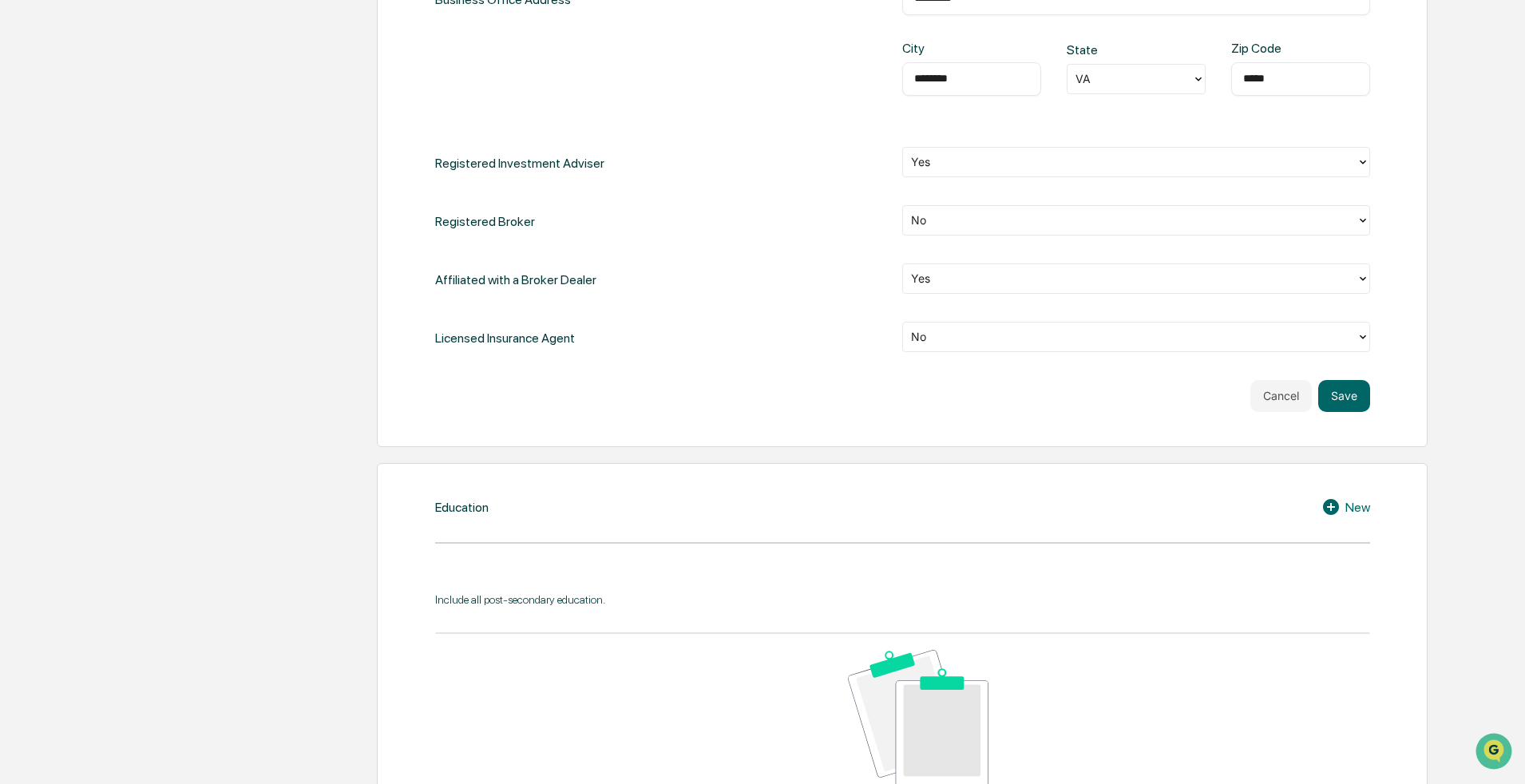 scroll, scrollTop: 810, scrollLeft: 0, axis: vertical 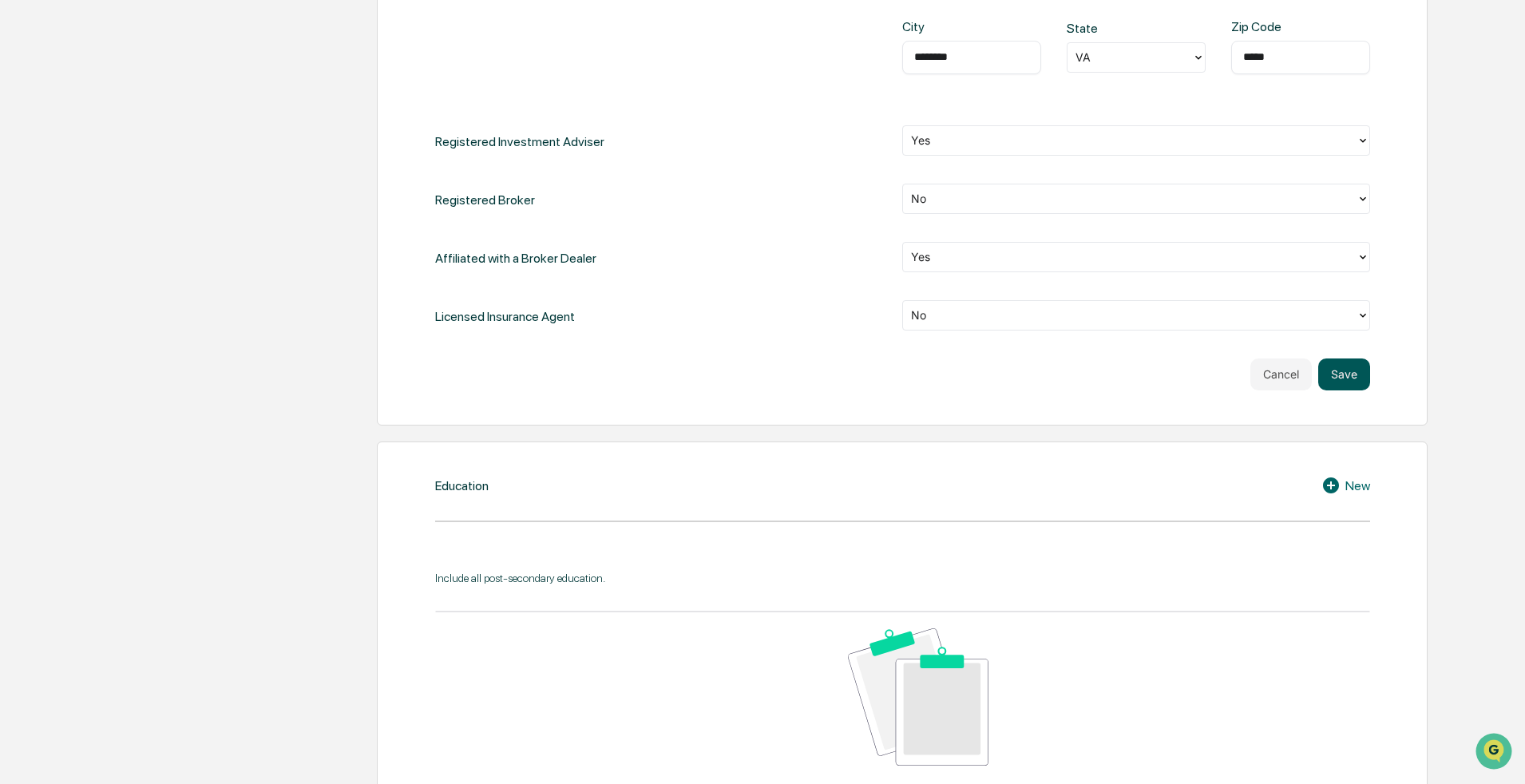 click on "Save" at bounding box center [1344, 374] 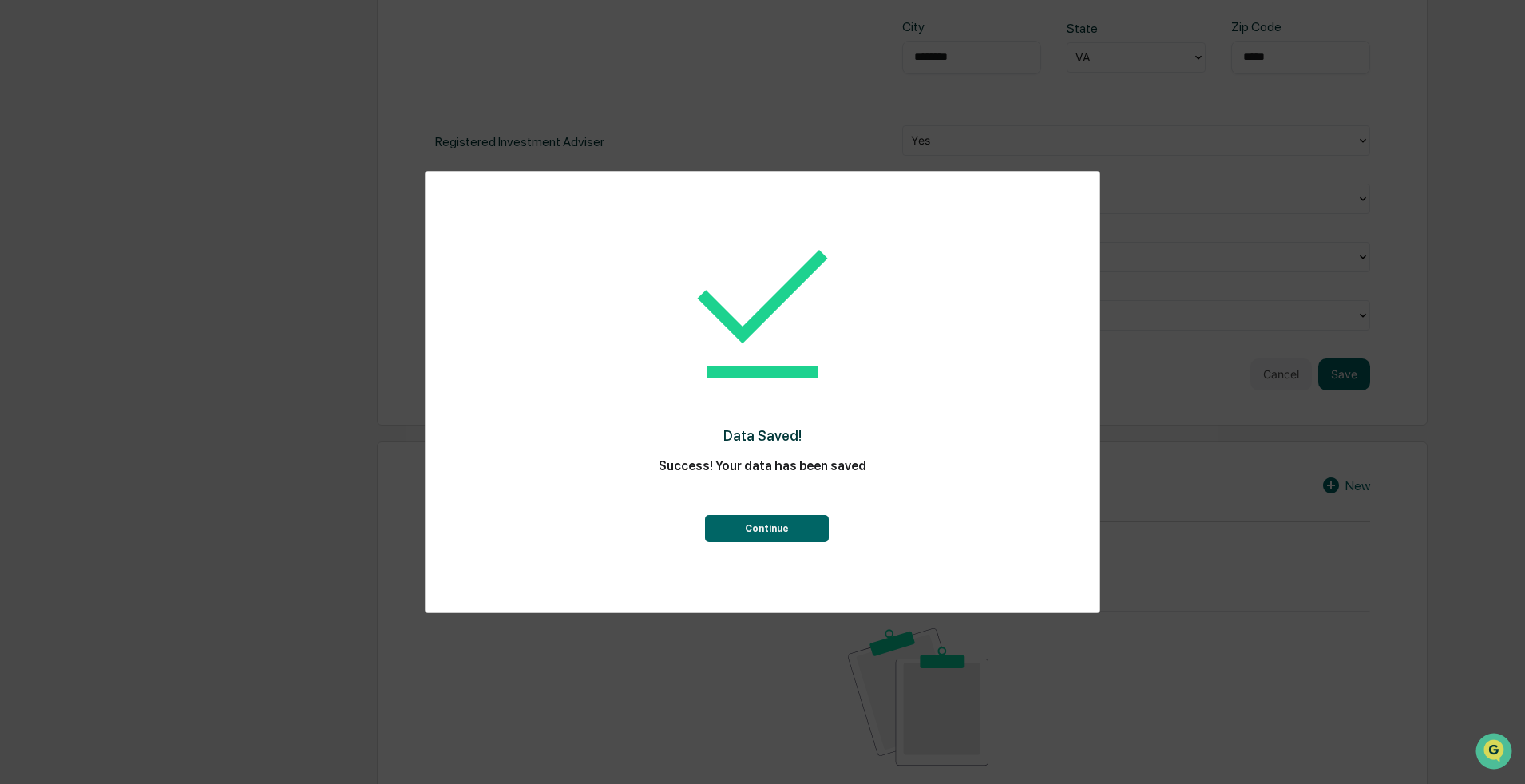 click on "Continue" at bounding box center (766, 529) 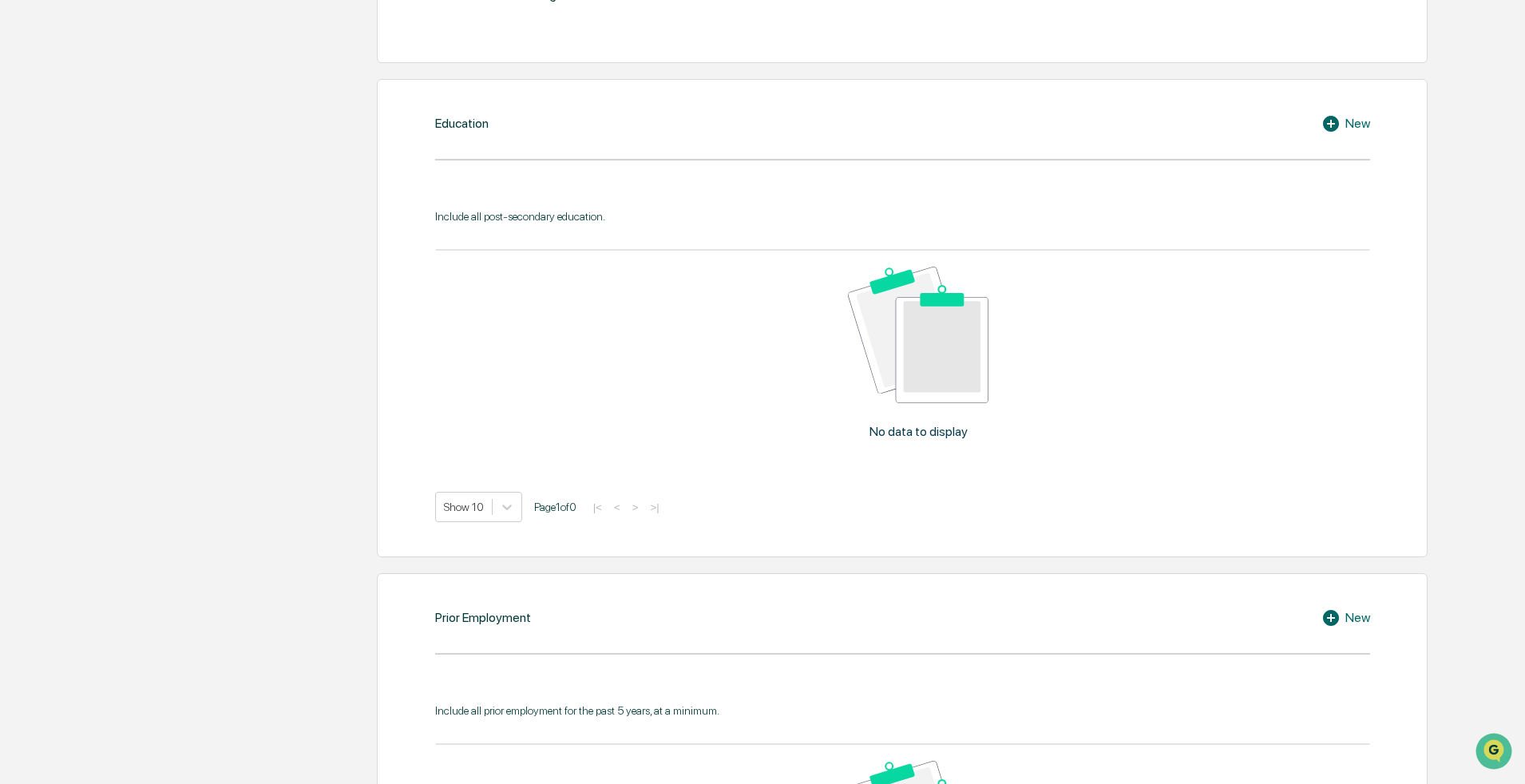 scroll, scrollTop: 778, scrollLeft: 0, axis: vertical 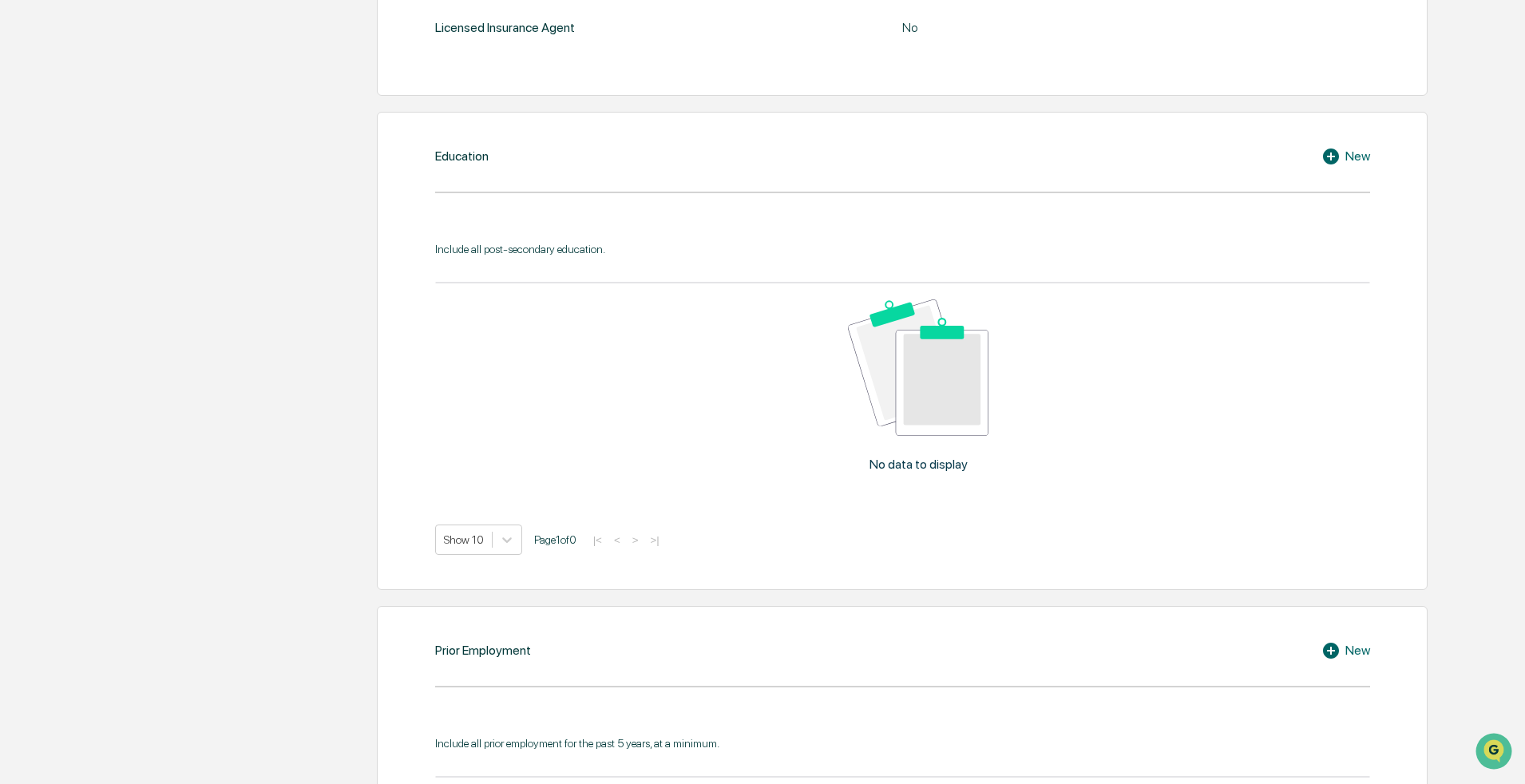 click on "Education New Include all post-secondary education. No data to display Show 10 Page  1  of  0   |<   <   >   >|" at bounding box center [902, 350] 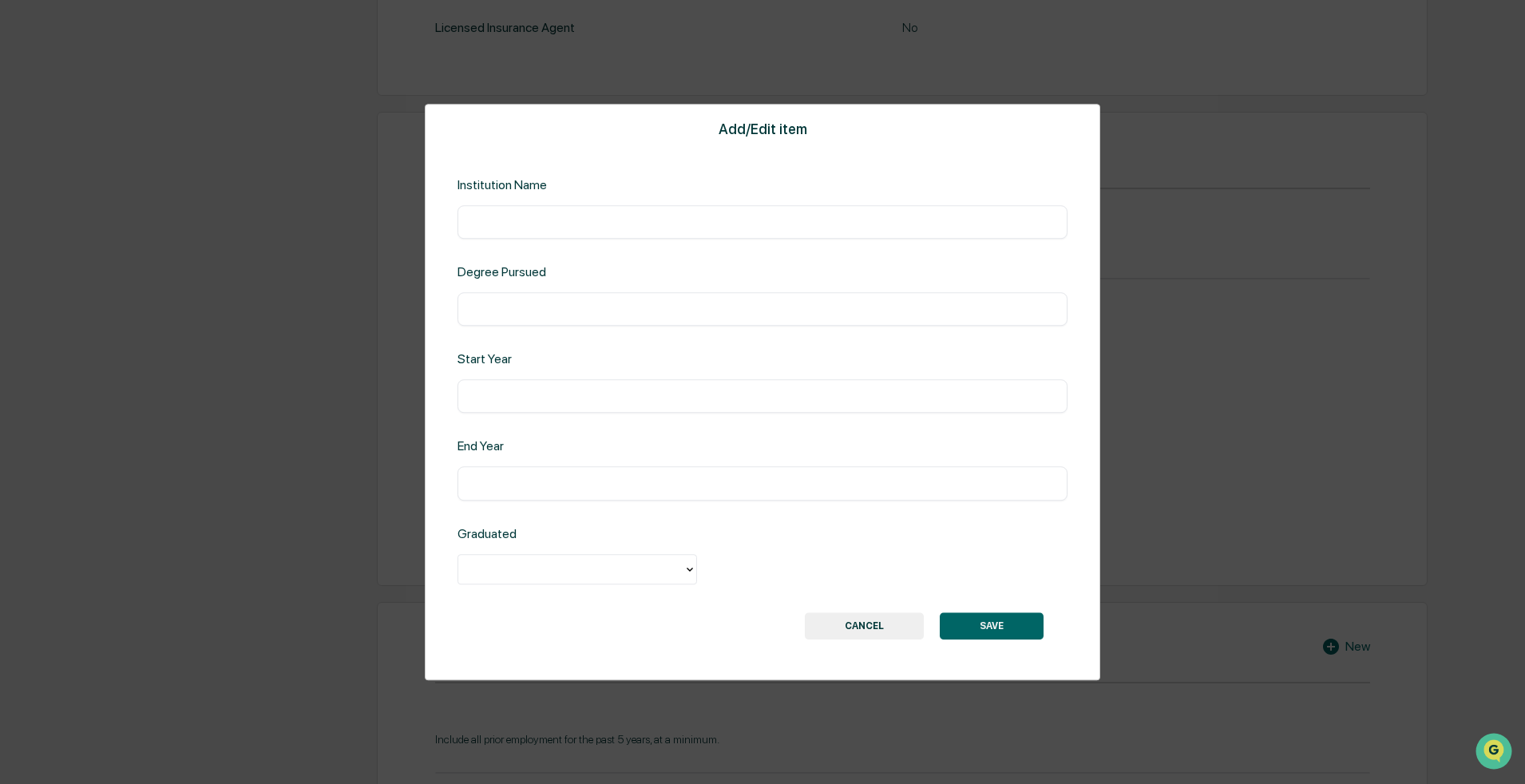 click at bounding box center (762, 222) 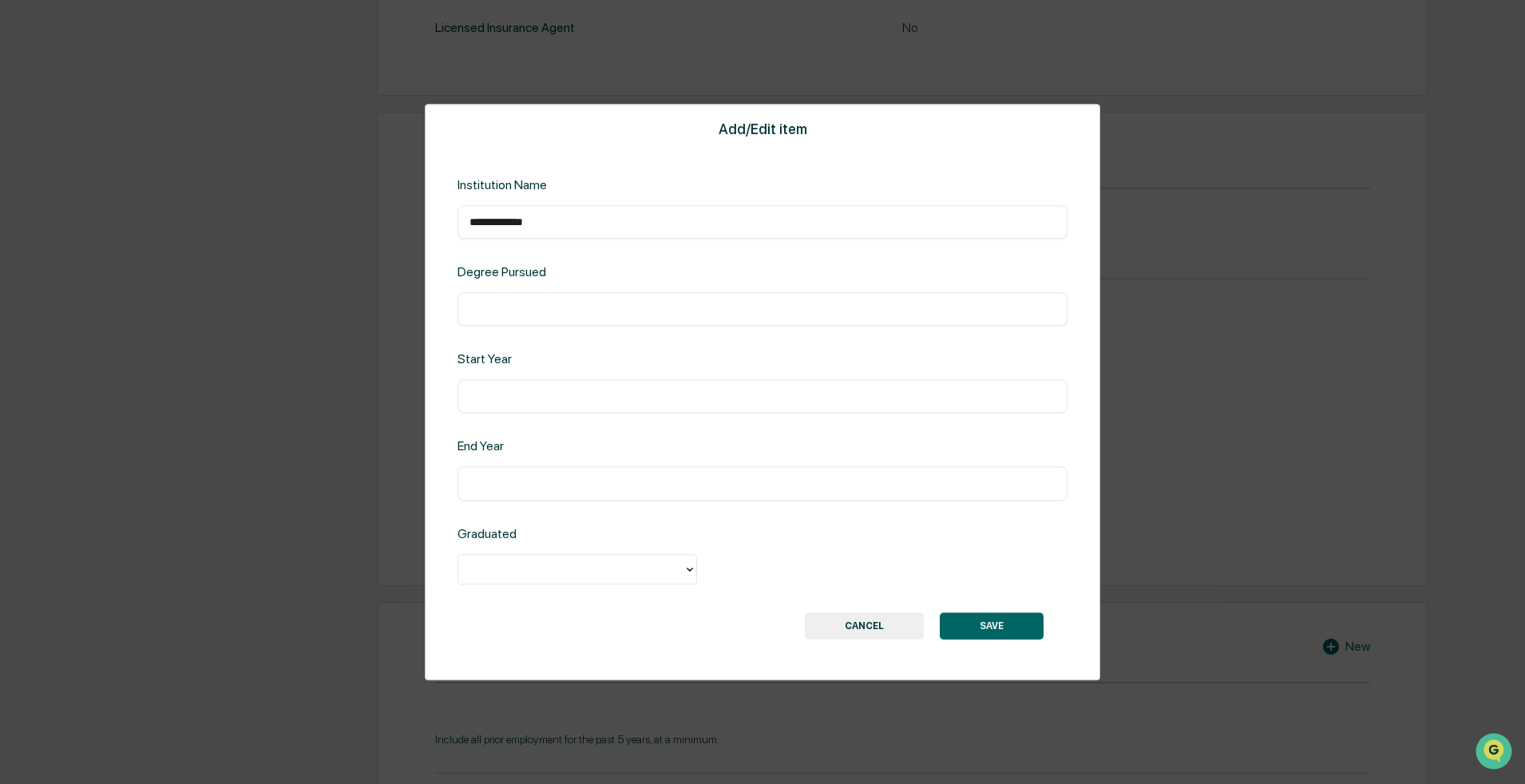 type on "**********" 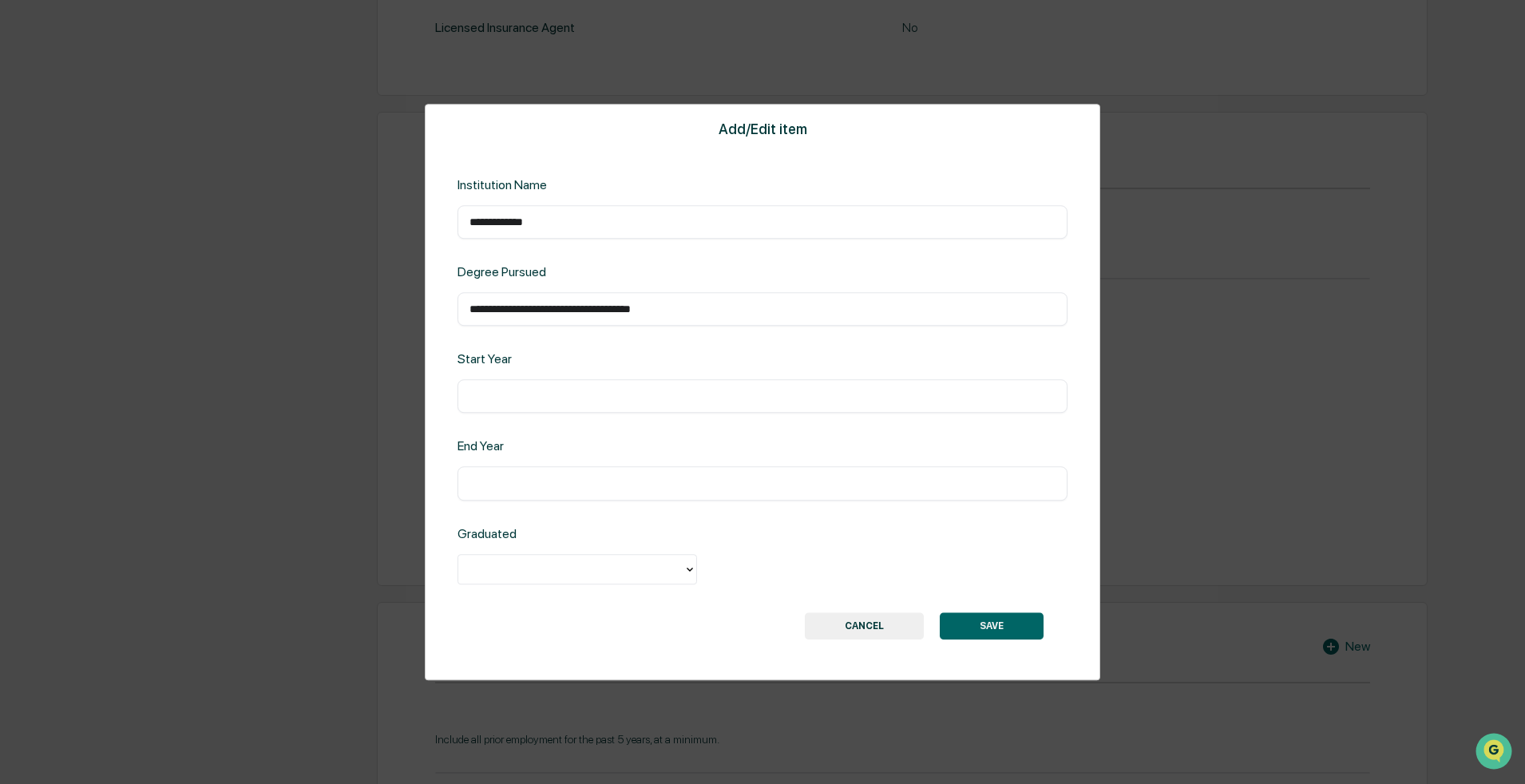type on "**********" 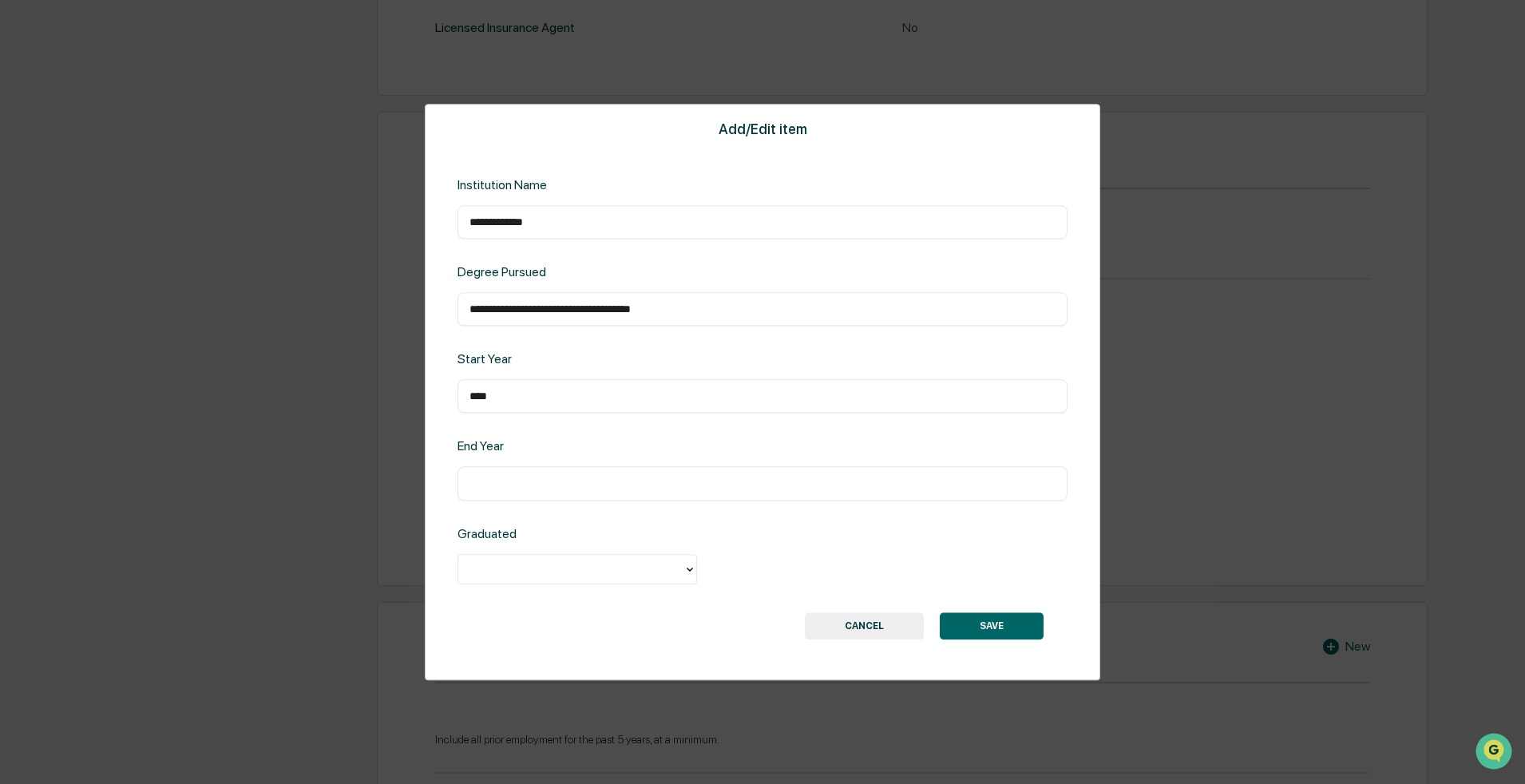 type on "****" 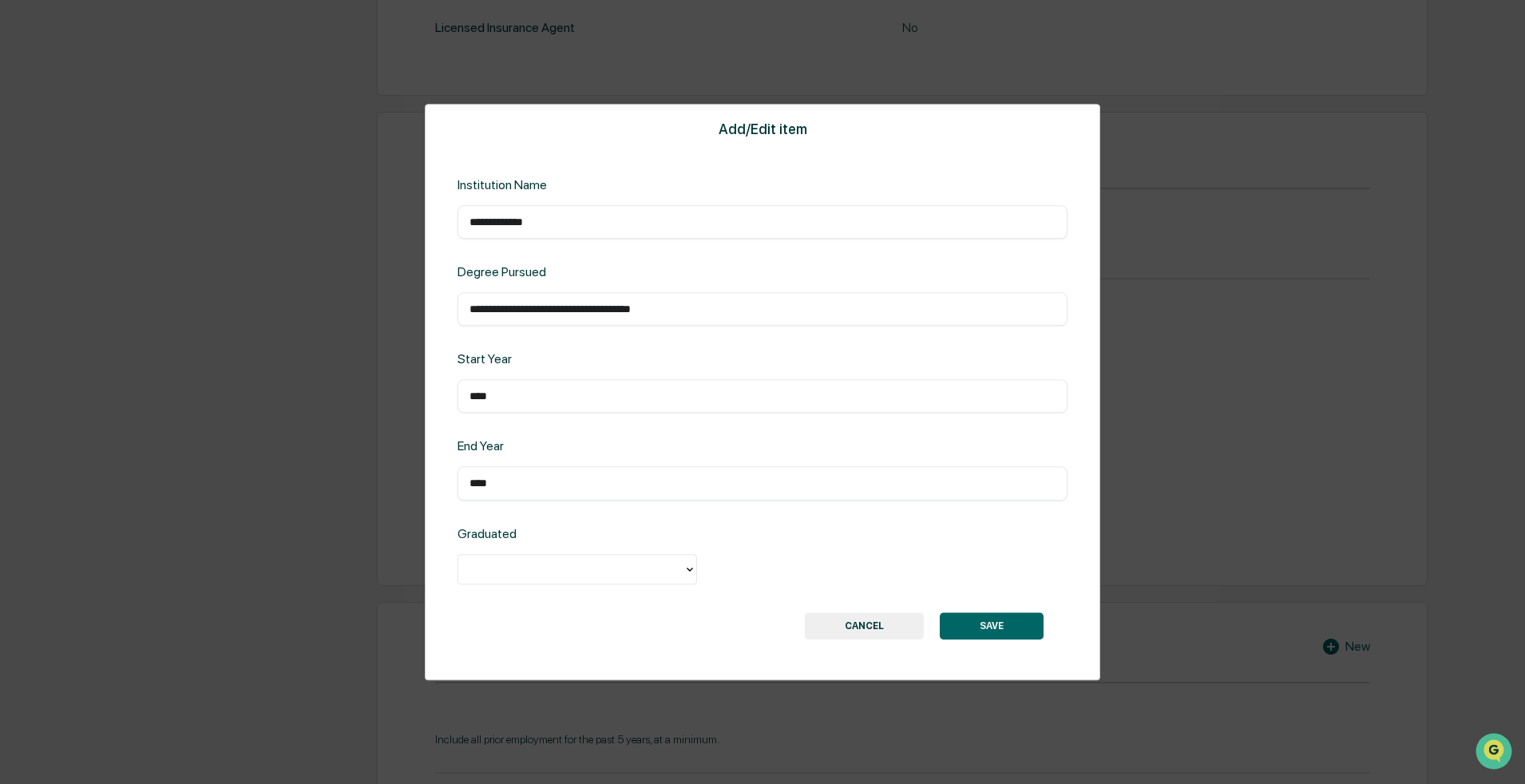 type on "****" 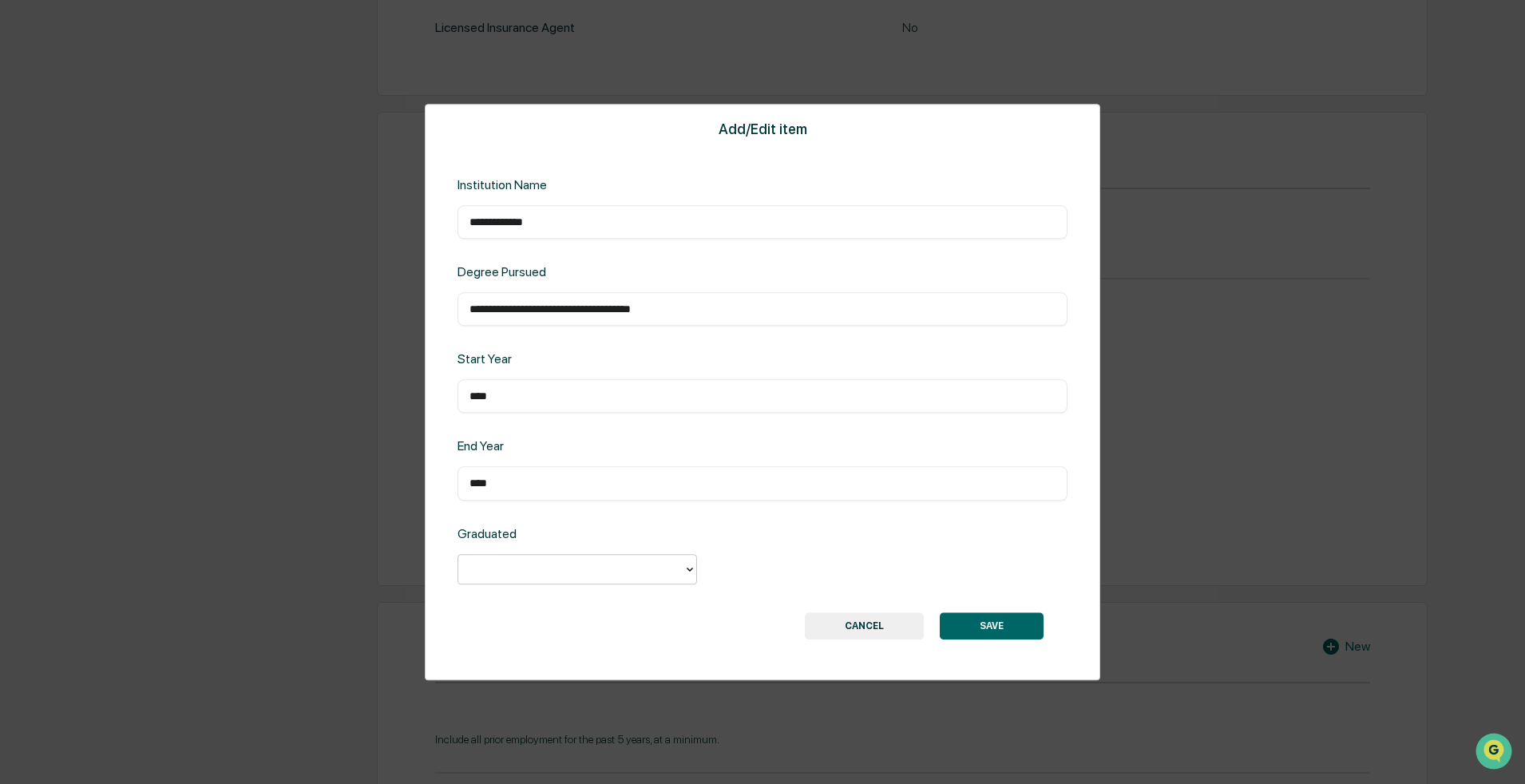 click at bounding box center (577, 569) 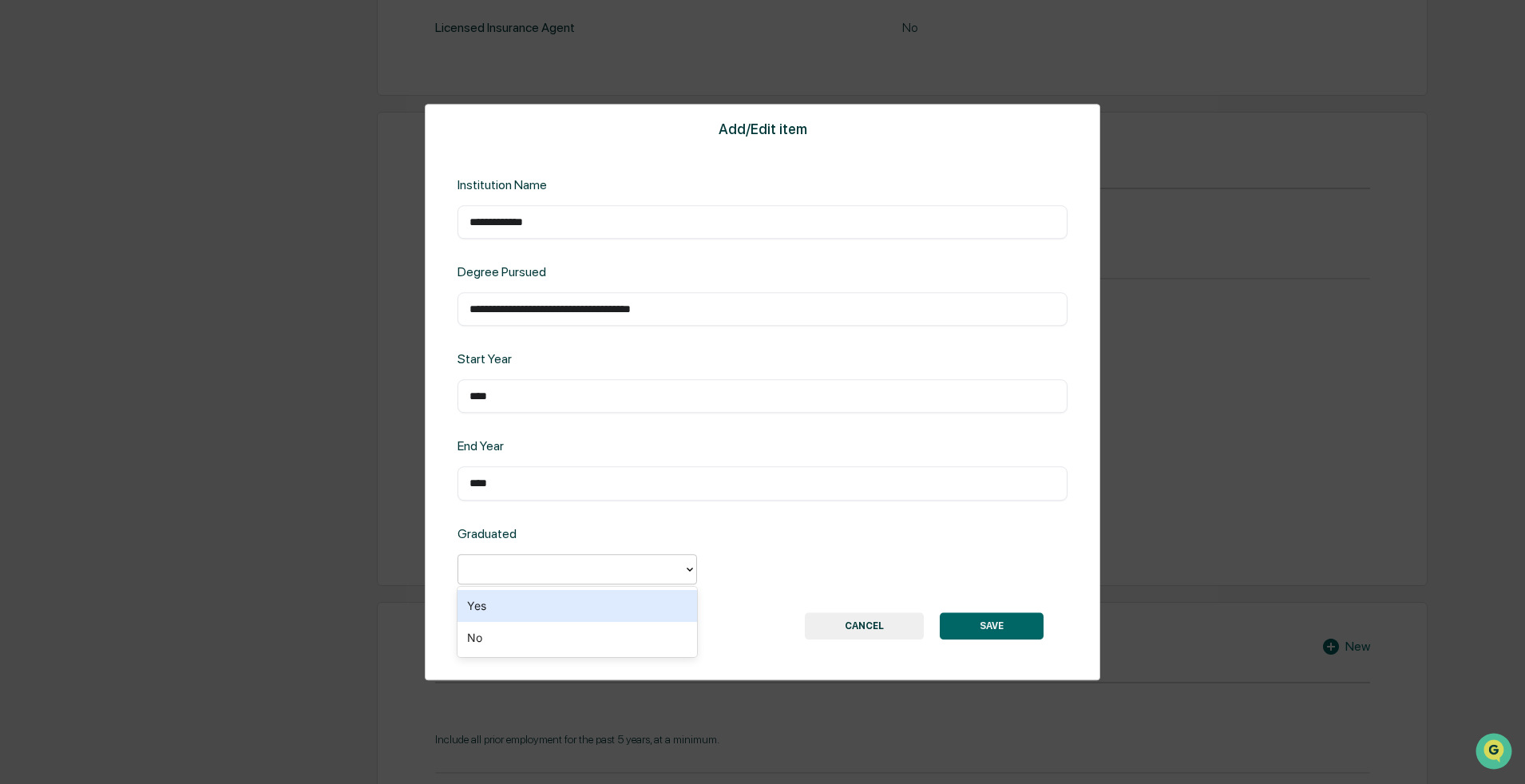 click on "Yes" at bounding box center (577, 606) 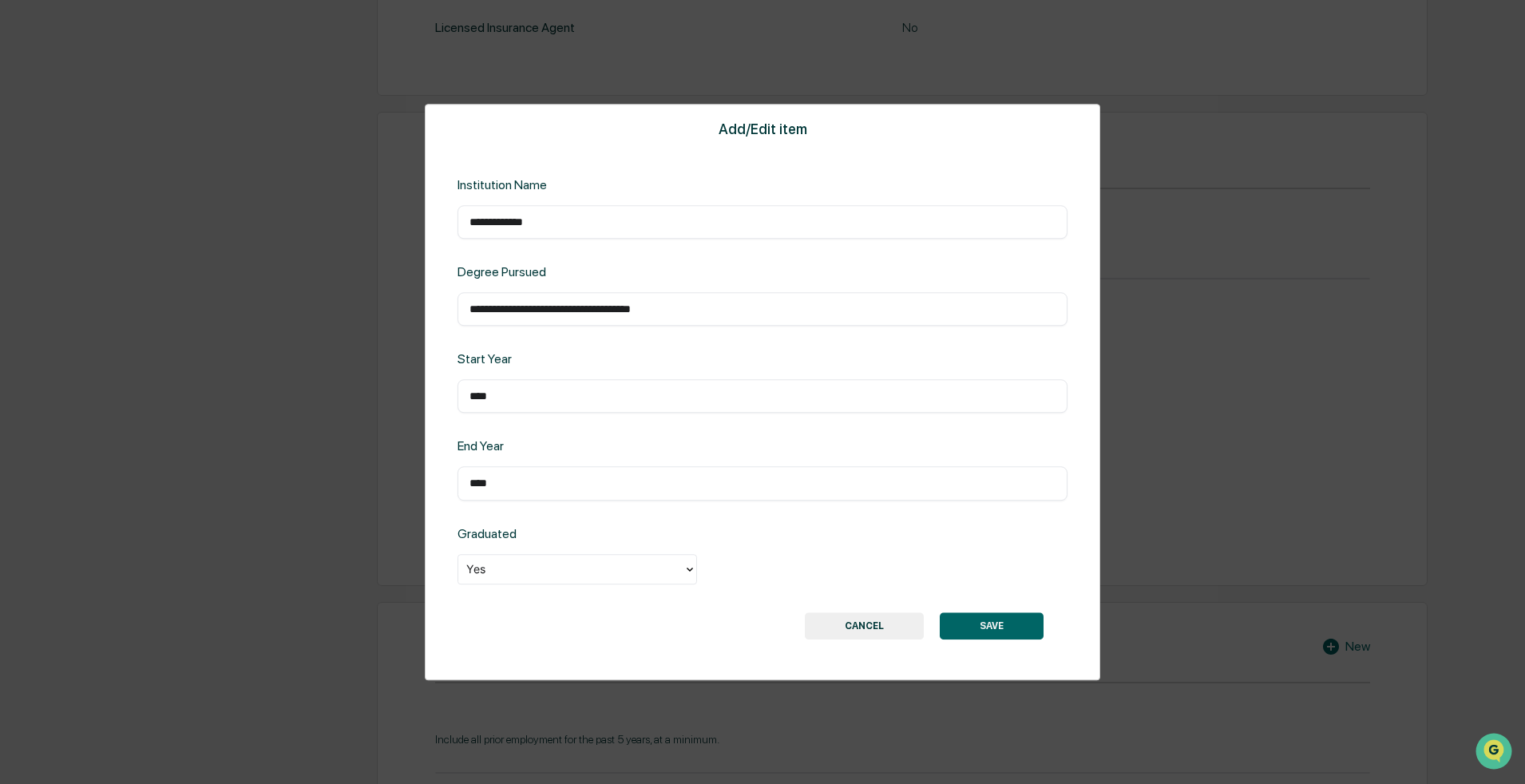 click on "SAVE" at bounding box center (992, 626) 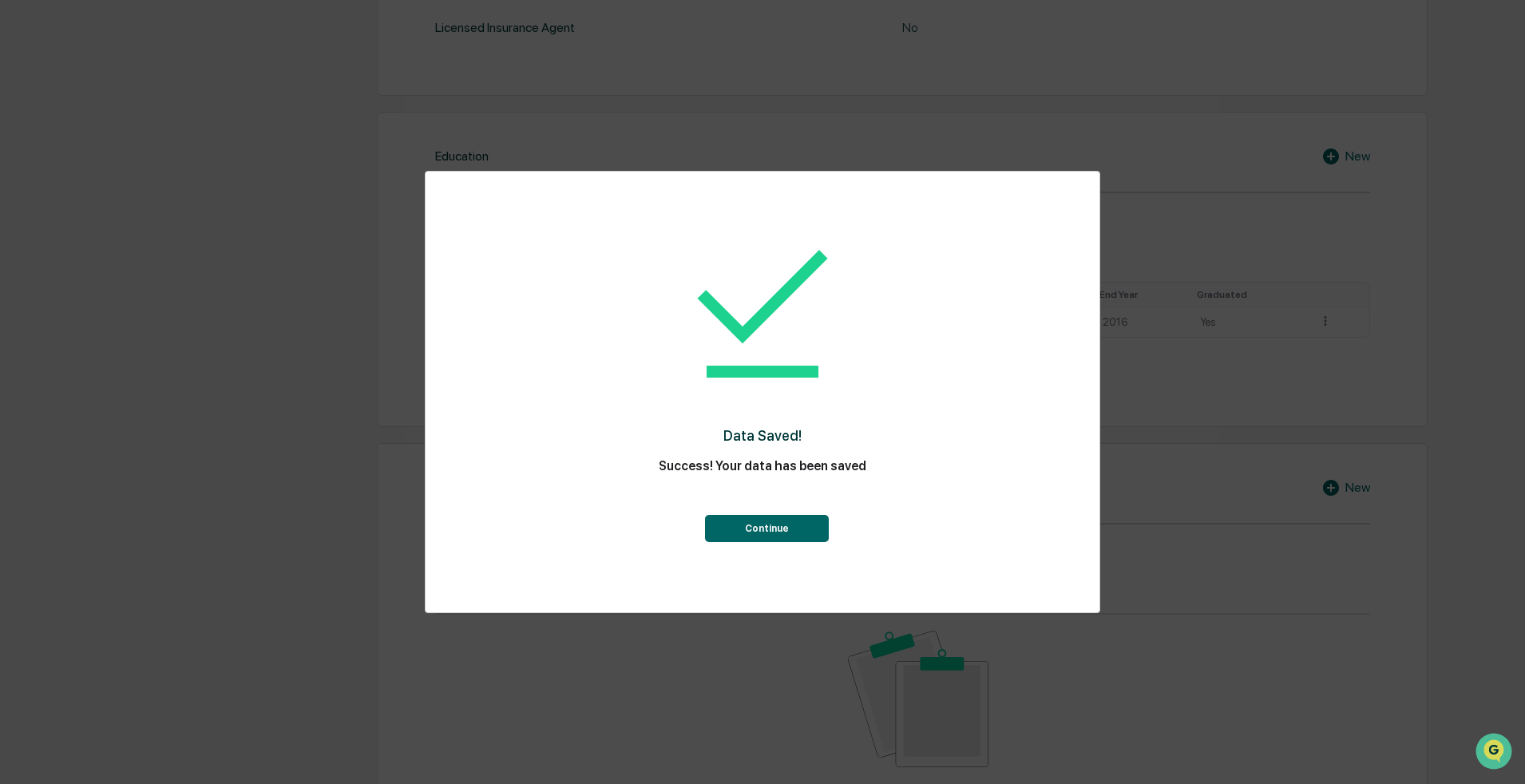 click on "Continue" at bounding box center [762, 513] 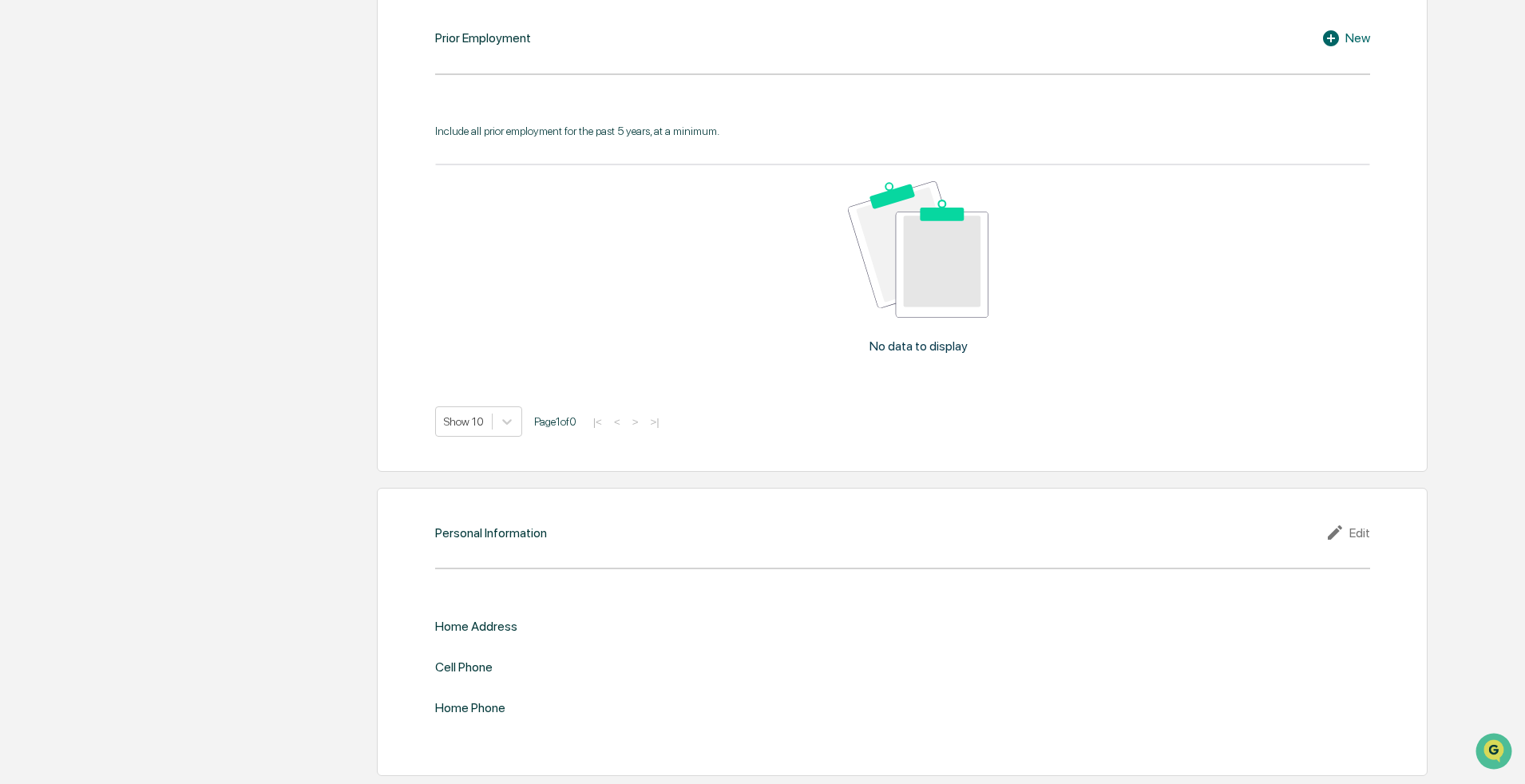 scroll, scrollTop: 1235, scrollLeft: 0, axis: vertical 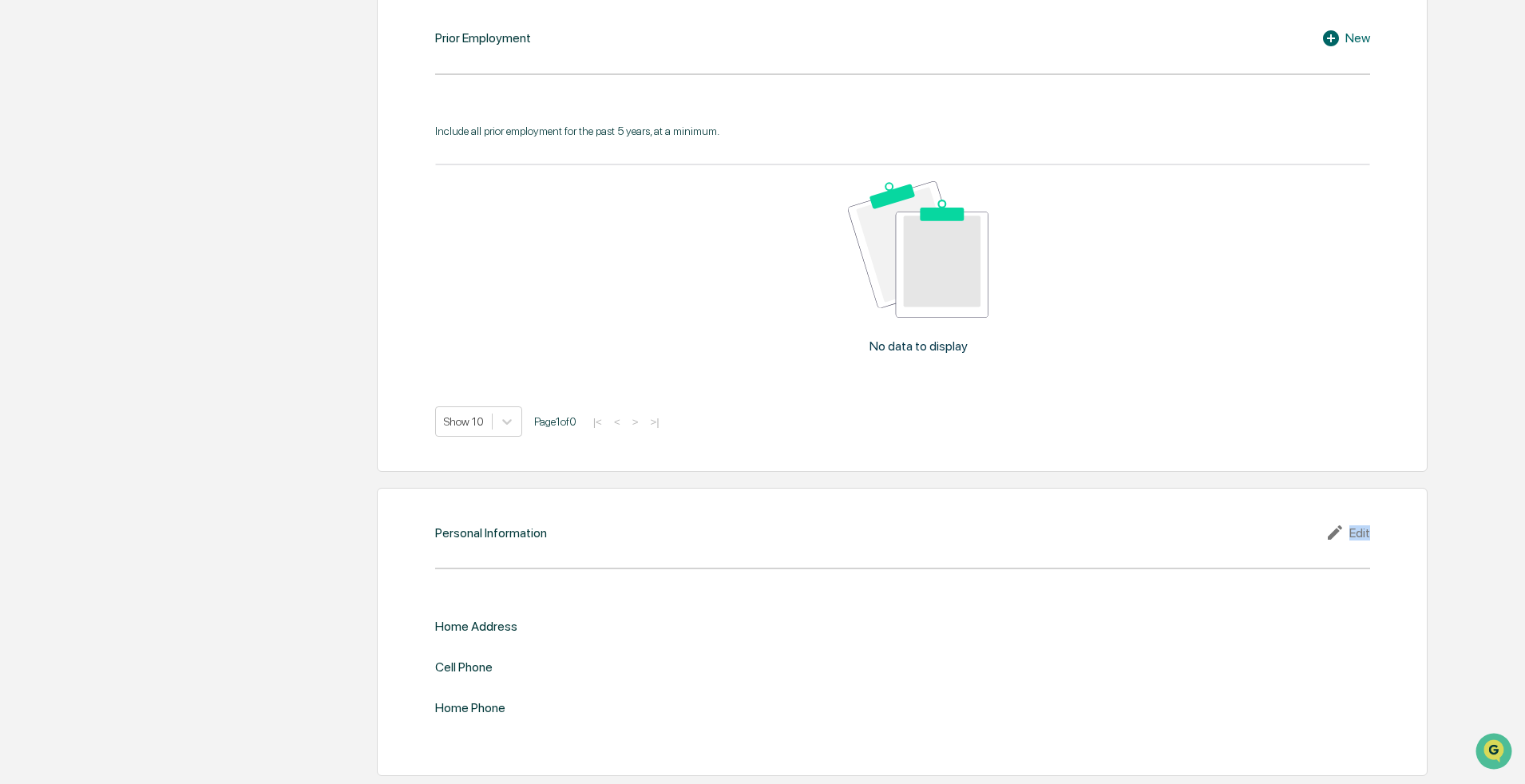 click on "Personal Information Edit Home Address Cell Phone Home Phone" at bounding box center (902, 632) 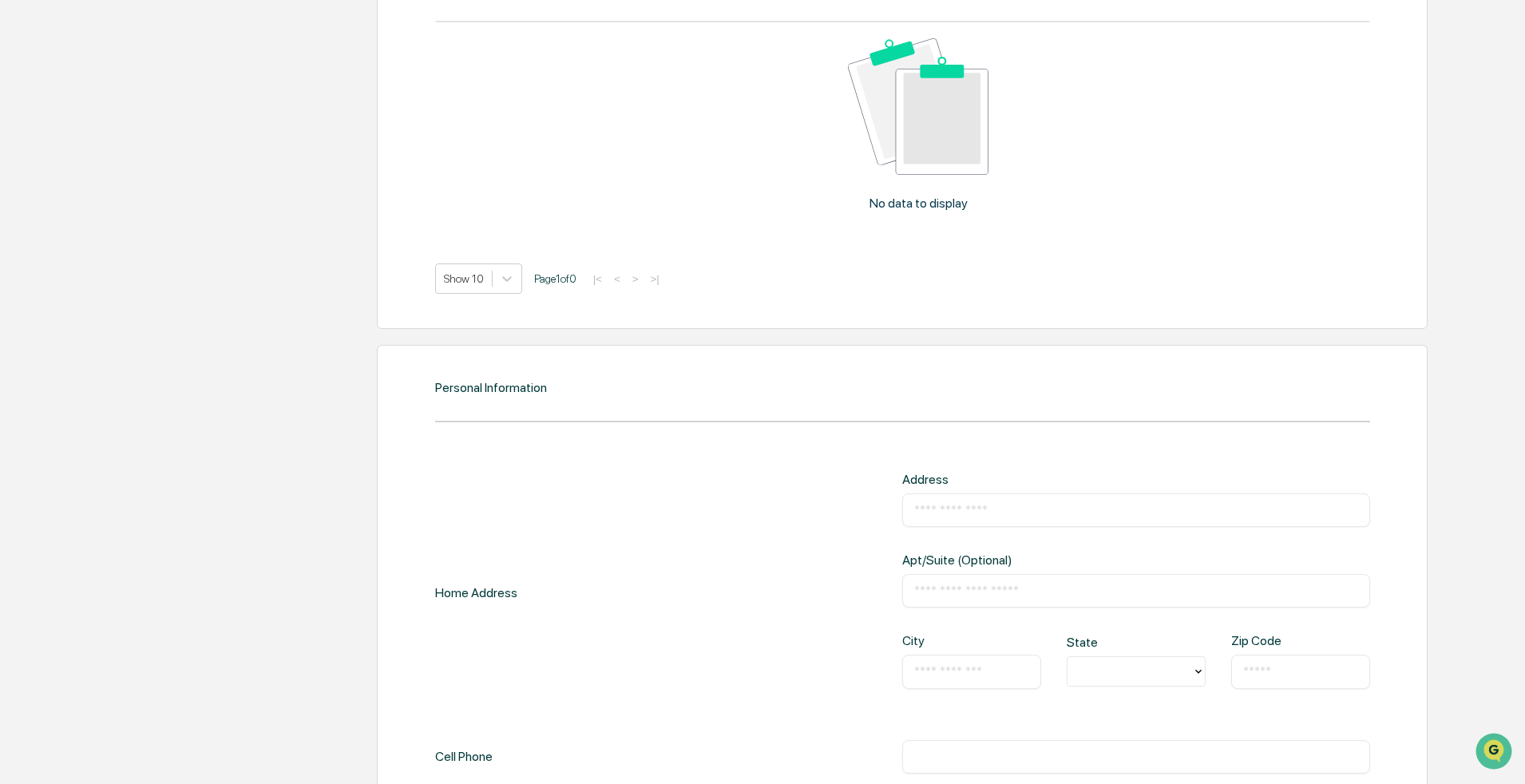 scroll, scrollTop: 1395, scrollLeft: 0, axis: vertical 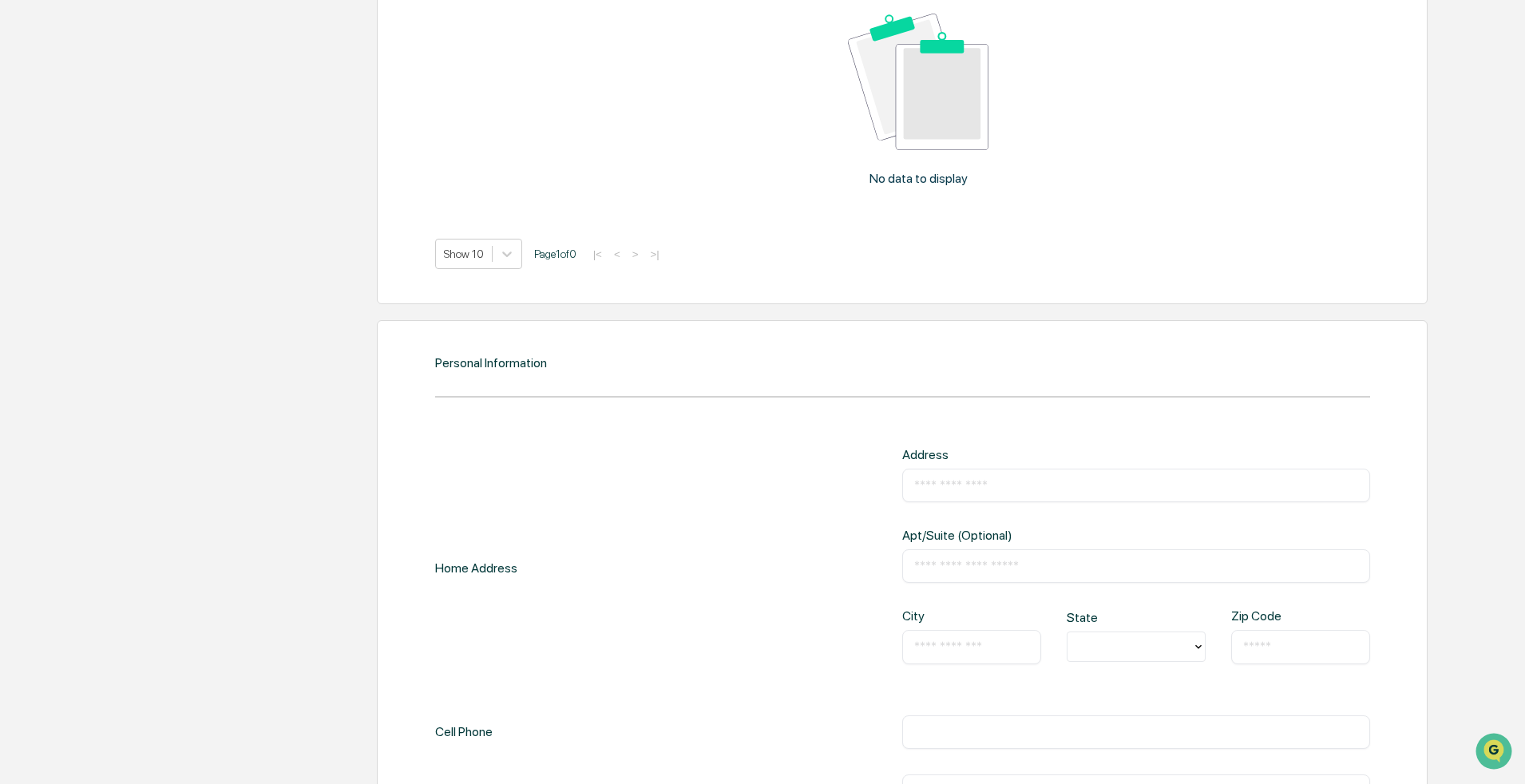 drag, startPoint x: 1007, startPoint y: 499, endPoint x: 7, endPoint y: 377, distance: 1007.415 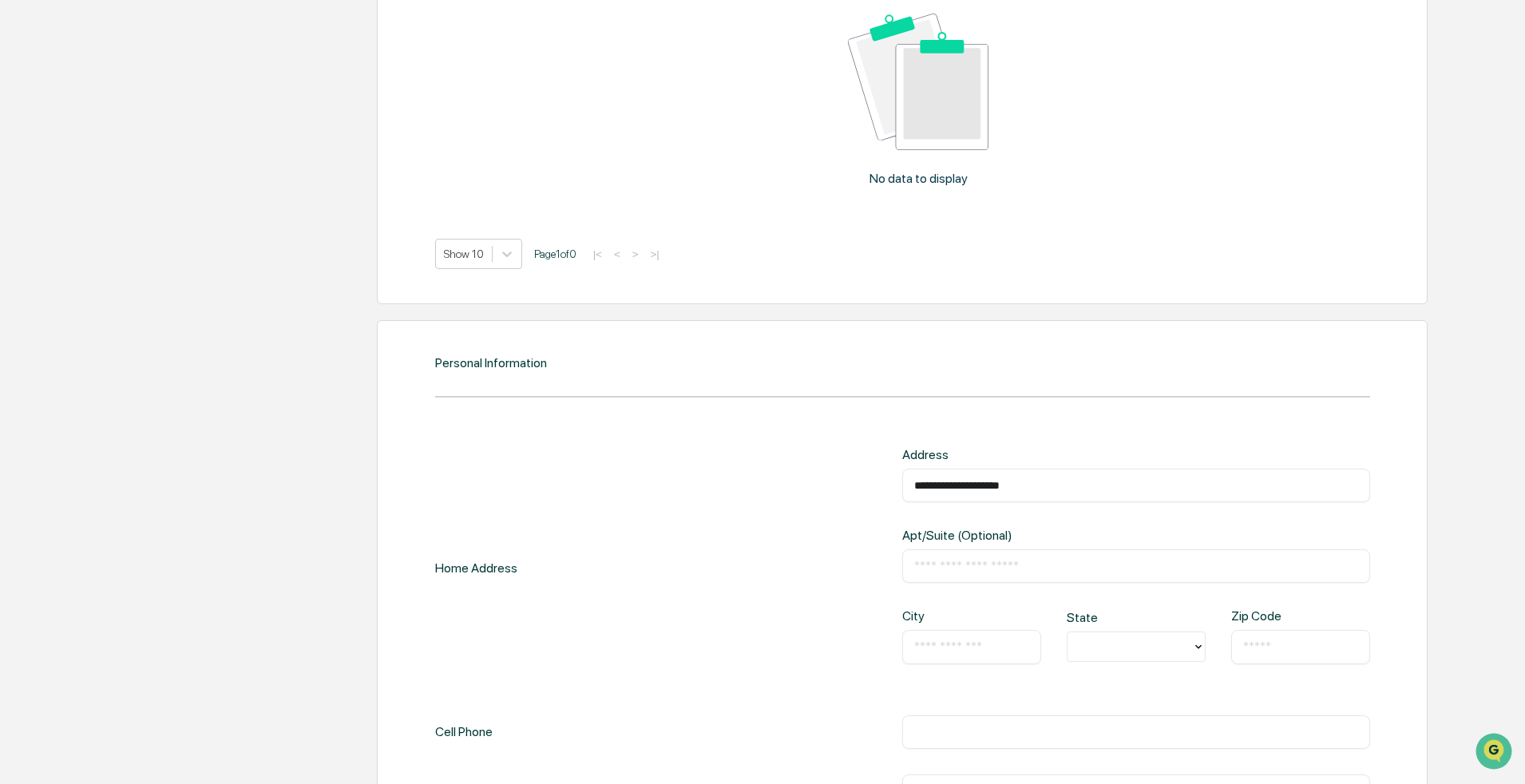 type on "**********" 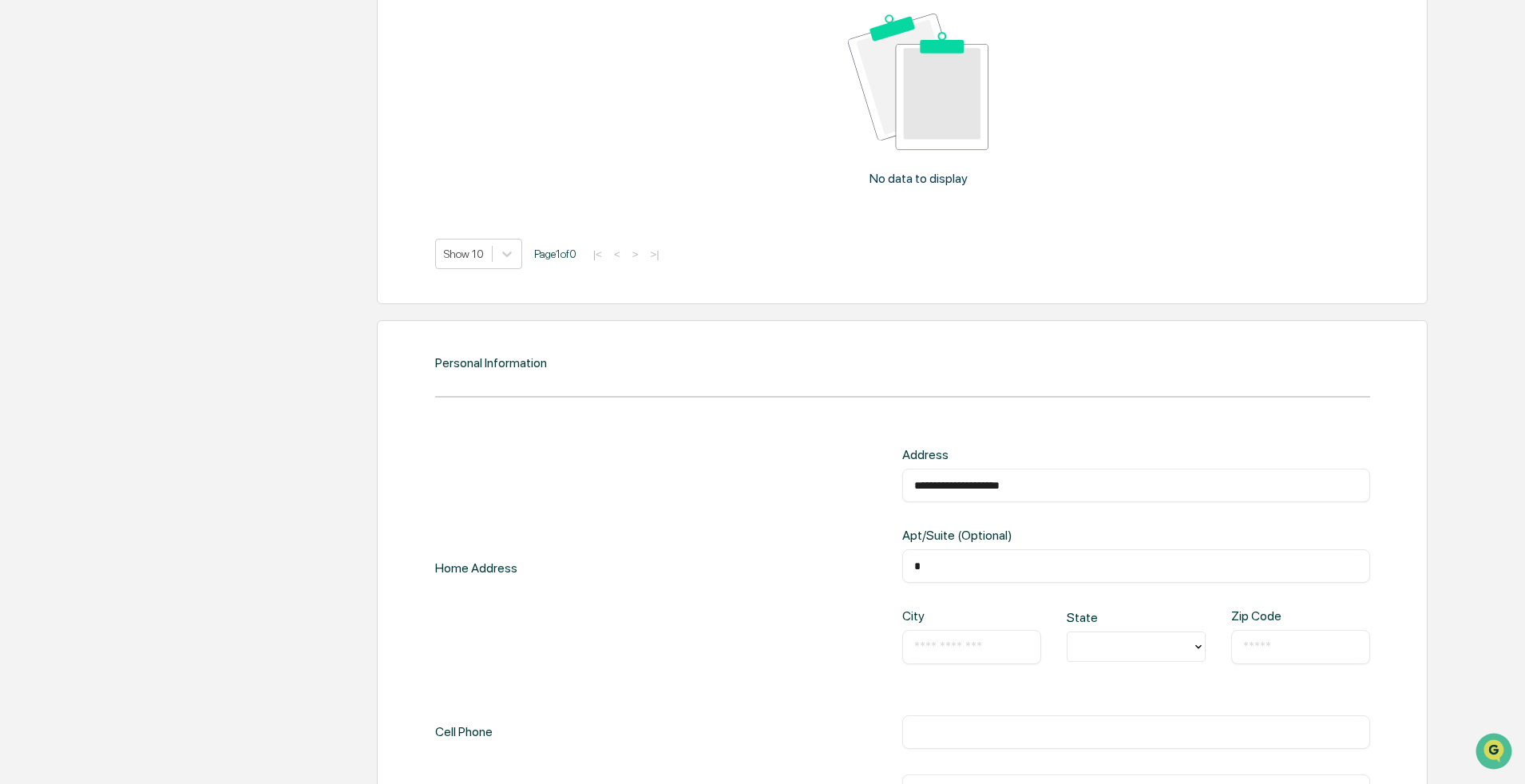 type on "*" 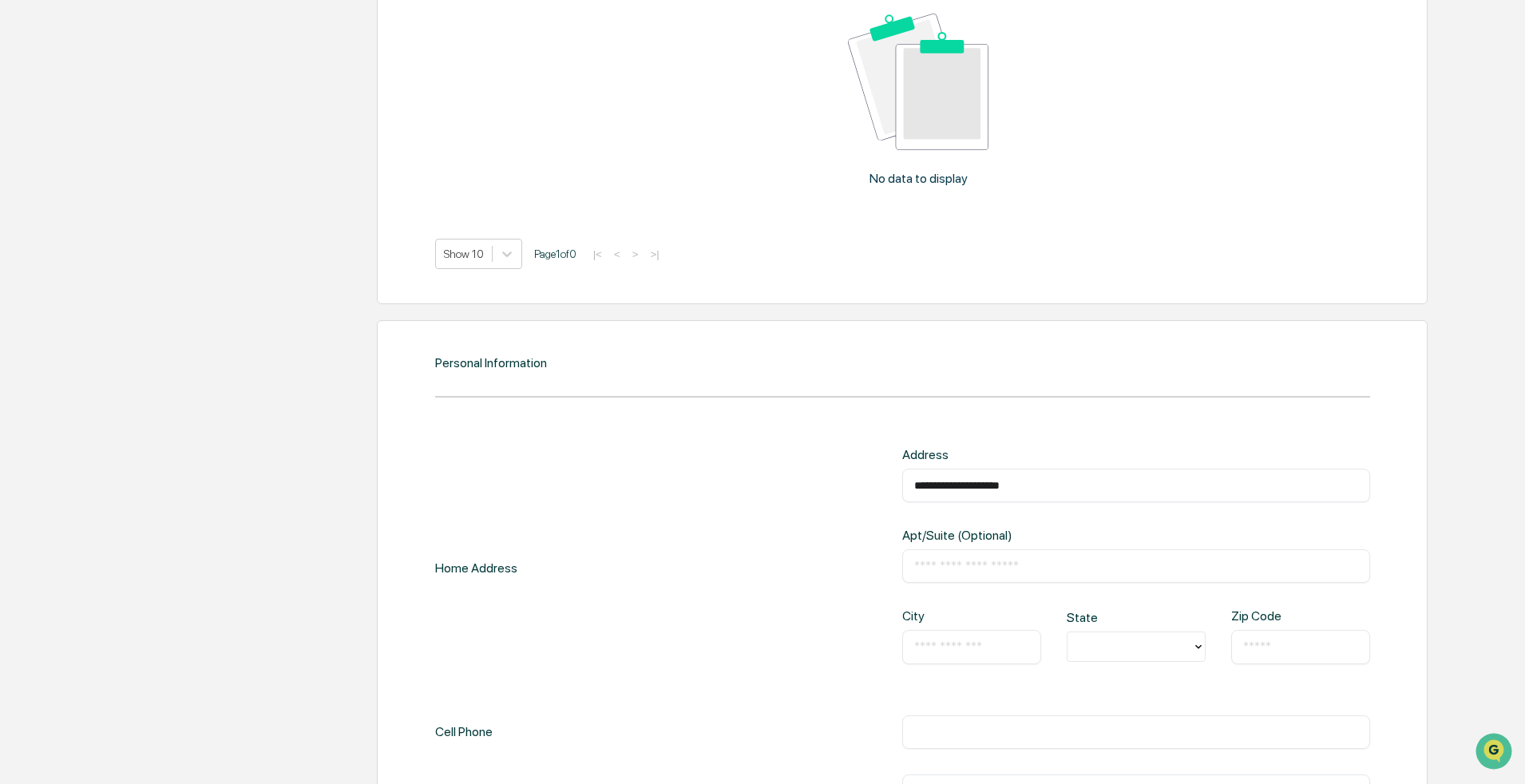 type 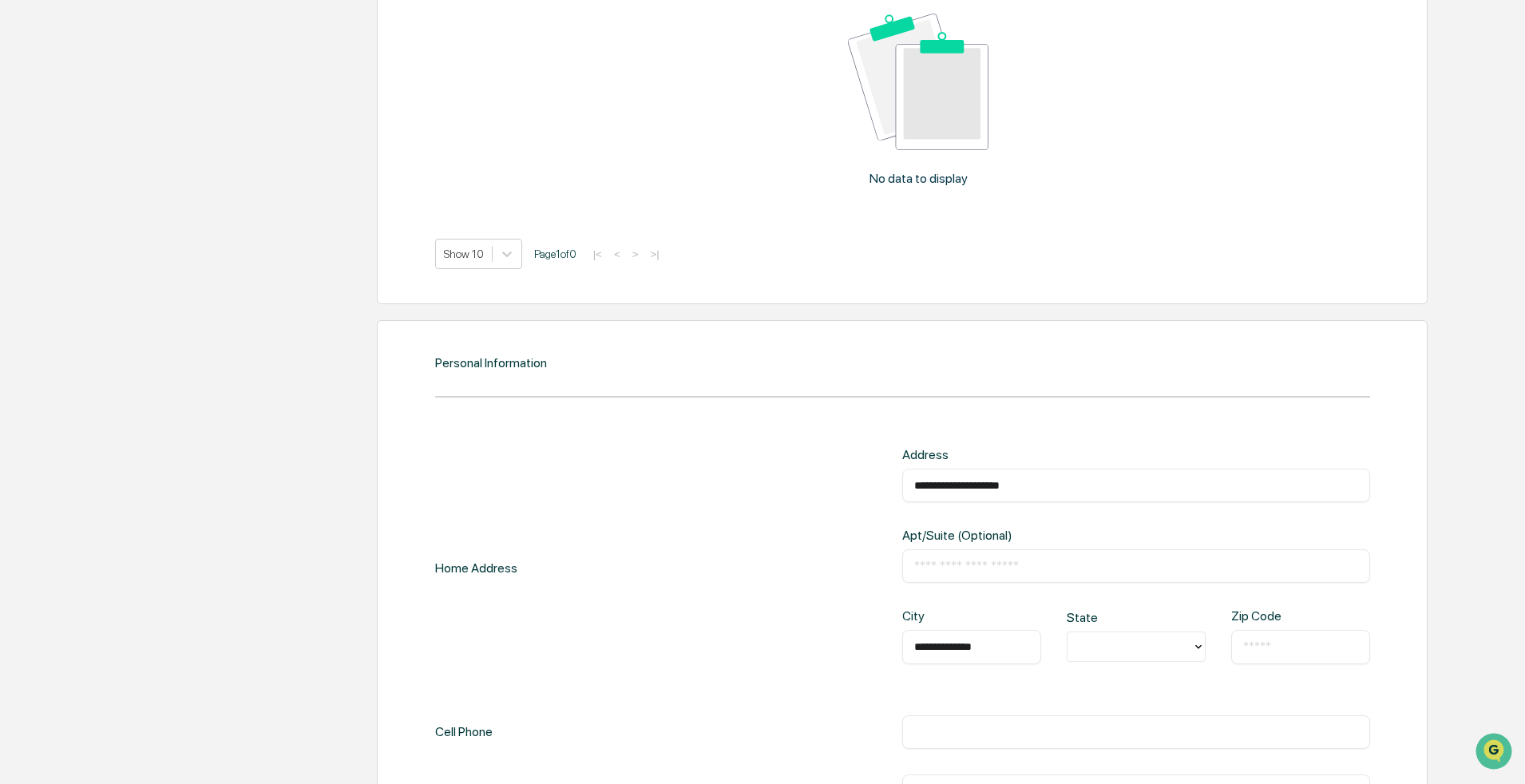 type on "**********" 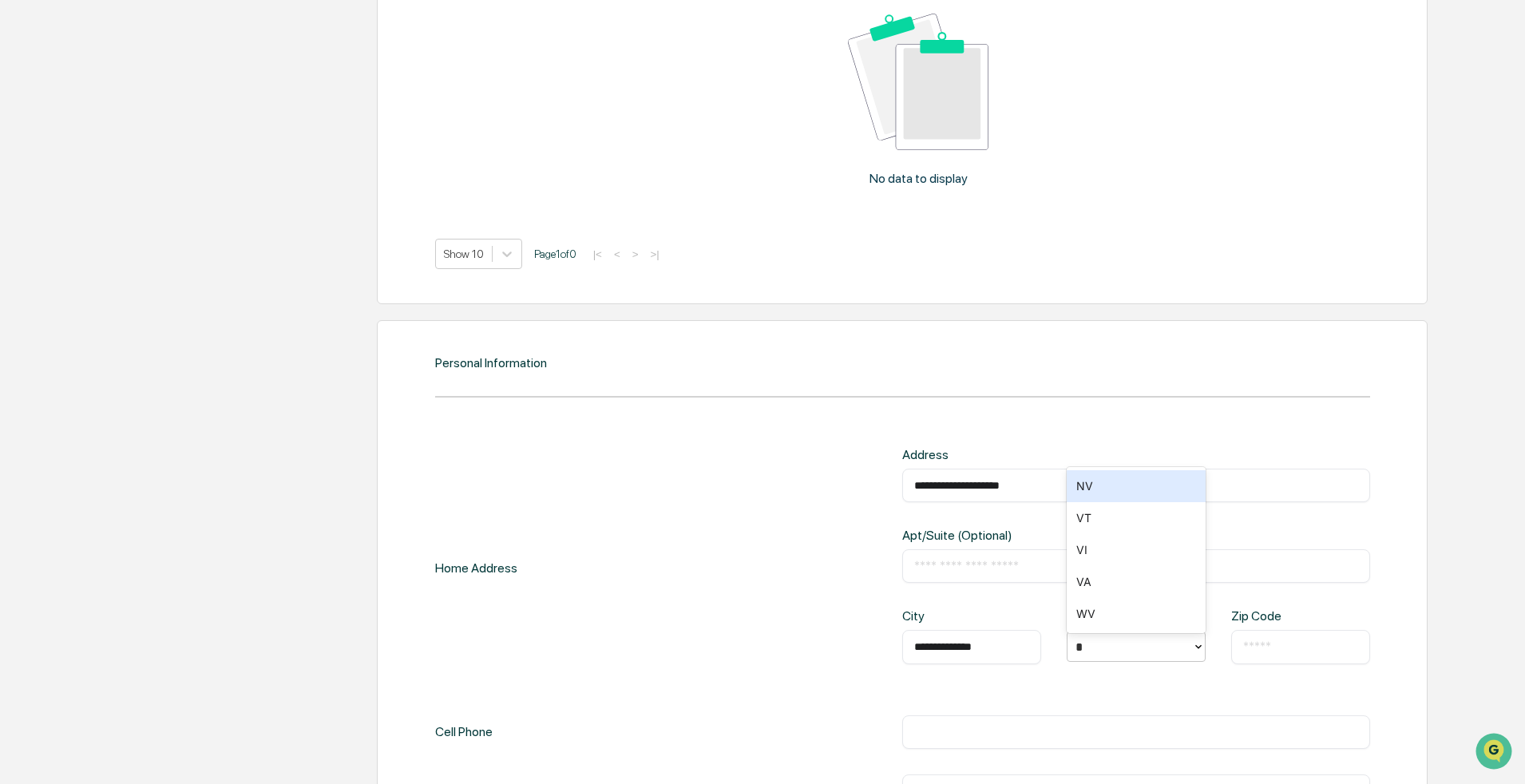 type on "**" 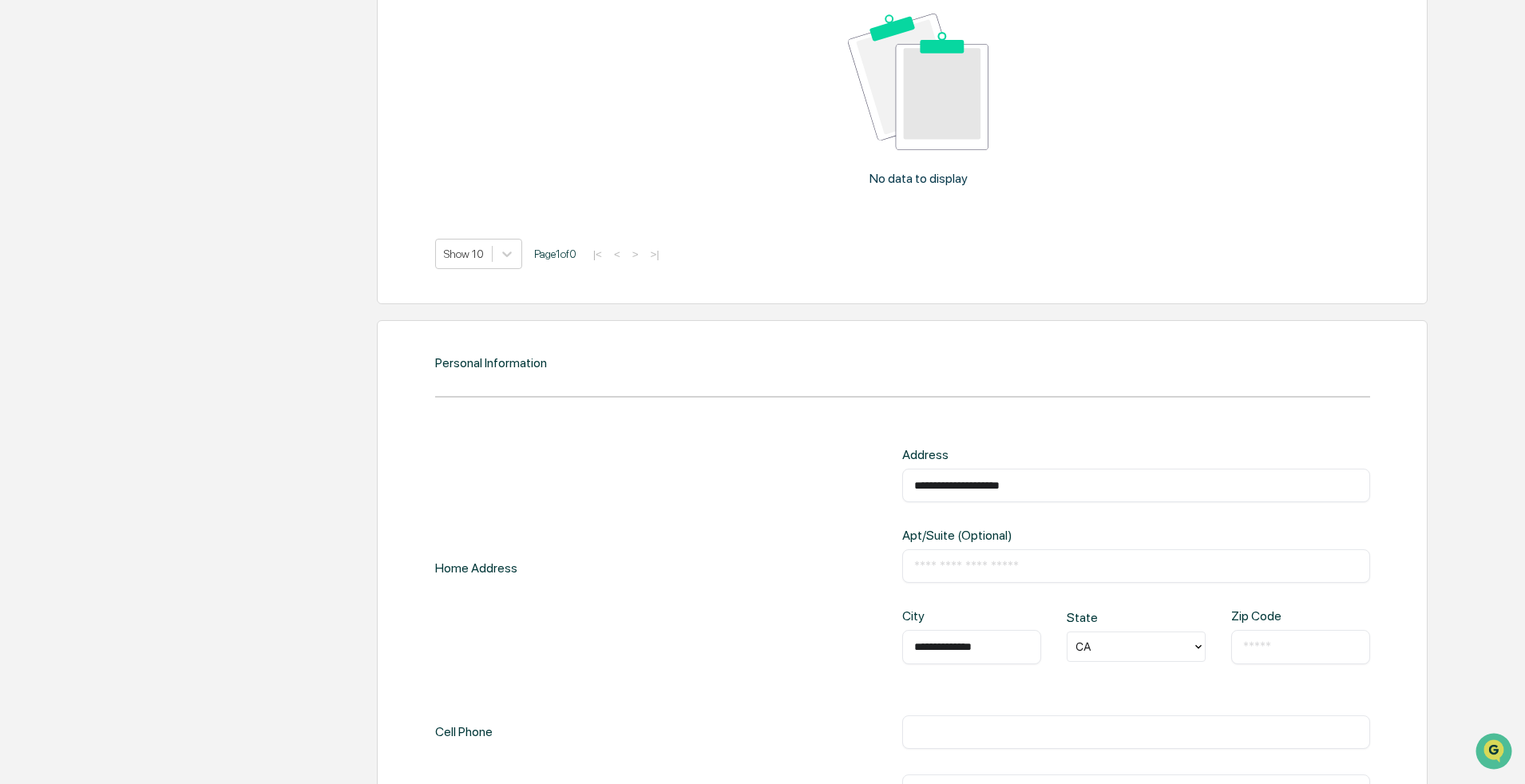 click at bounding box center (1130, 647) 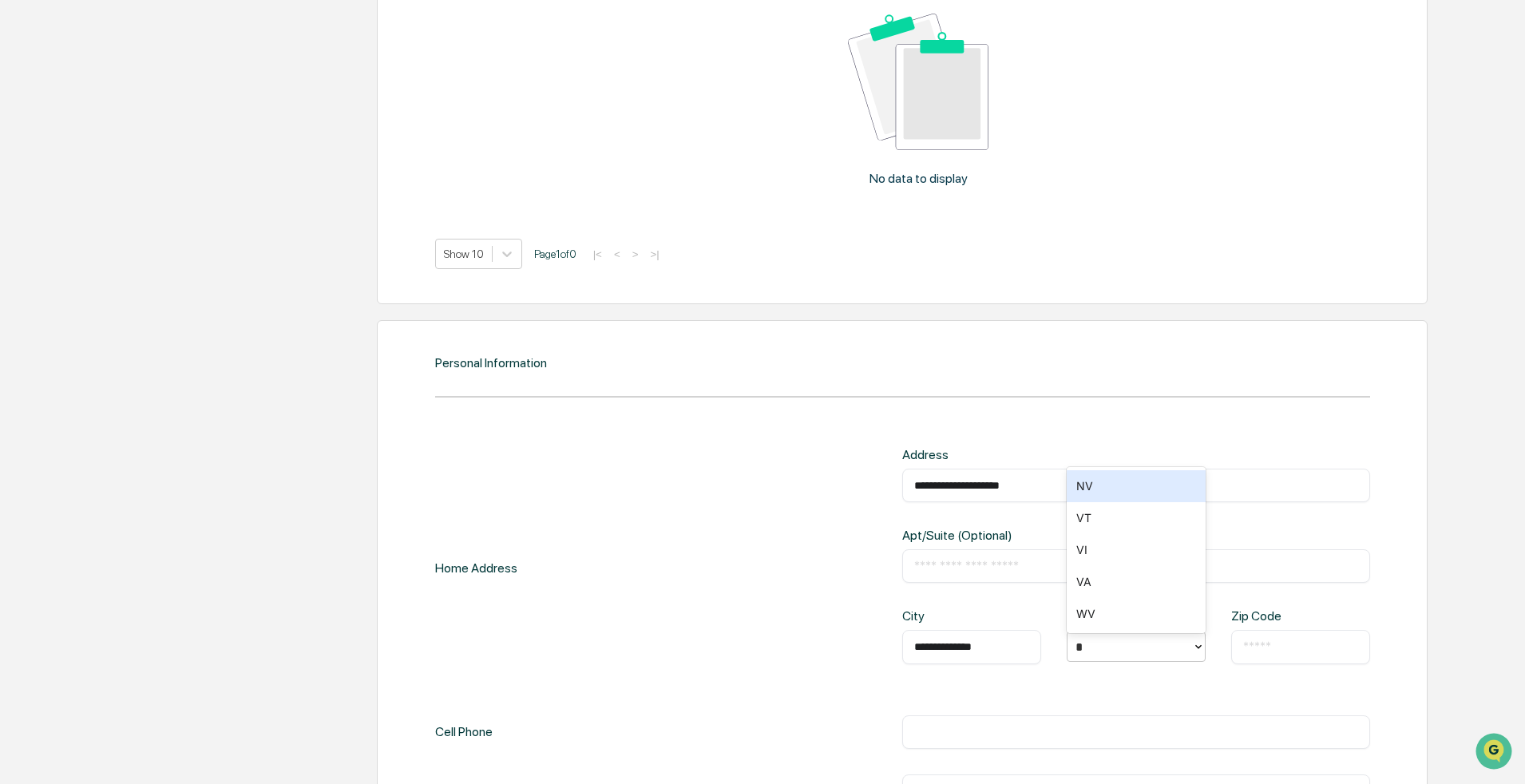type on "**" 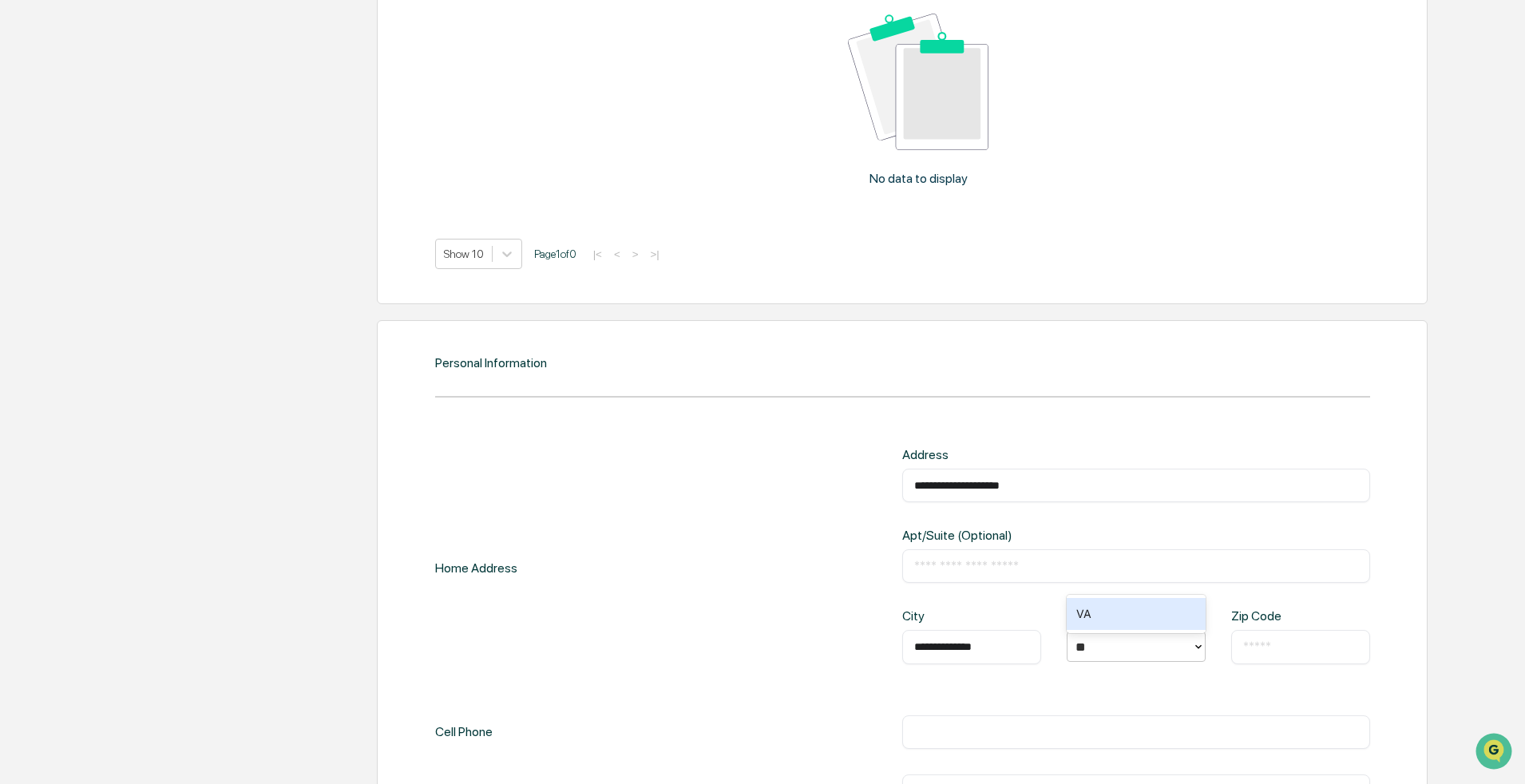click on "VA" at bounding box center [1136, 614] 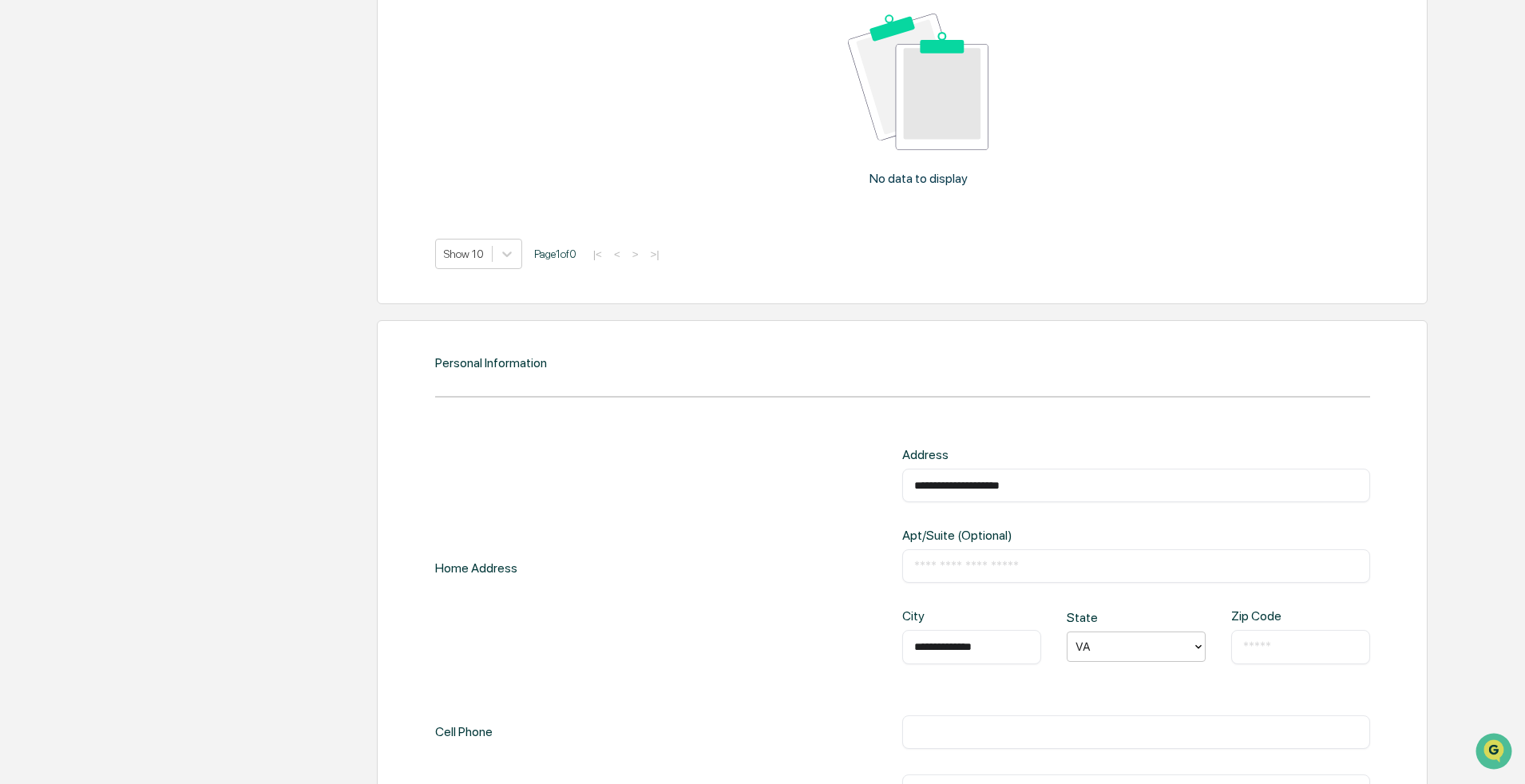 click at bounding box center (1301, 647) 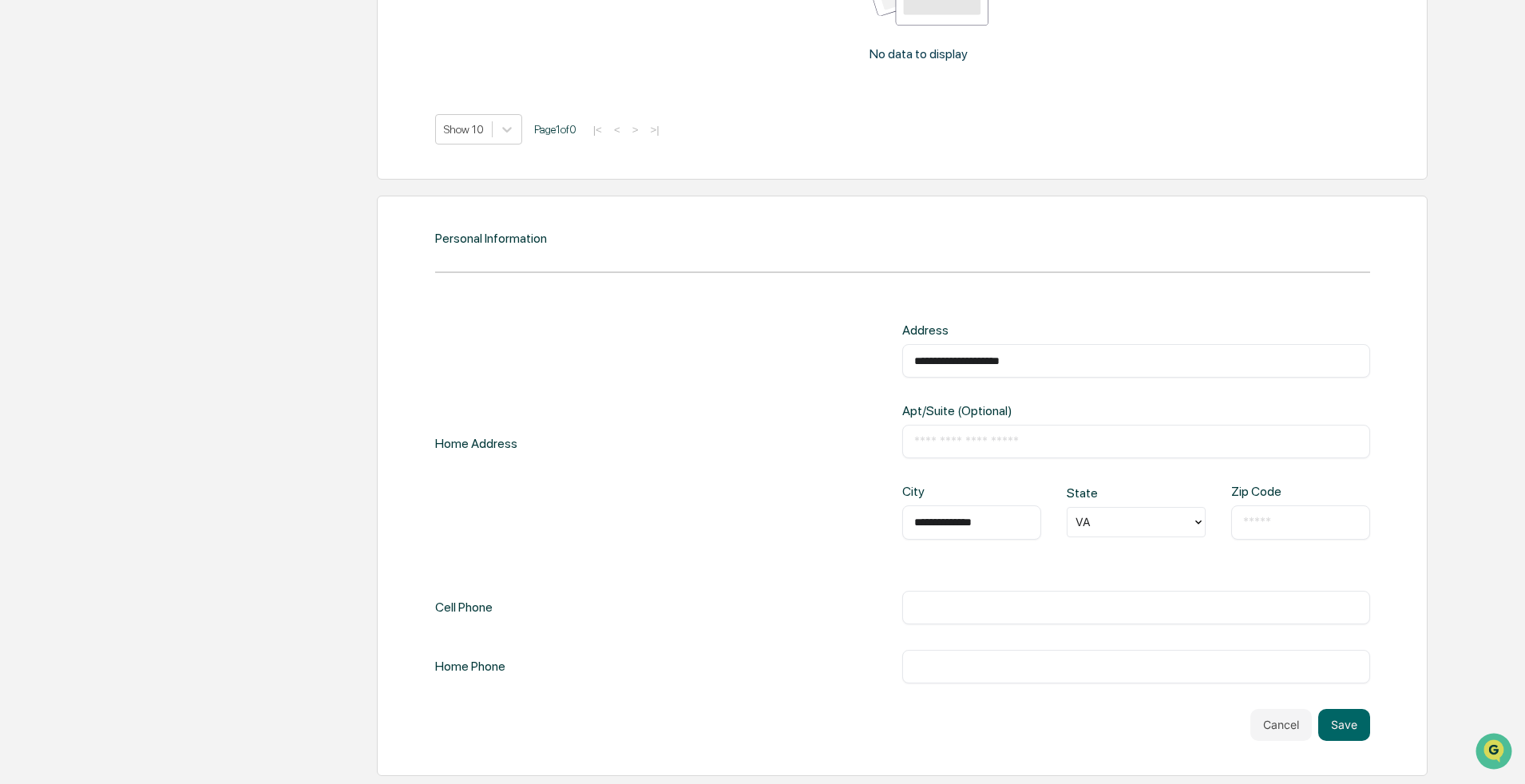 scroll, scrollTop: 1527, scrollLeft: 0, axis: vertical 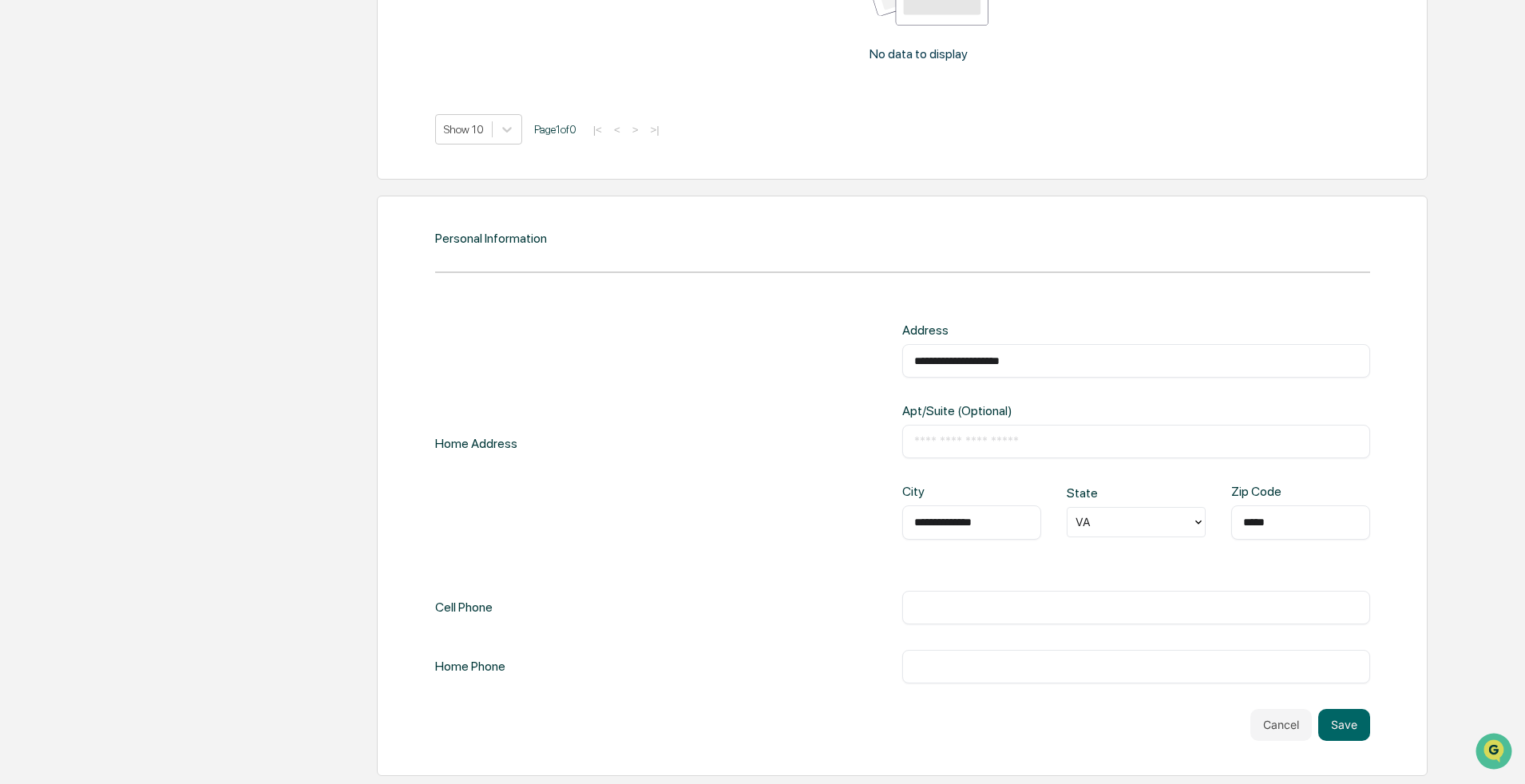 type on "*****" 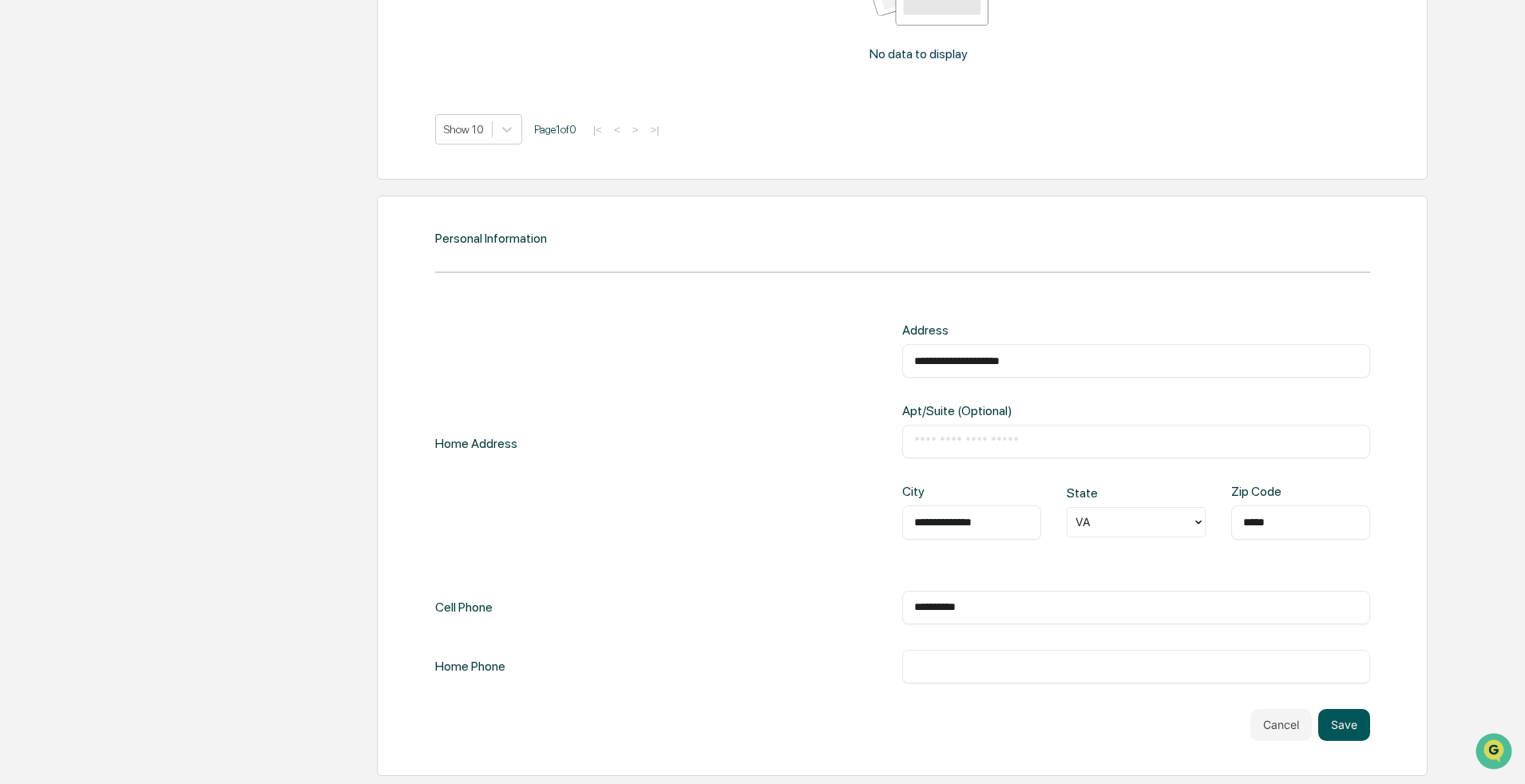 type on "**********" 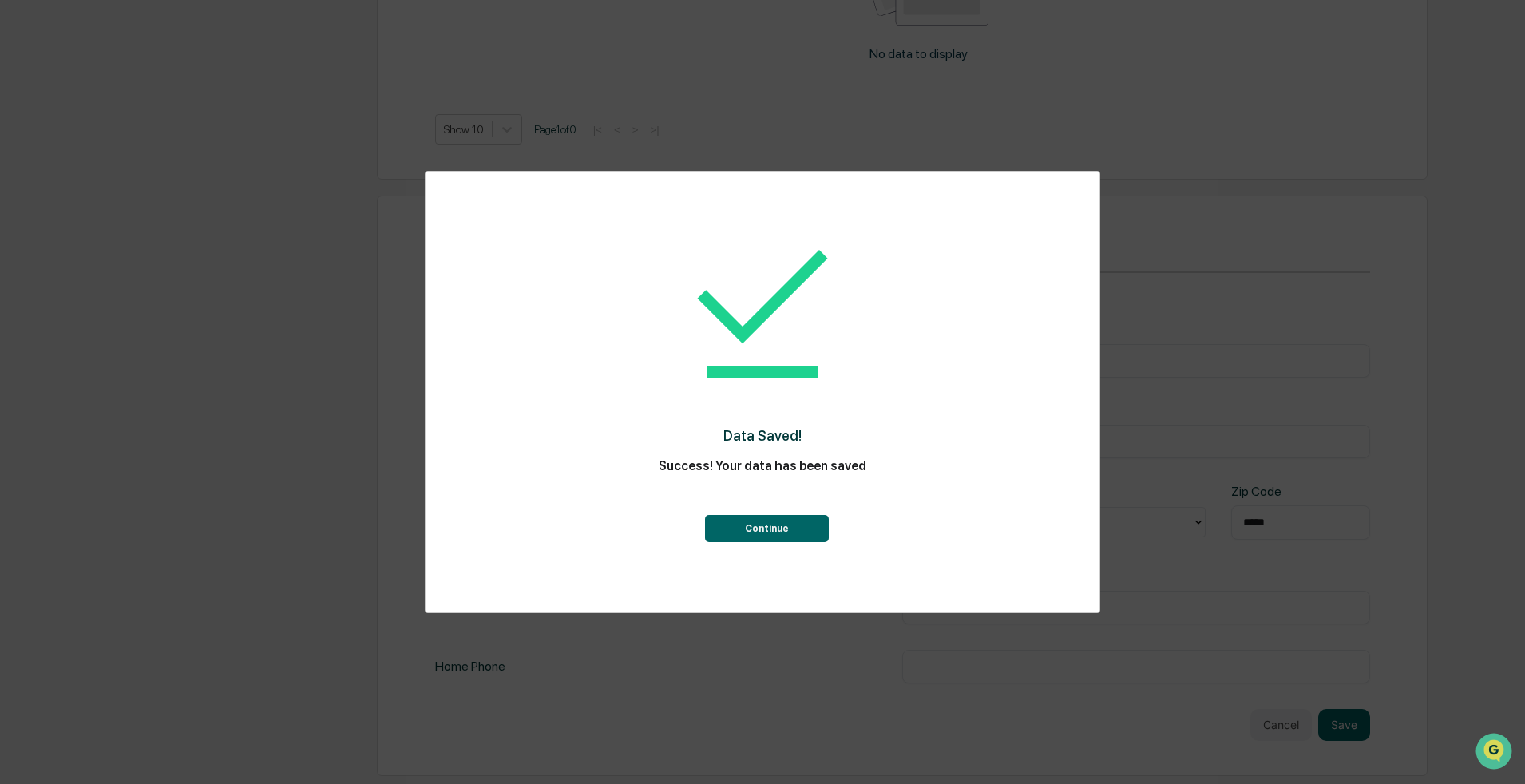 click on "Continue" at bounding box center [766, 529] 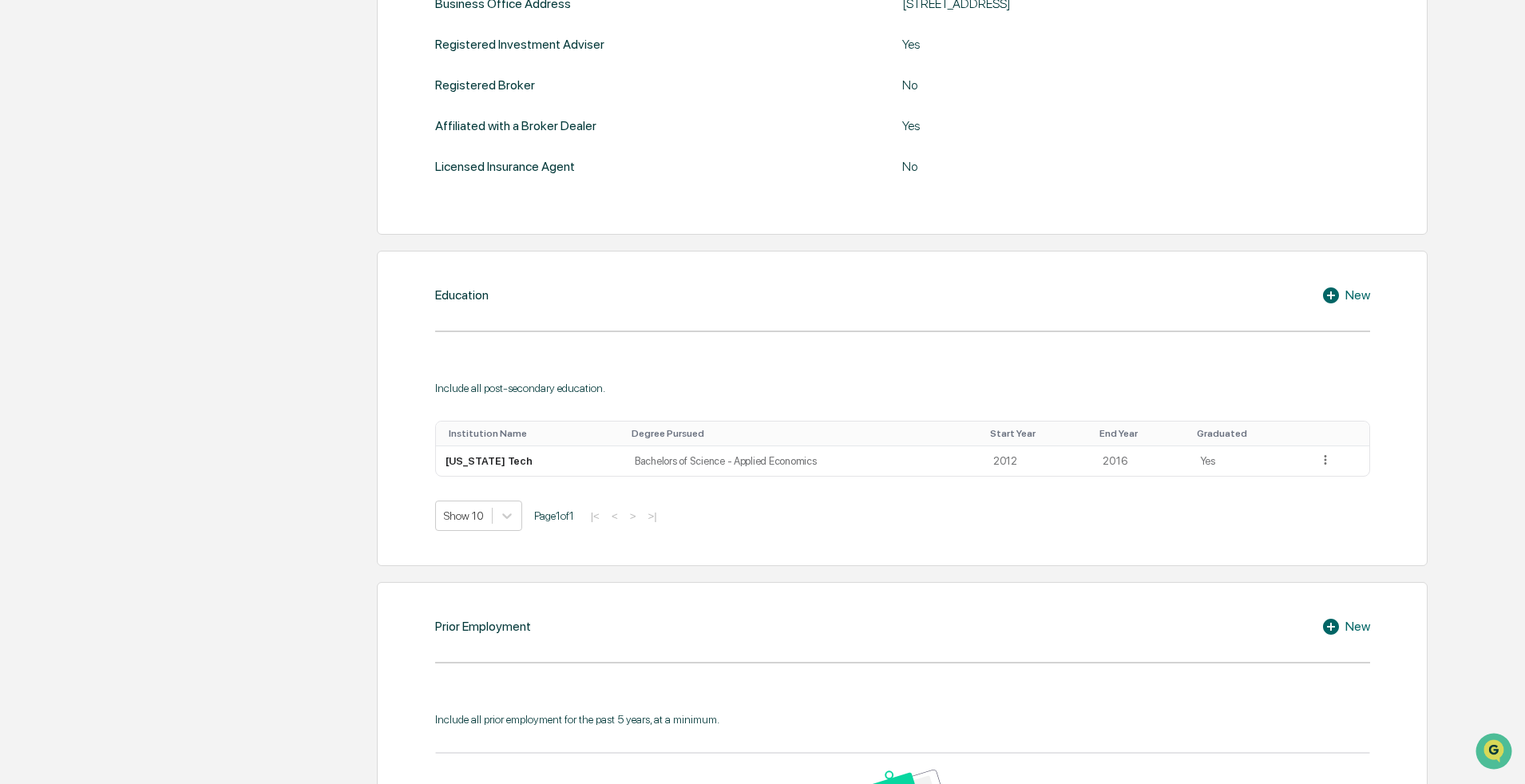 scroll, scrollTop: 798, scrollLeft: 0, axis: vertical 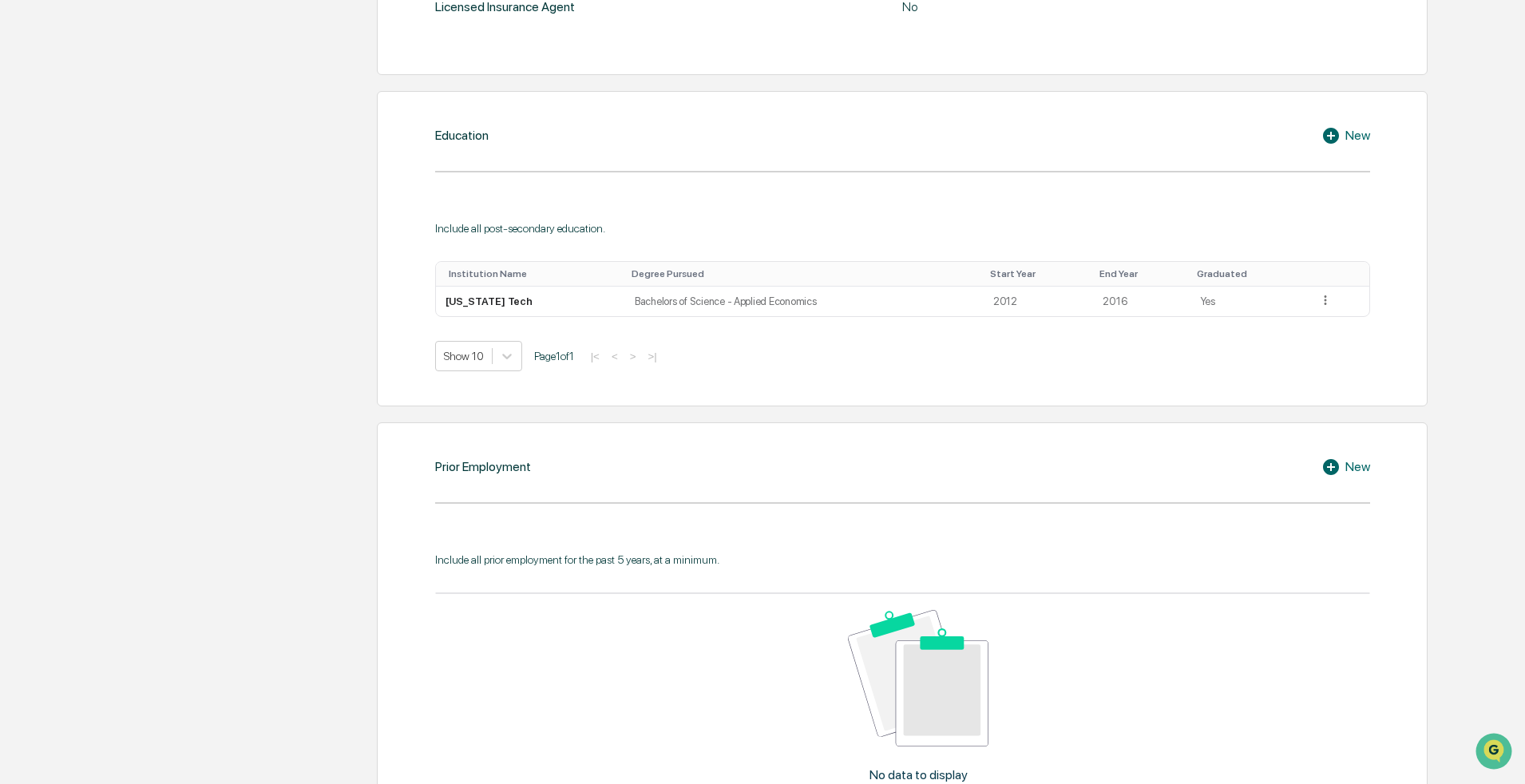 click on "New" at bounding box center (1345, 467) 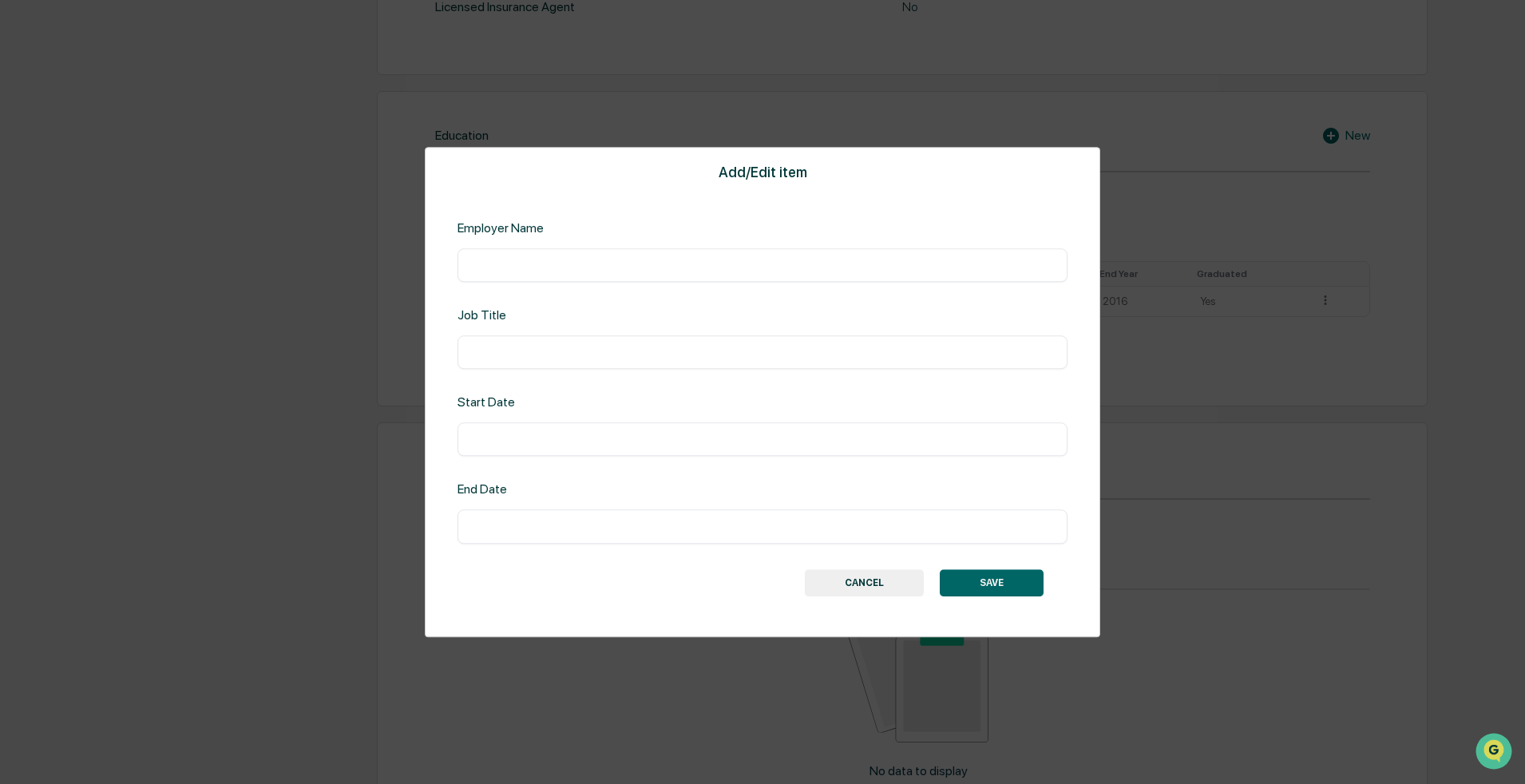 click at bounding box center [762, 265] 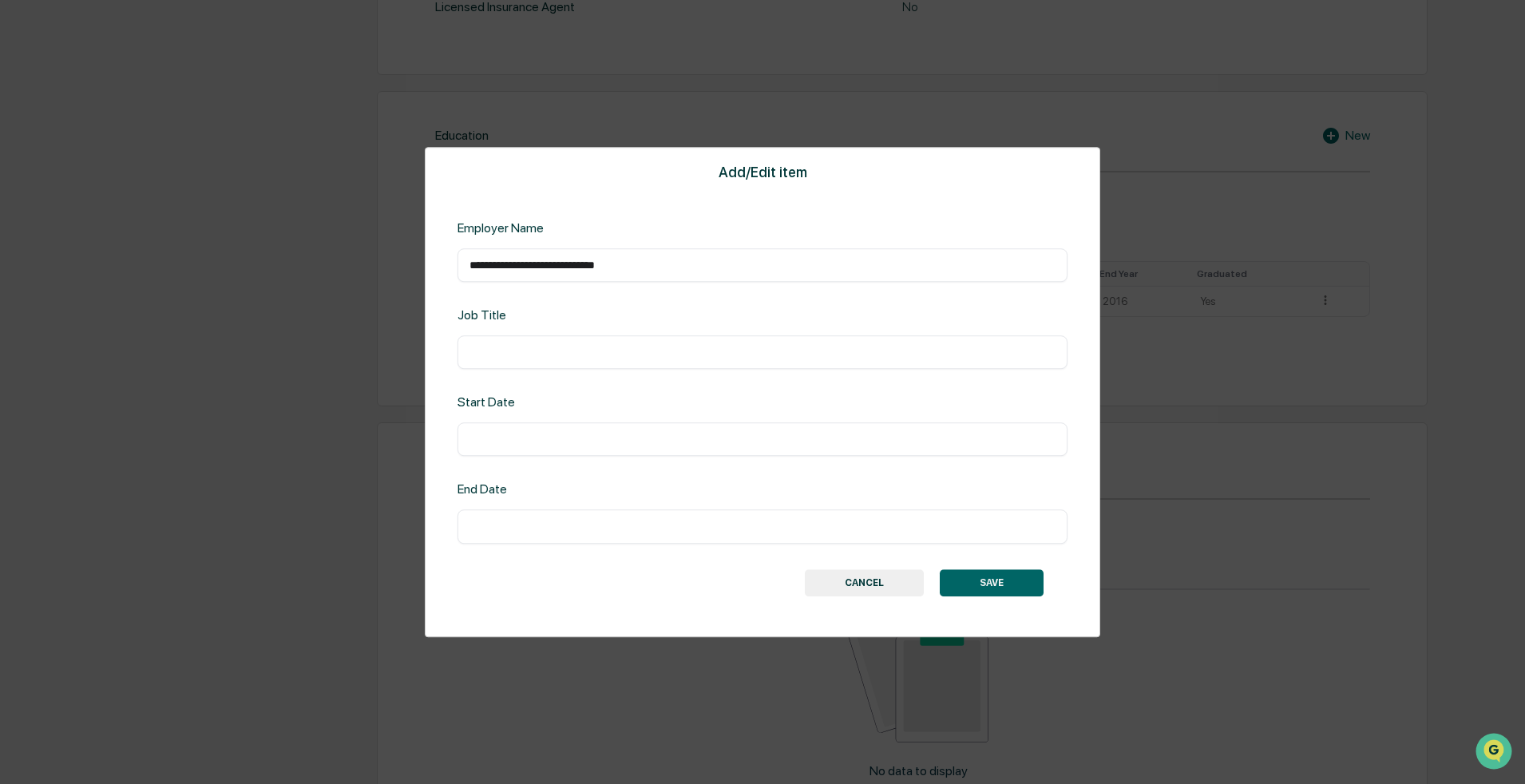 type on "**********" 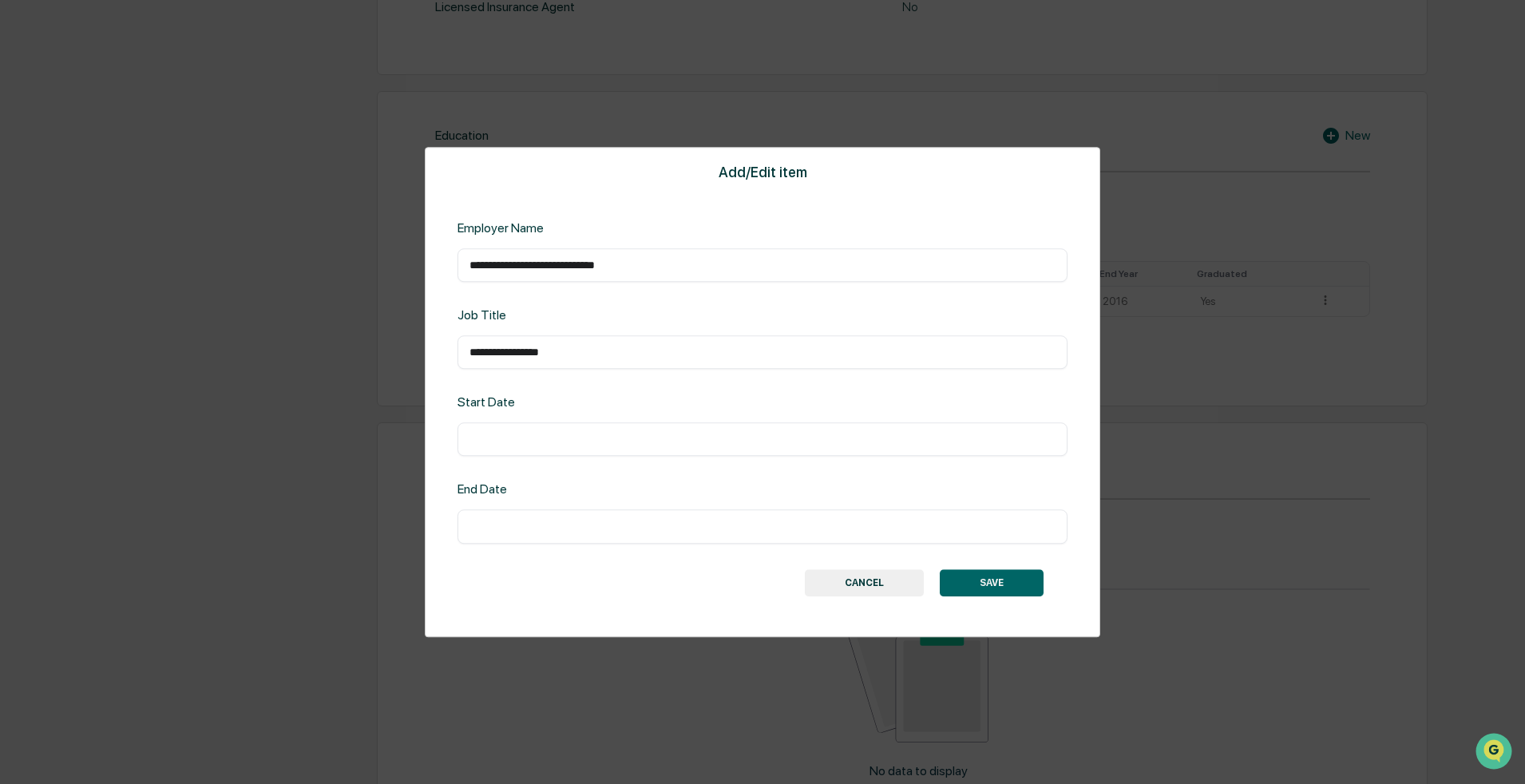 type on "**********" 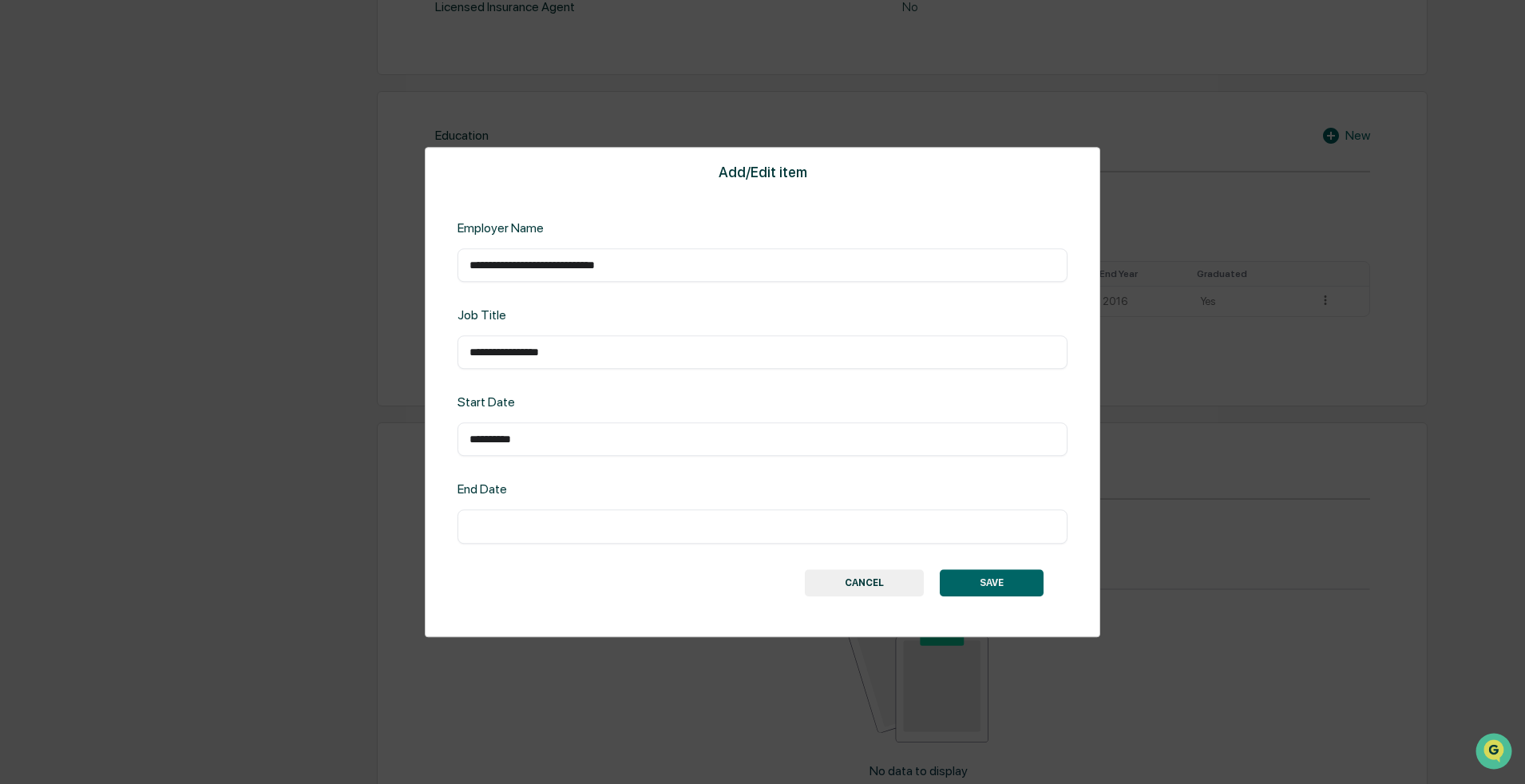 type on "**********" 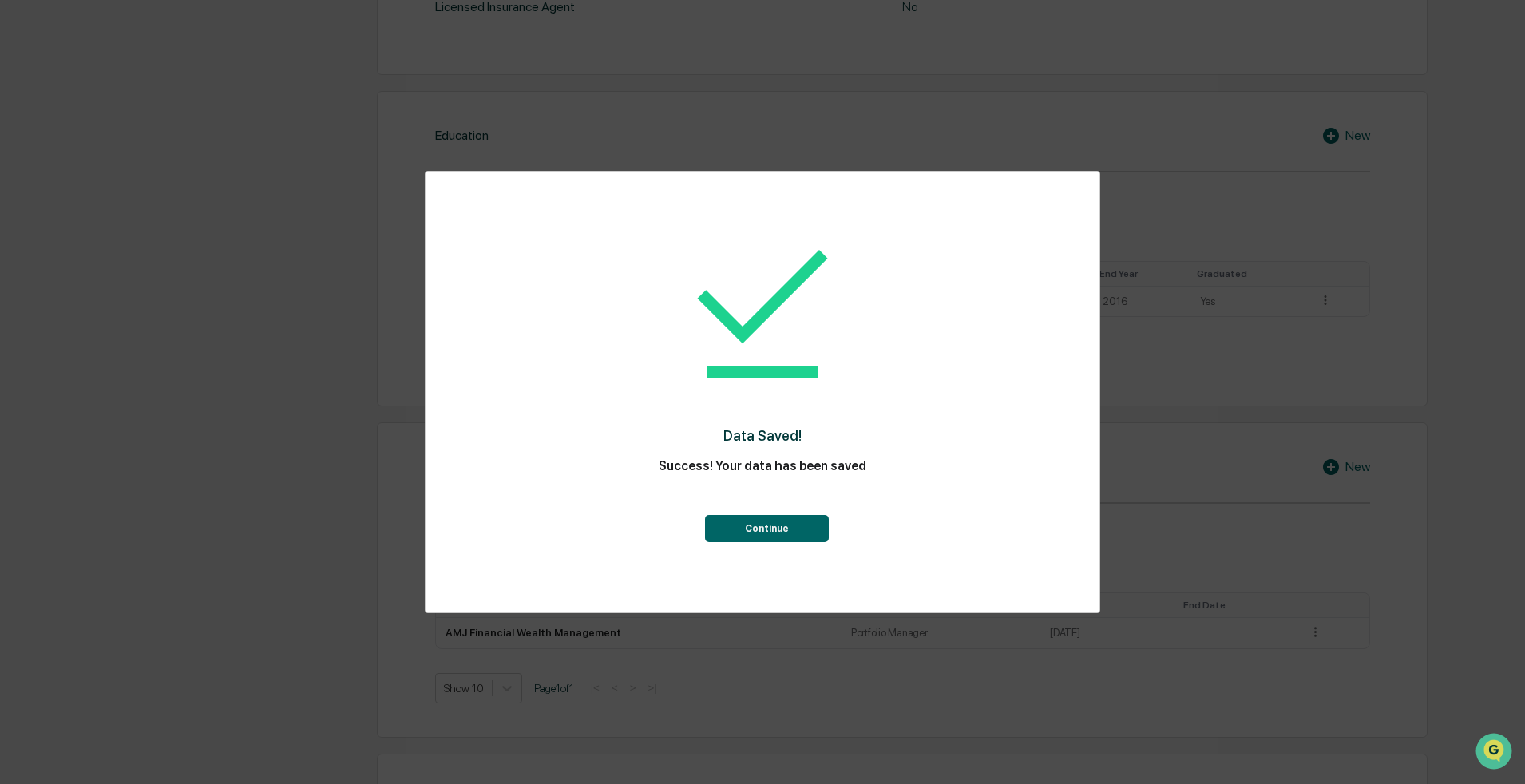 click on "Continue" at bounding box center (762, 513) 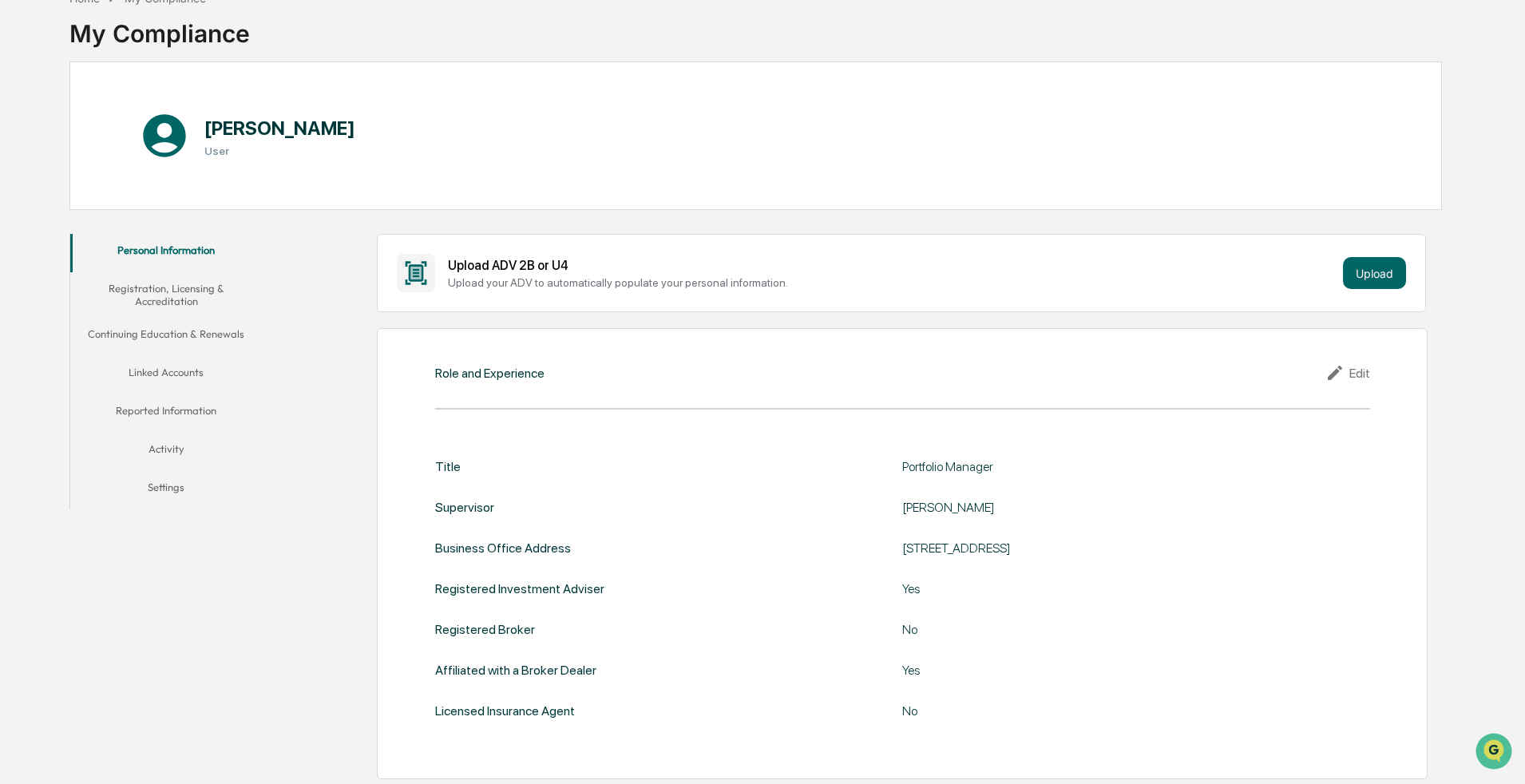 scroll, scrollTop: 0, scrollLeft: 0, axis: both 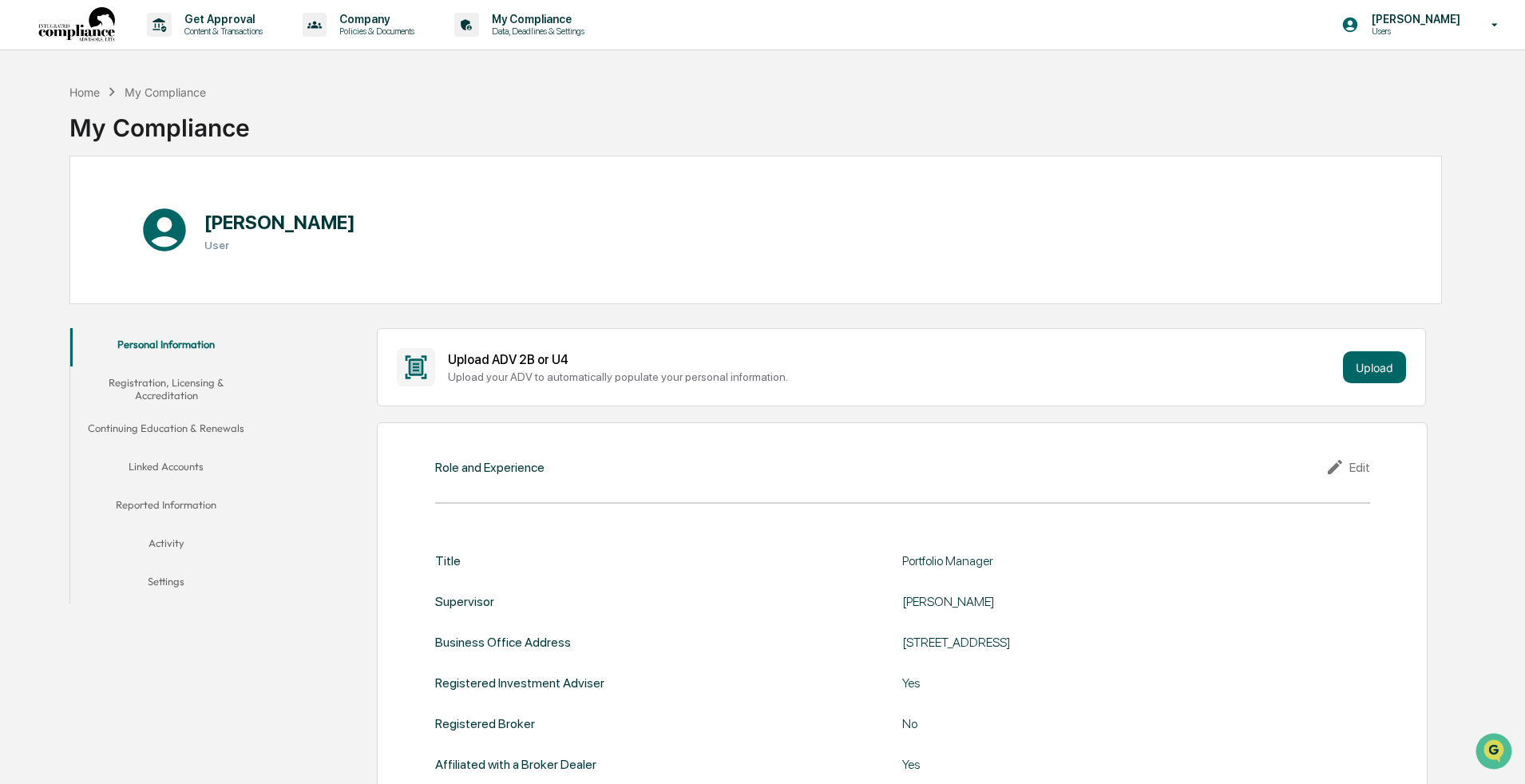 click on "Registration, Licensing & Accreditation" at bounding box center (166, 389) 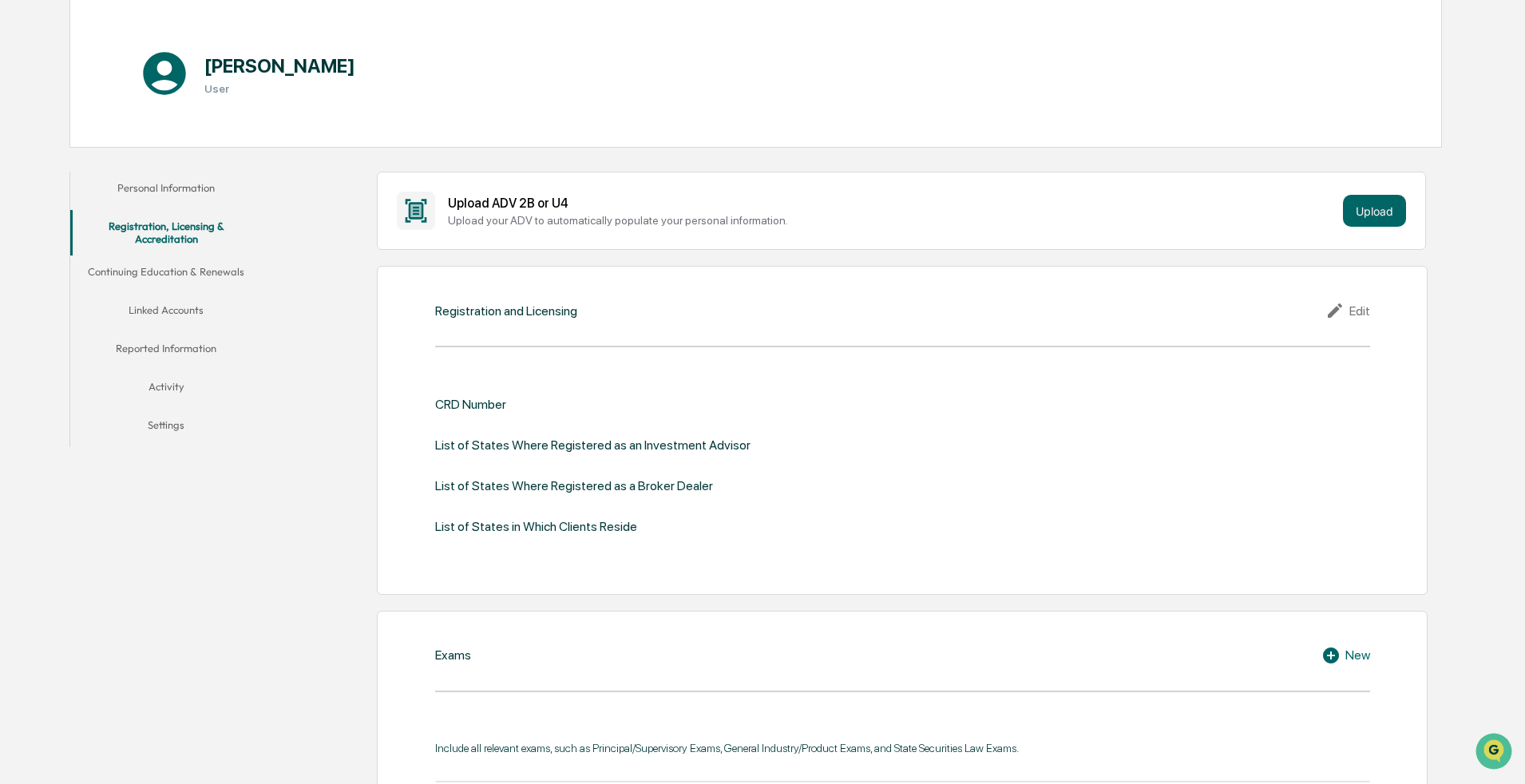 scroll, scrollTop: 160, scrollLeft: 0, axis: vertical 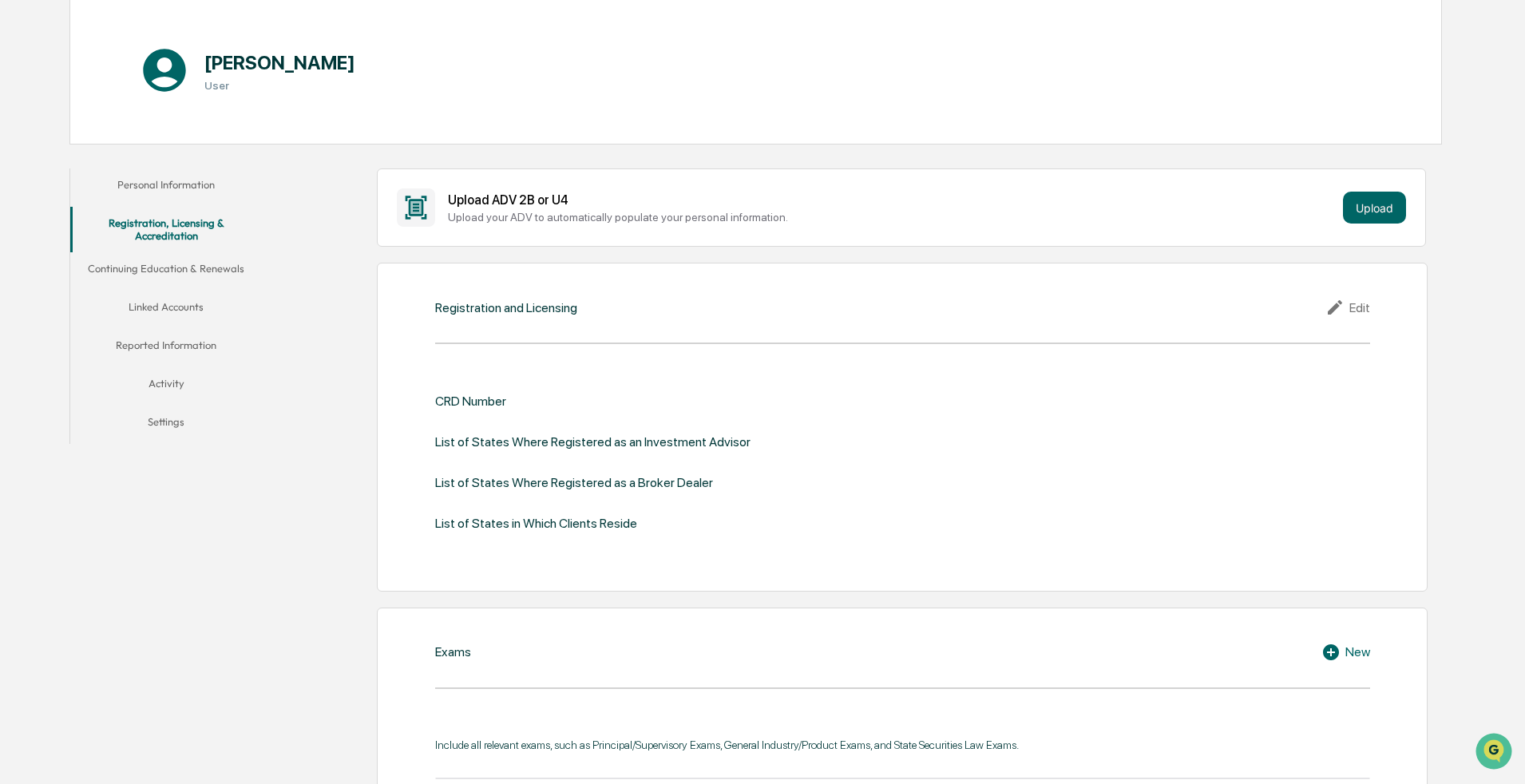 click on "Personal Information" at bounding box center (166, 188) 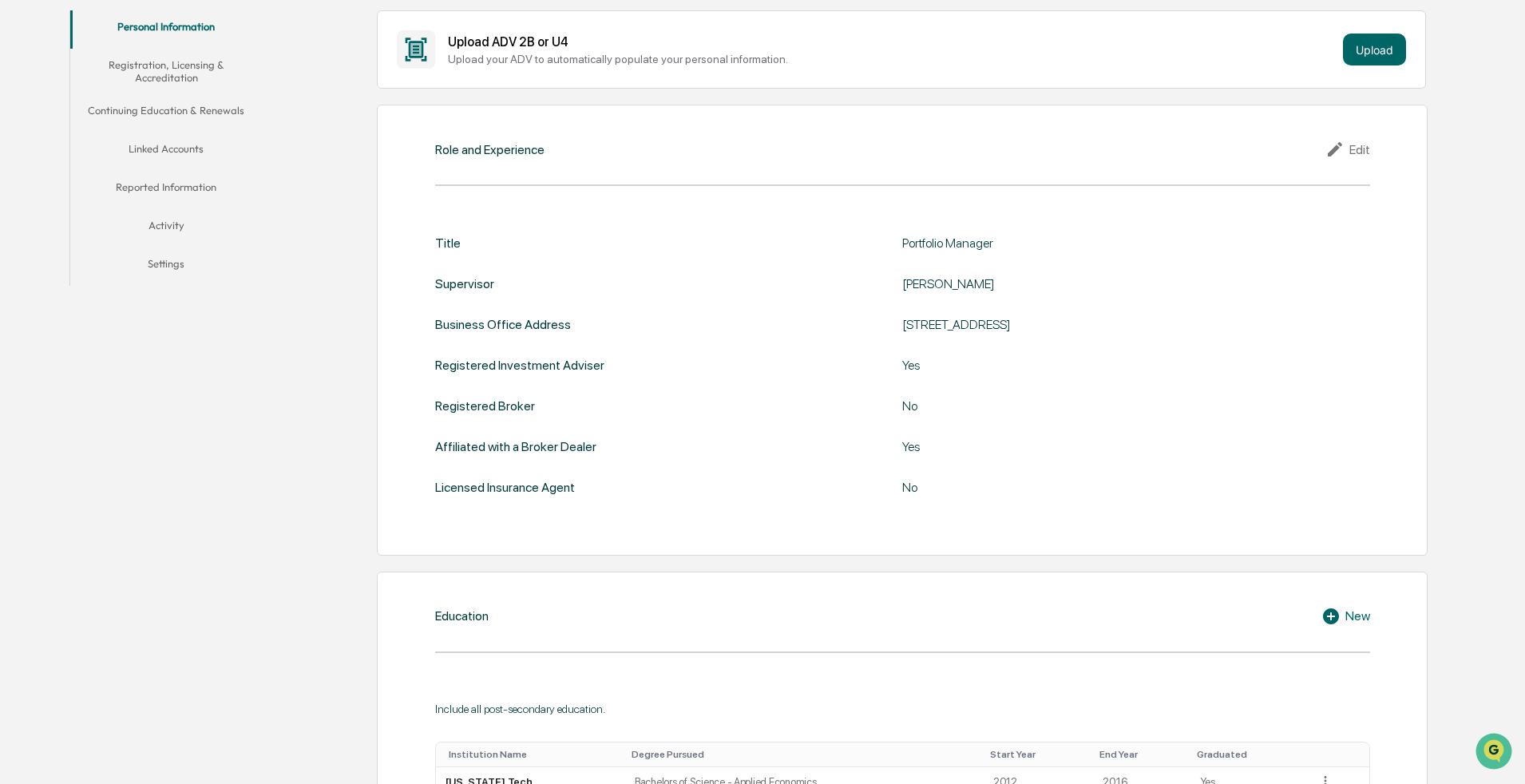 scroll, scrollTop: 319, scrollLeft: 0, axis: vertical 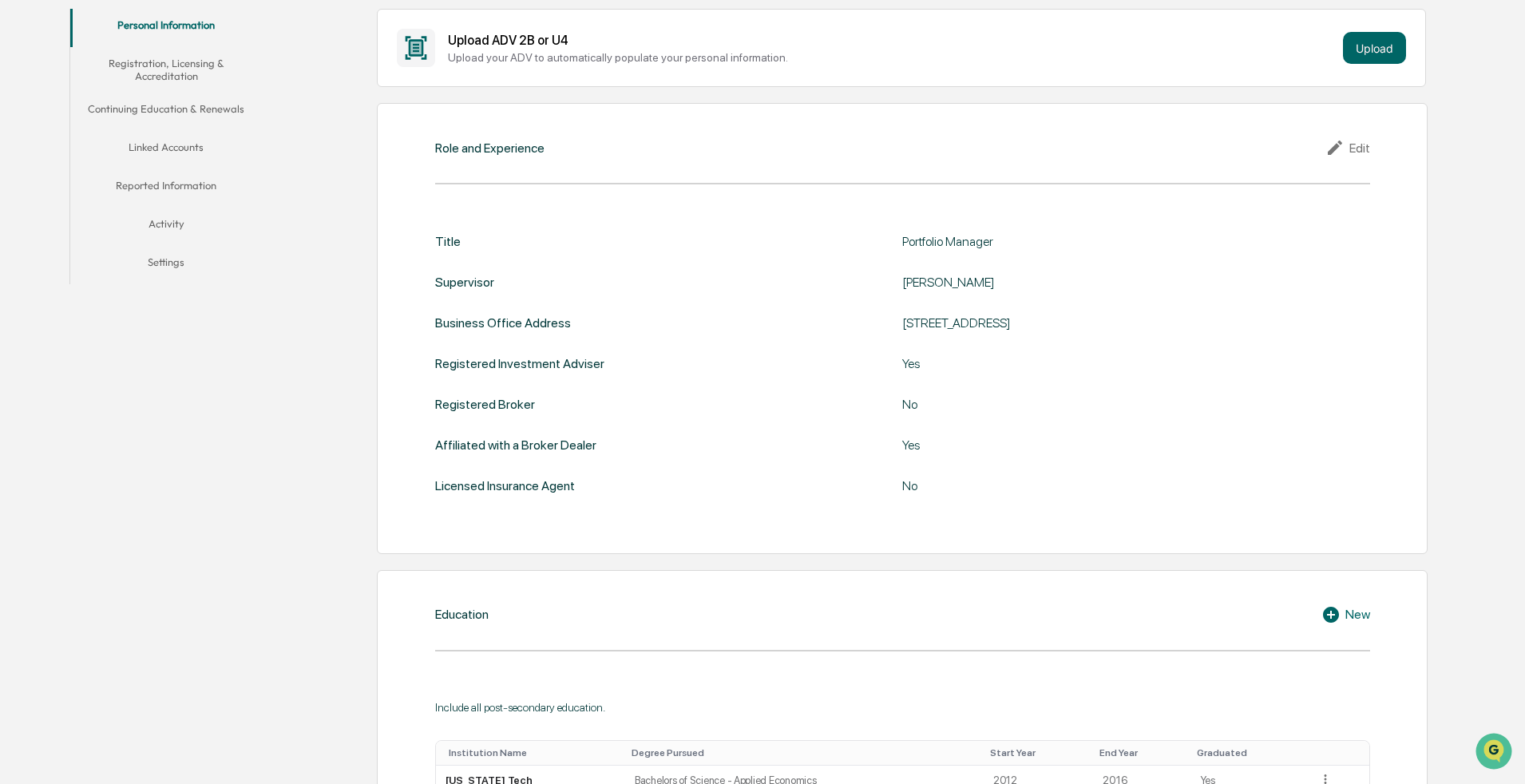 click on "Edit" at bounding box center [1348, 148] 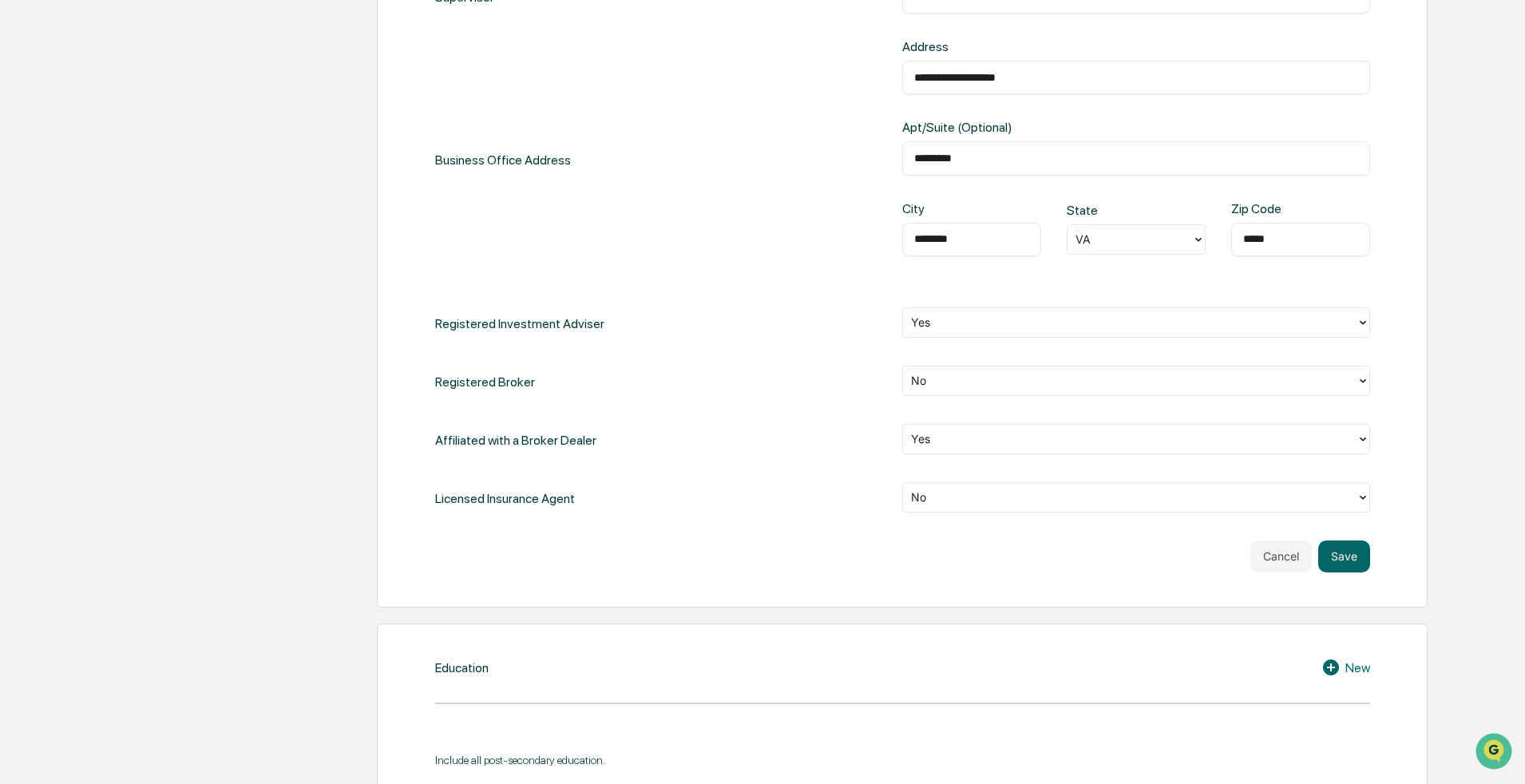 scroll, scrollTop: 639, scrollLeft: 0, axis: vertical 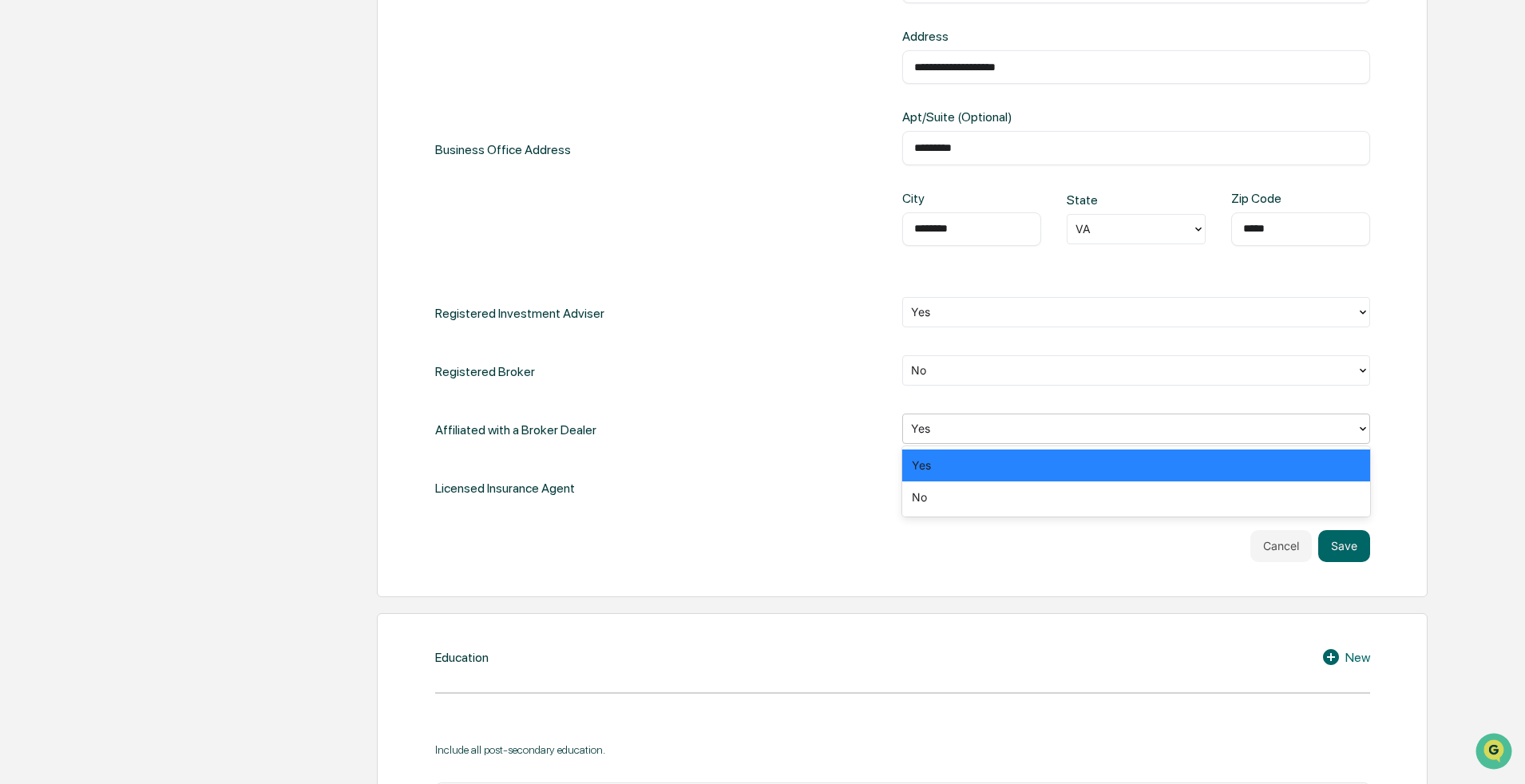 click at bounding box center (1130, 428) 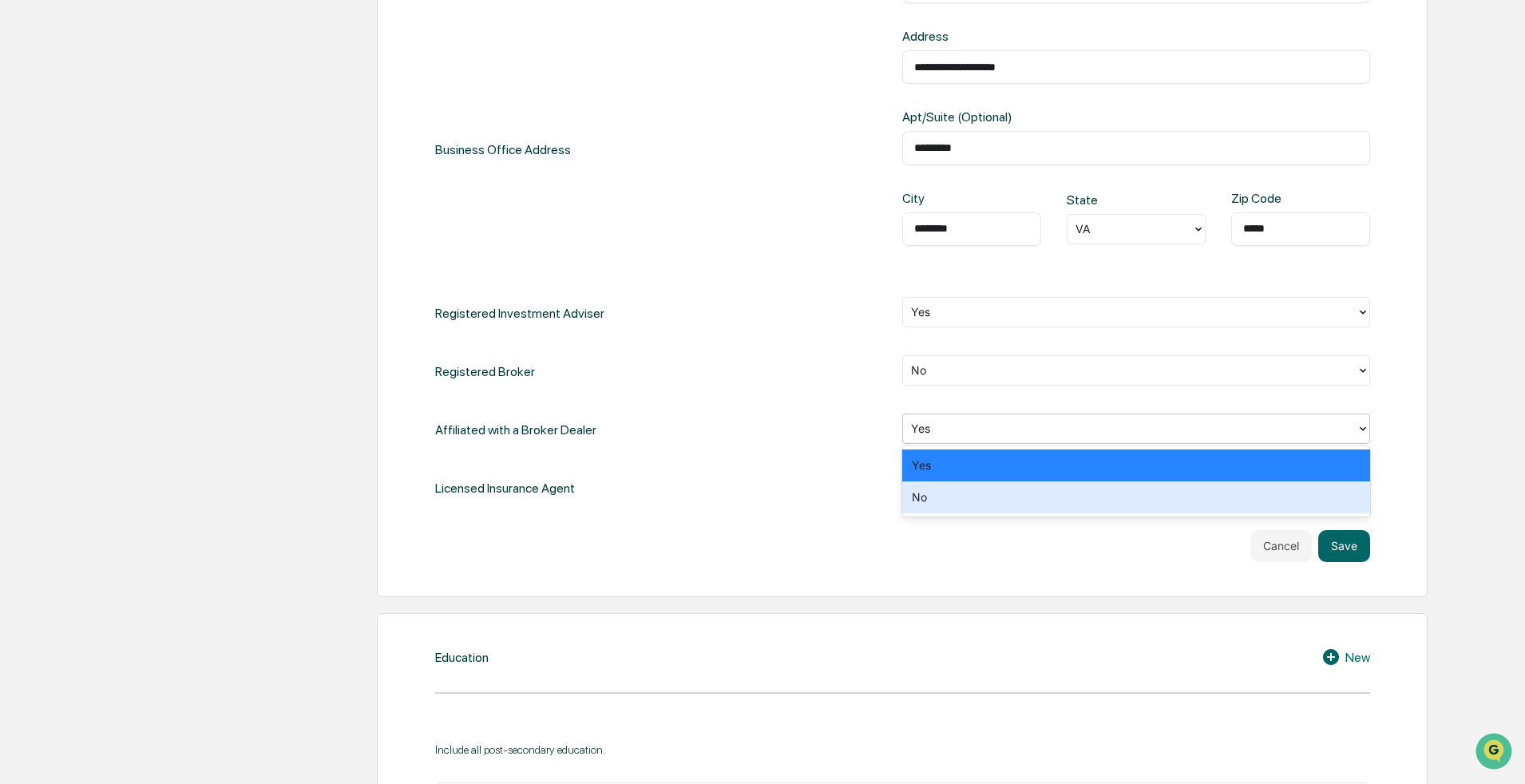 click on "No" at bounding box center (1136, 497) 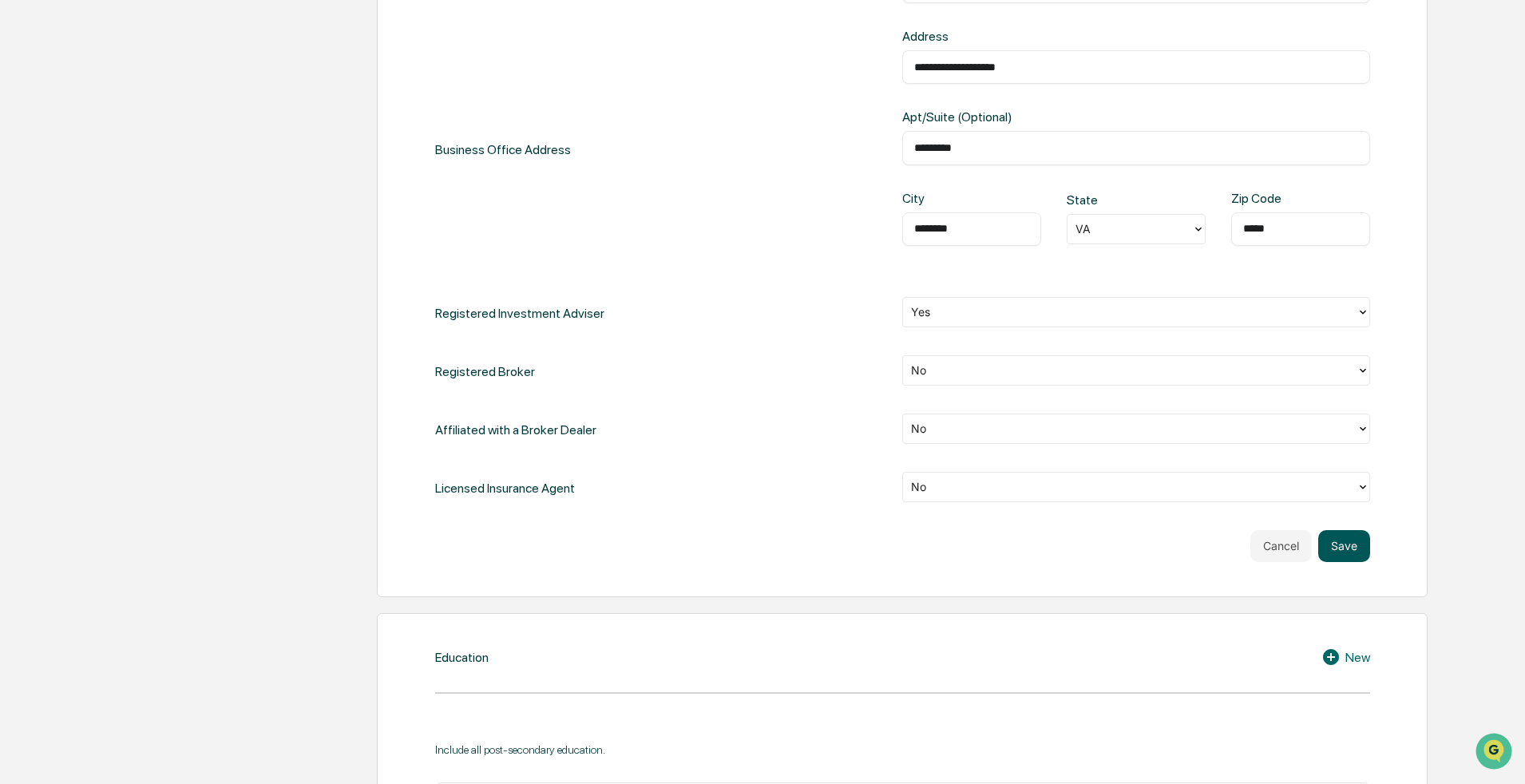 click on "Save" at bounding box center (1344, 546) 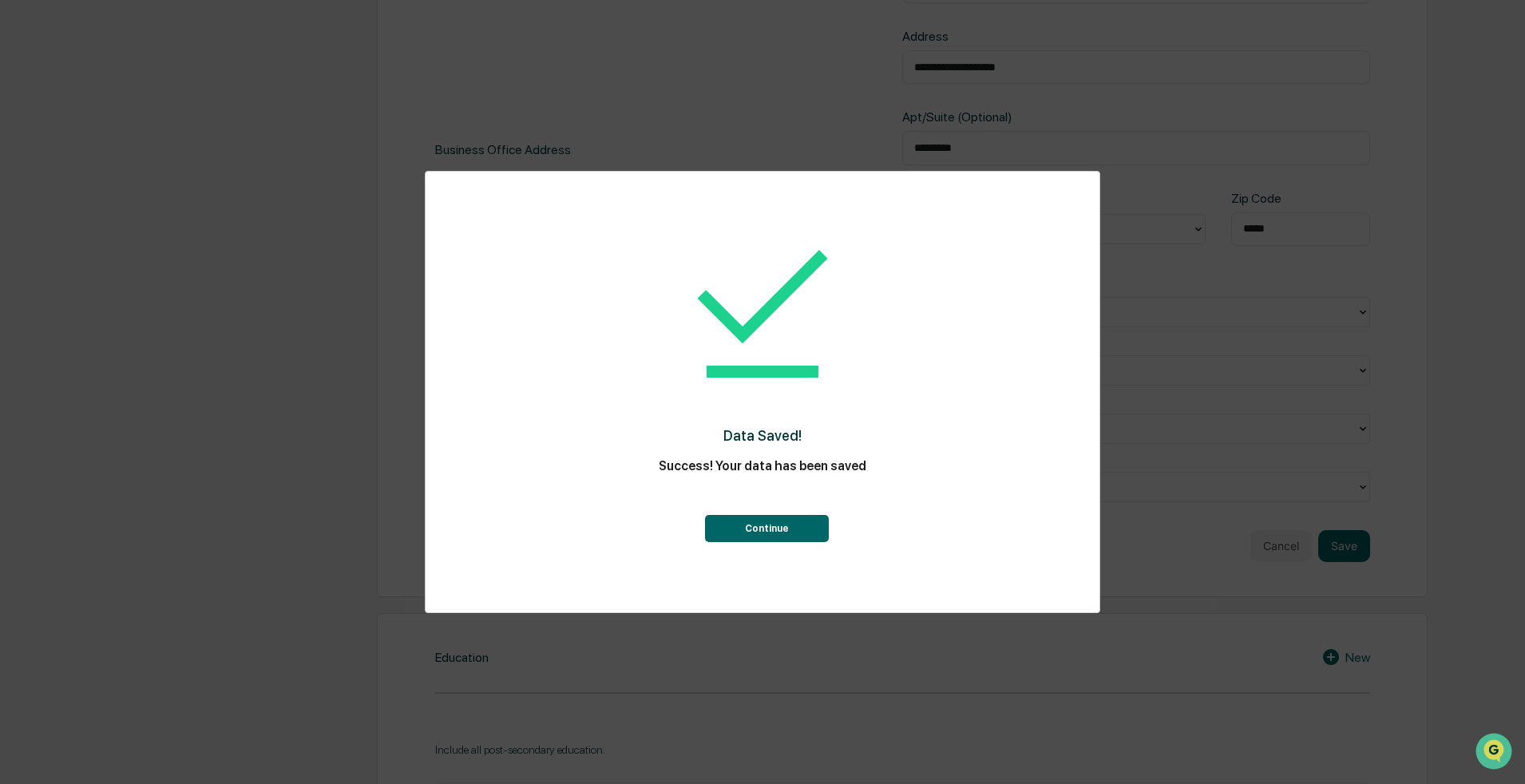 click on "Continue" at bounding box center [766, 529] 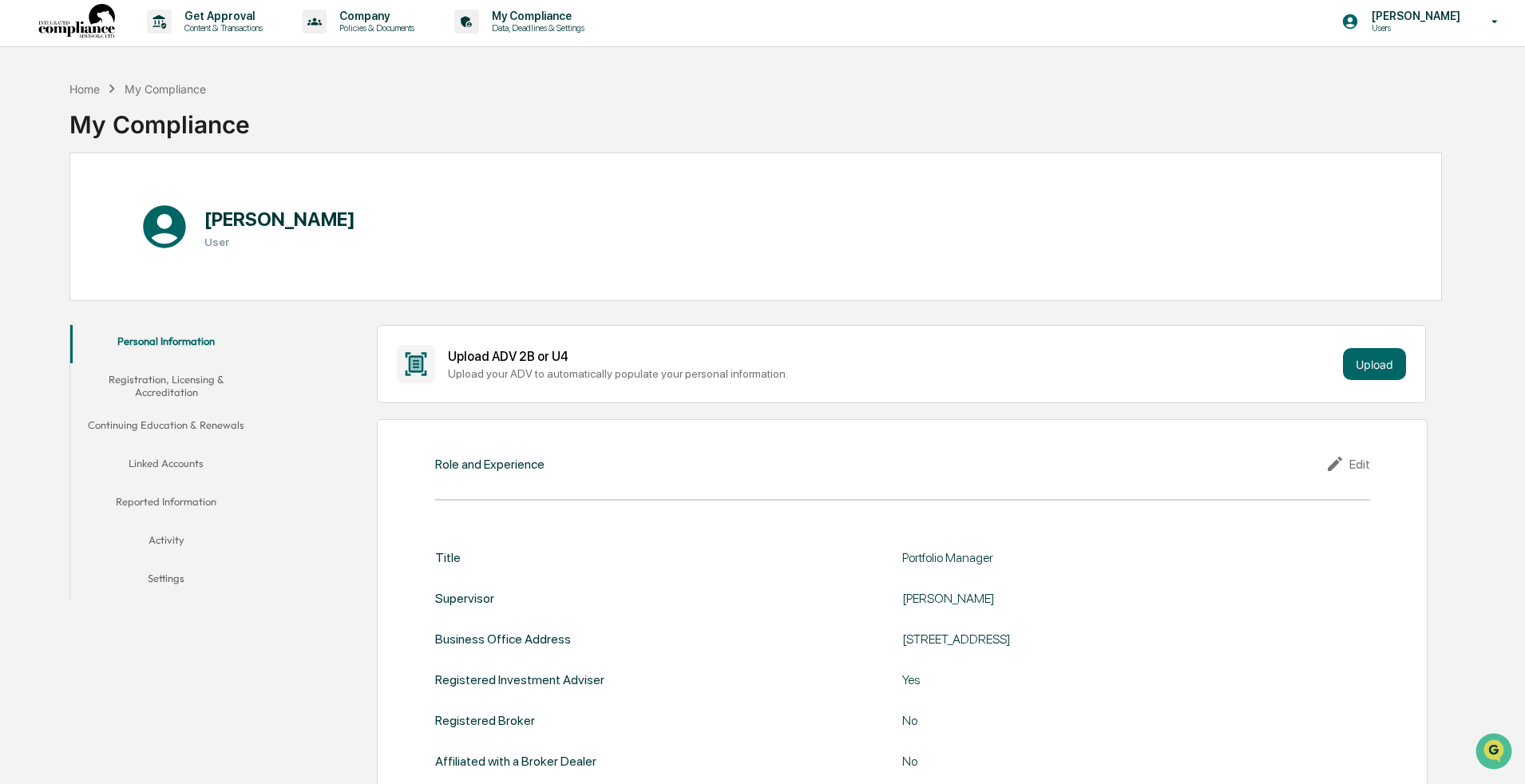 scroll, scrollTop: 0, scrollLeft: 0, axis: both 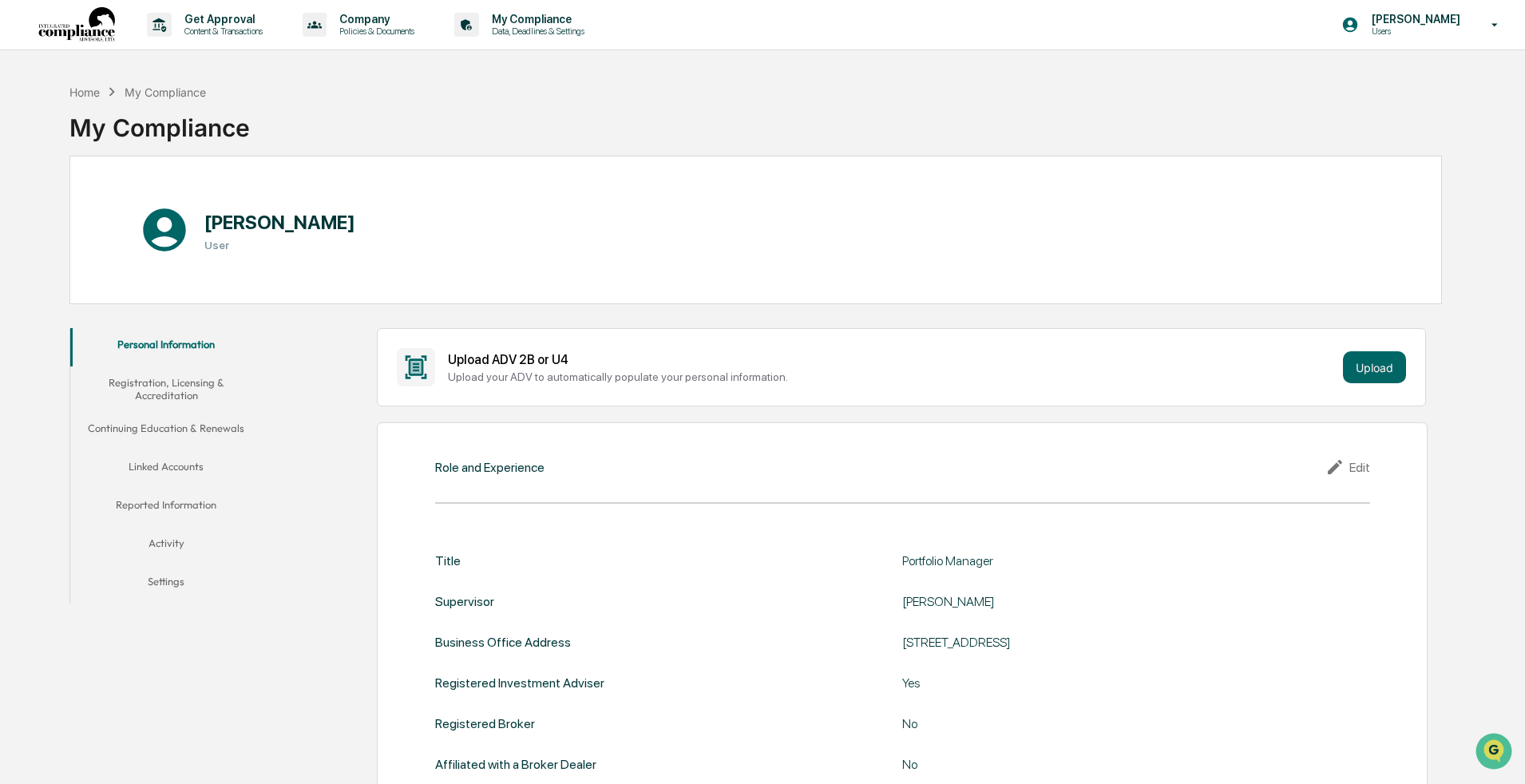 click on "Registration, Licensing & Accreditation" at bounding box center [166, 389] 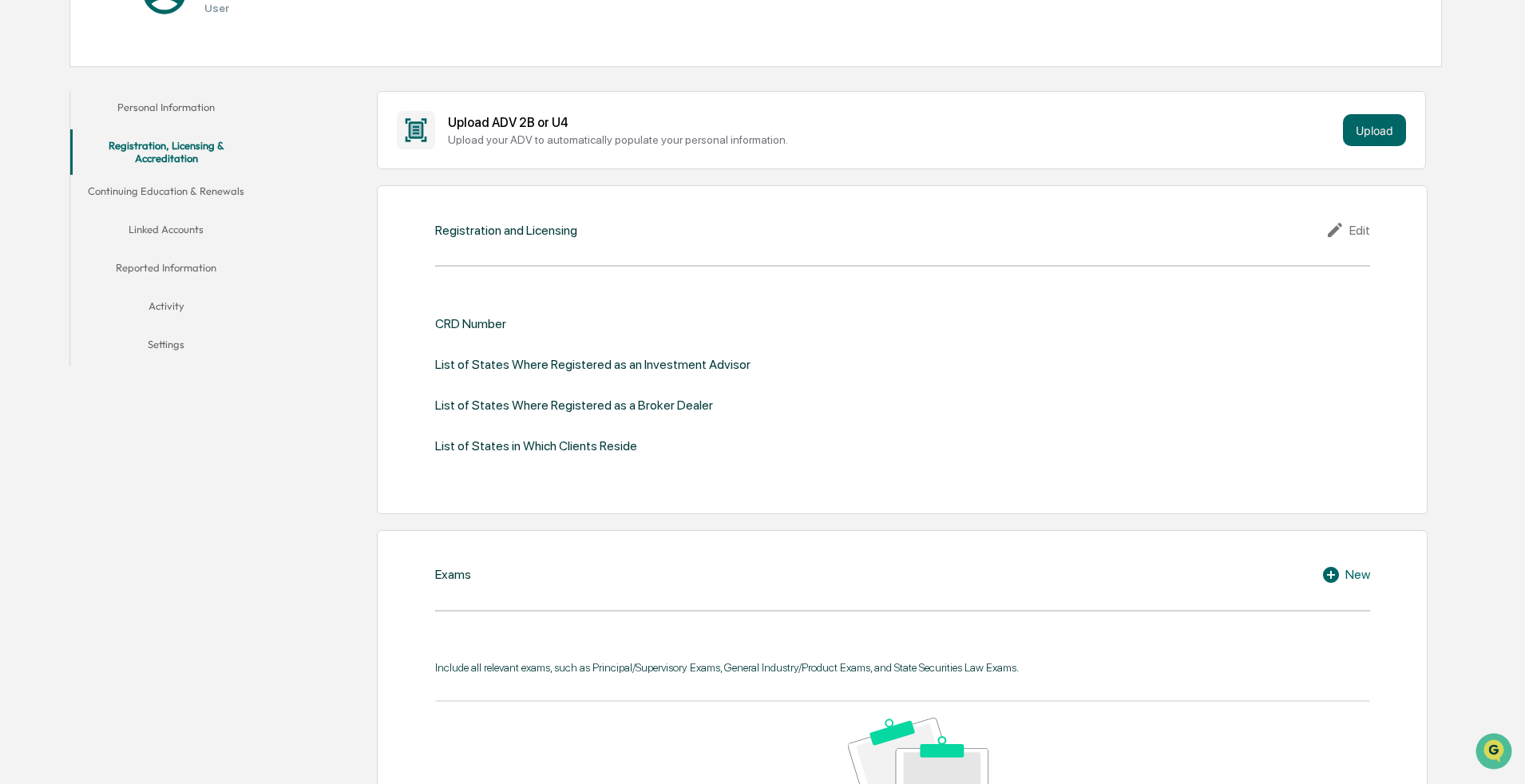 scroll, scrollTop: 0, scrollLeft: 0, axis: both 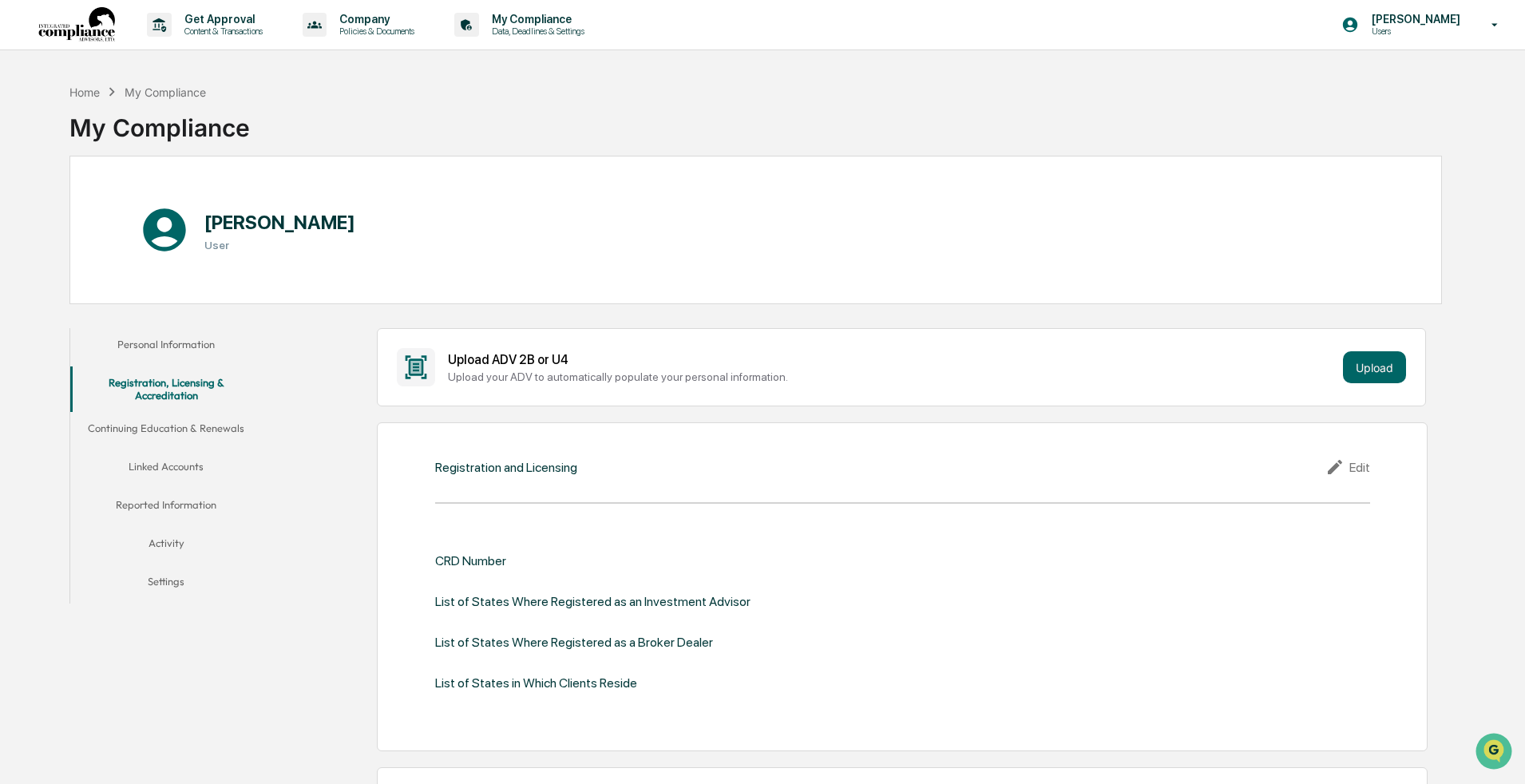 click on "Continuing Education & Renewals" at bounding box center [166, 431] 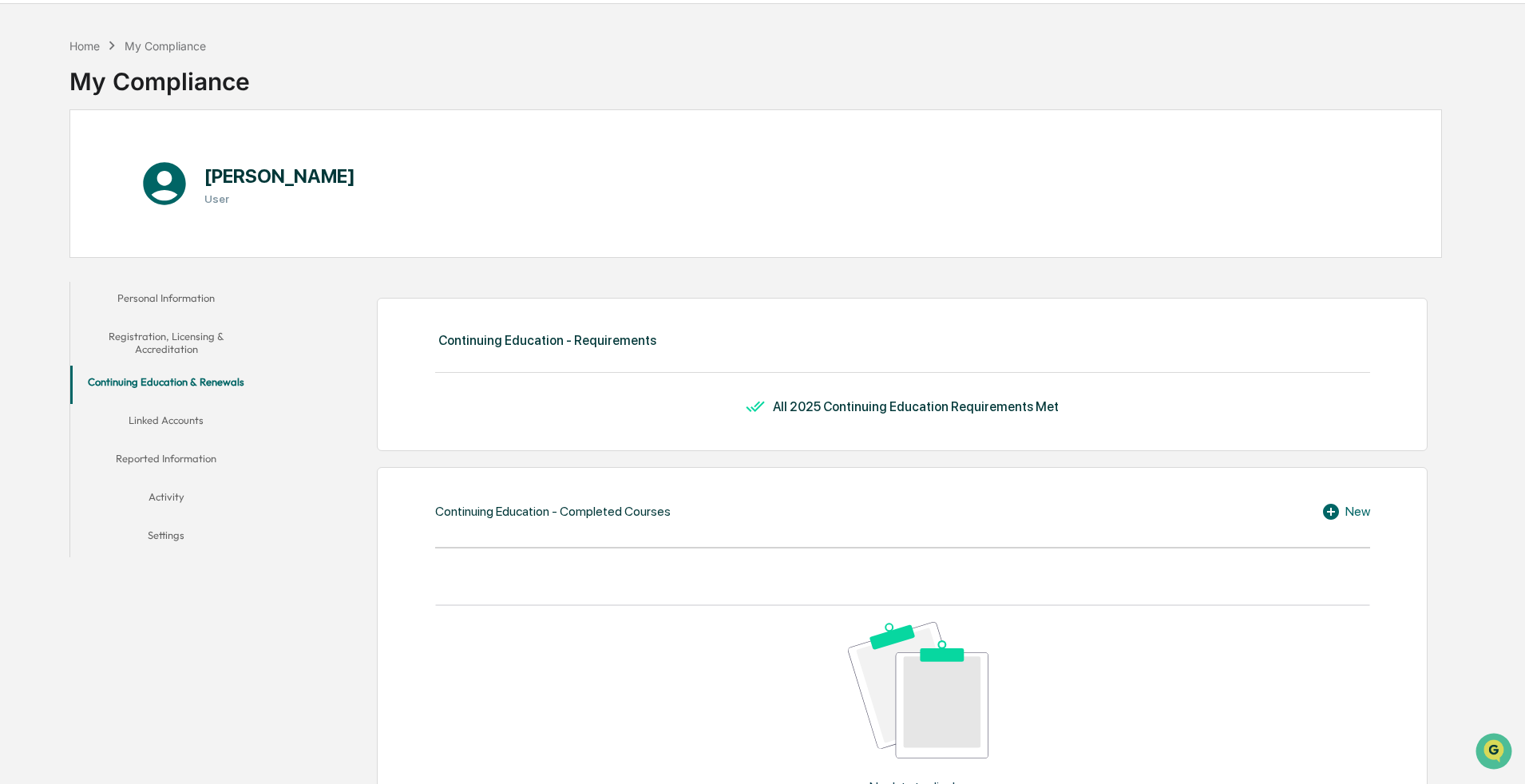 scroll, scrollTop: 0, scrollLeft: 0, axis: both 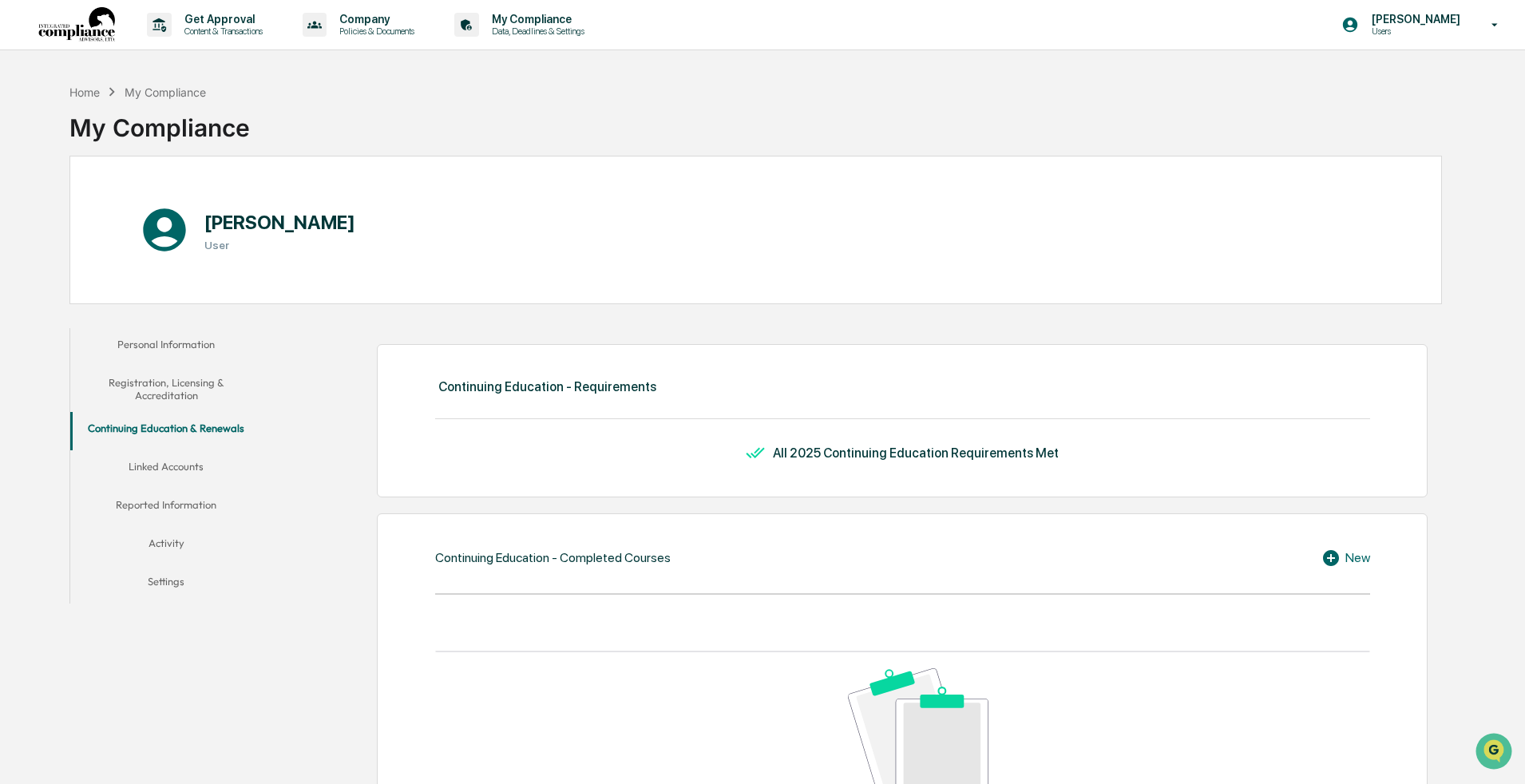 click on "Linked Accounts" at bounding box center (166, 469) 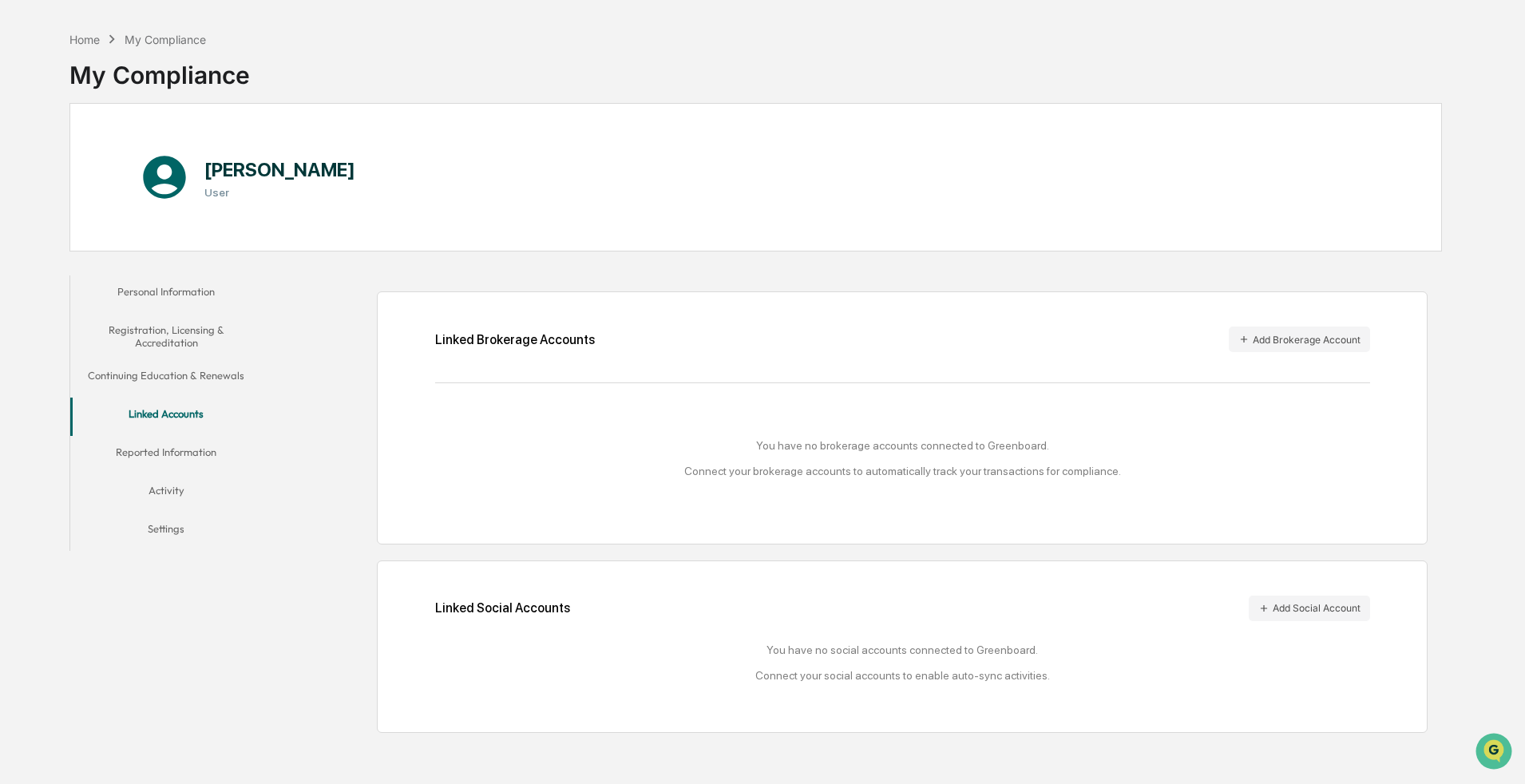 scroll, scrollTop: 76, scrollLeft: 0, axis: vertical 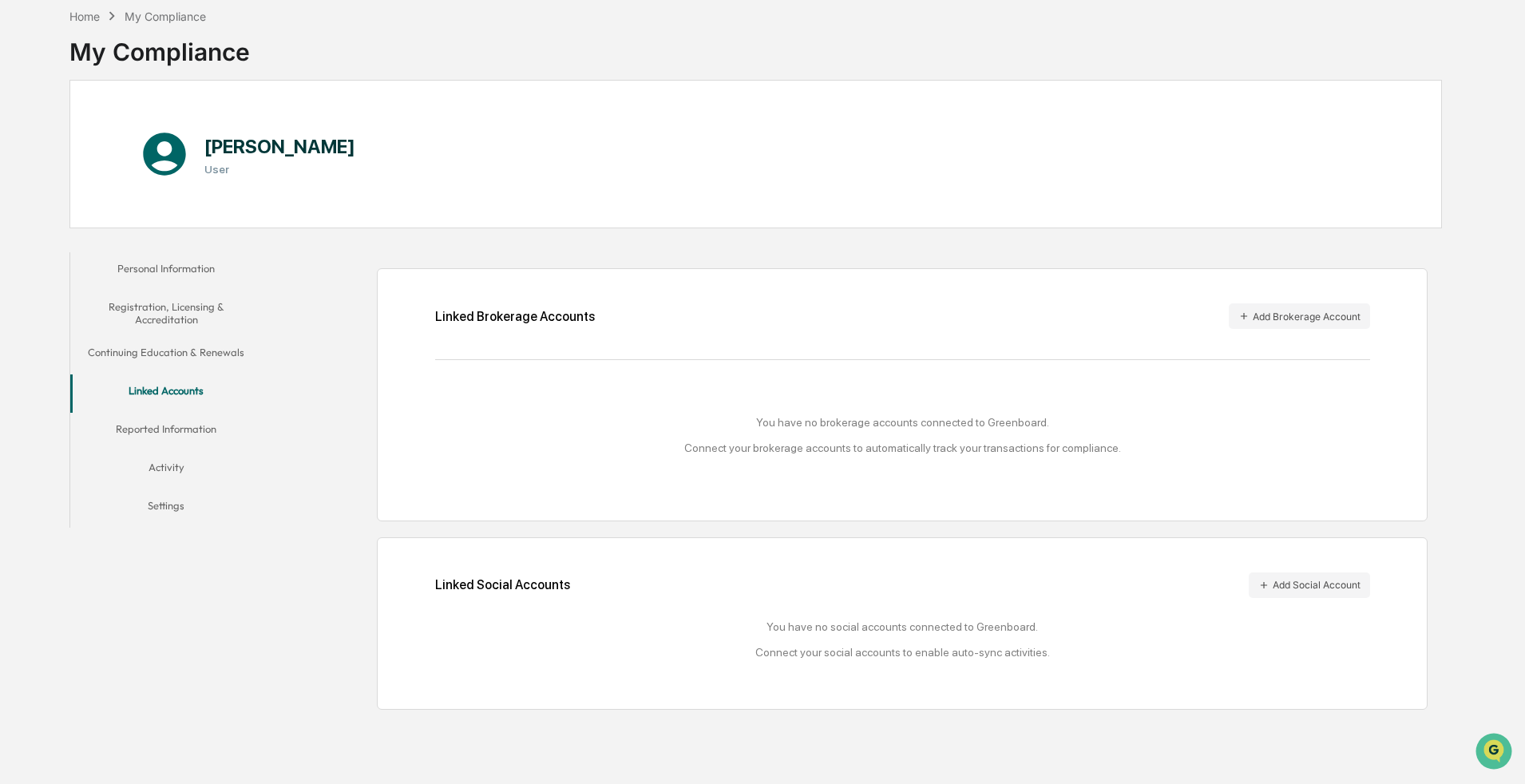 click on "Reported Information" at bounding box center (166, 432) 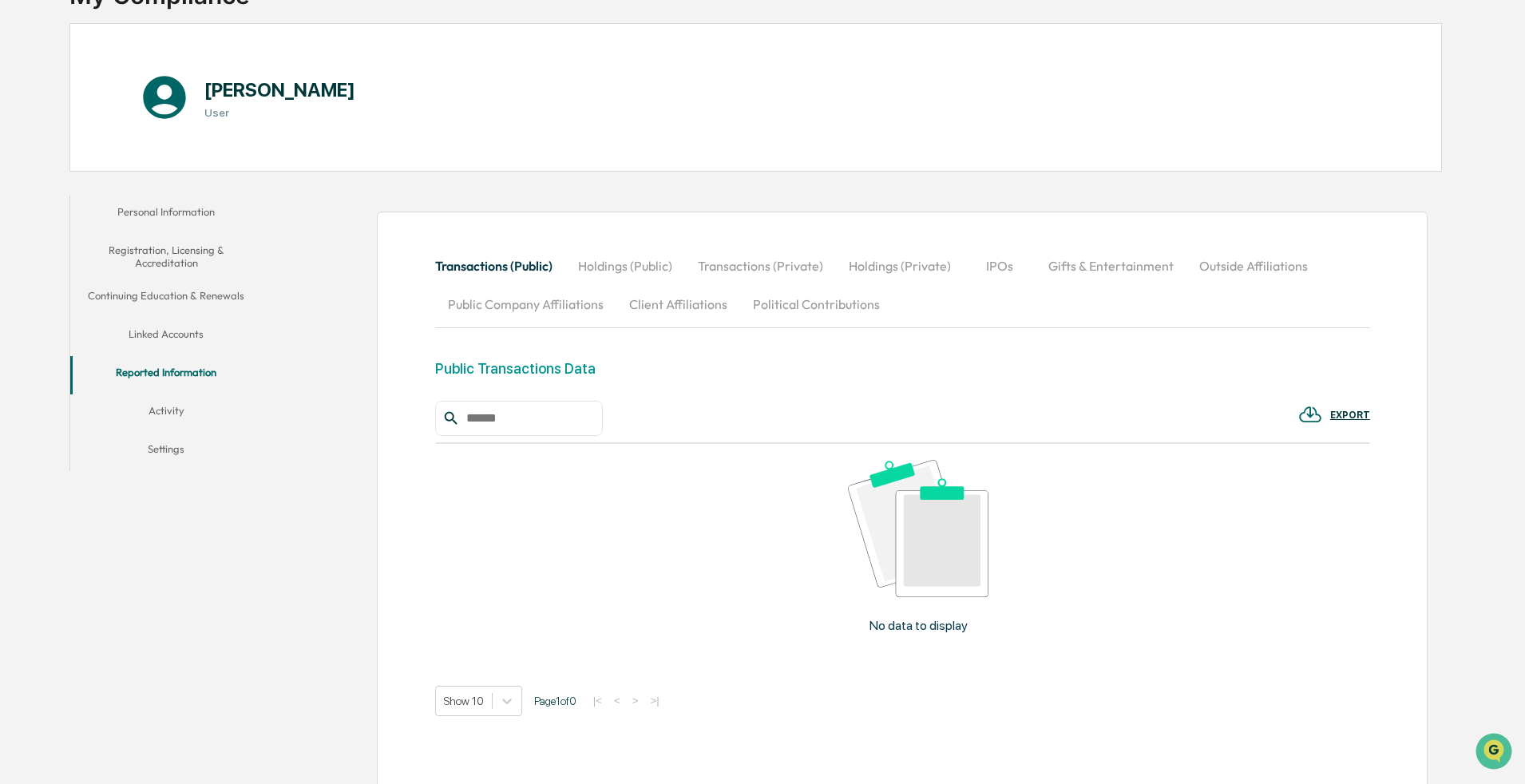 scroll, scrollTop: 208, scrollLeft: 0, axis: vertical 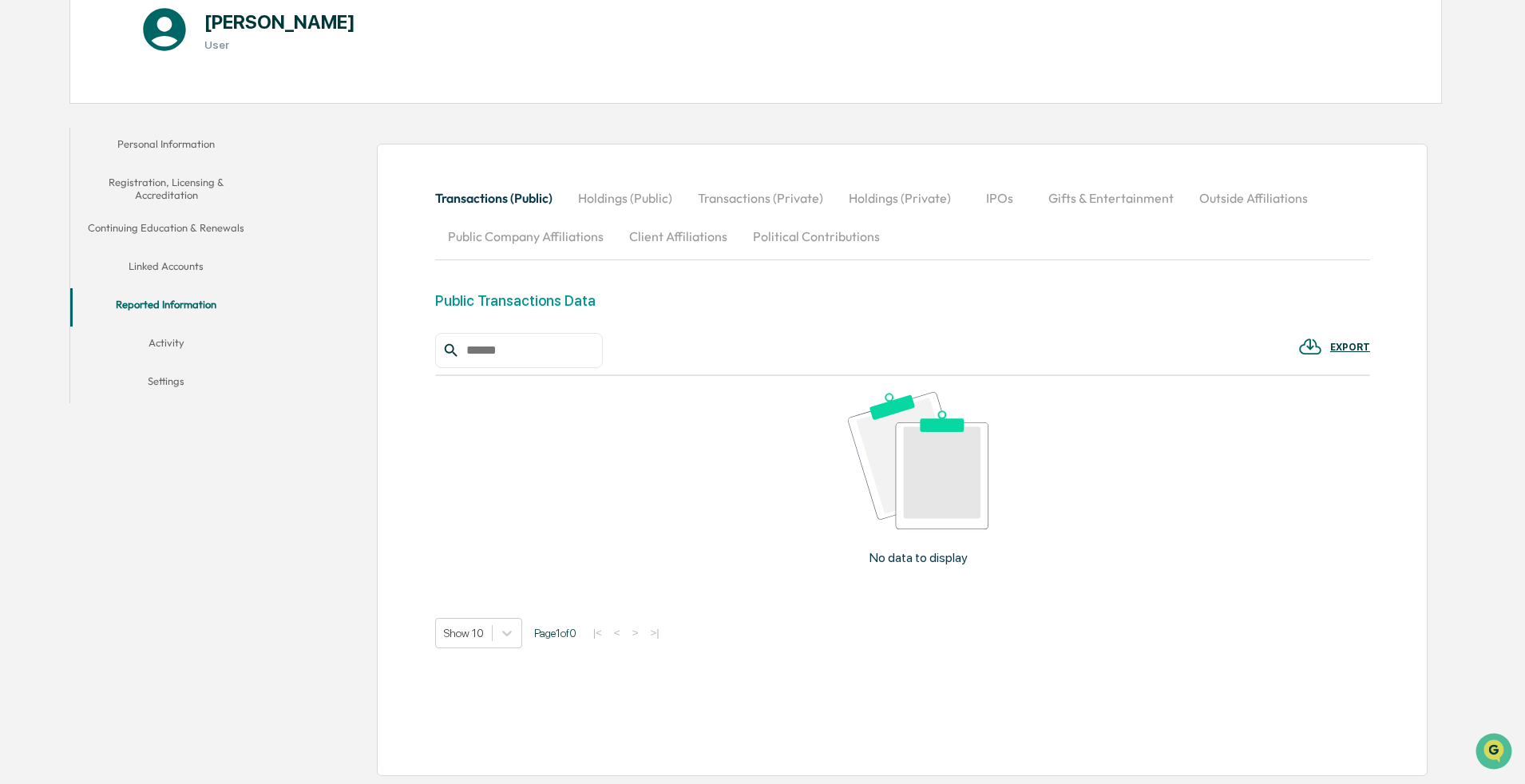 click on "Activity" at bounding box center (166, 346) 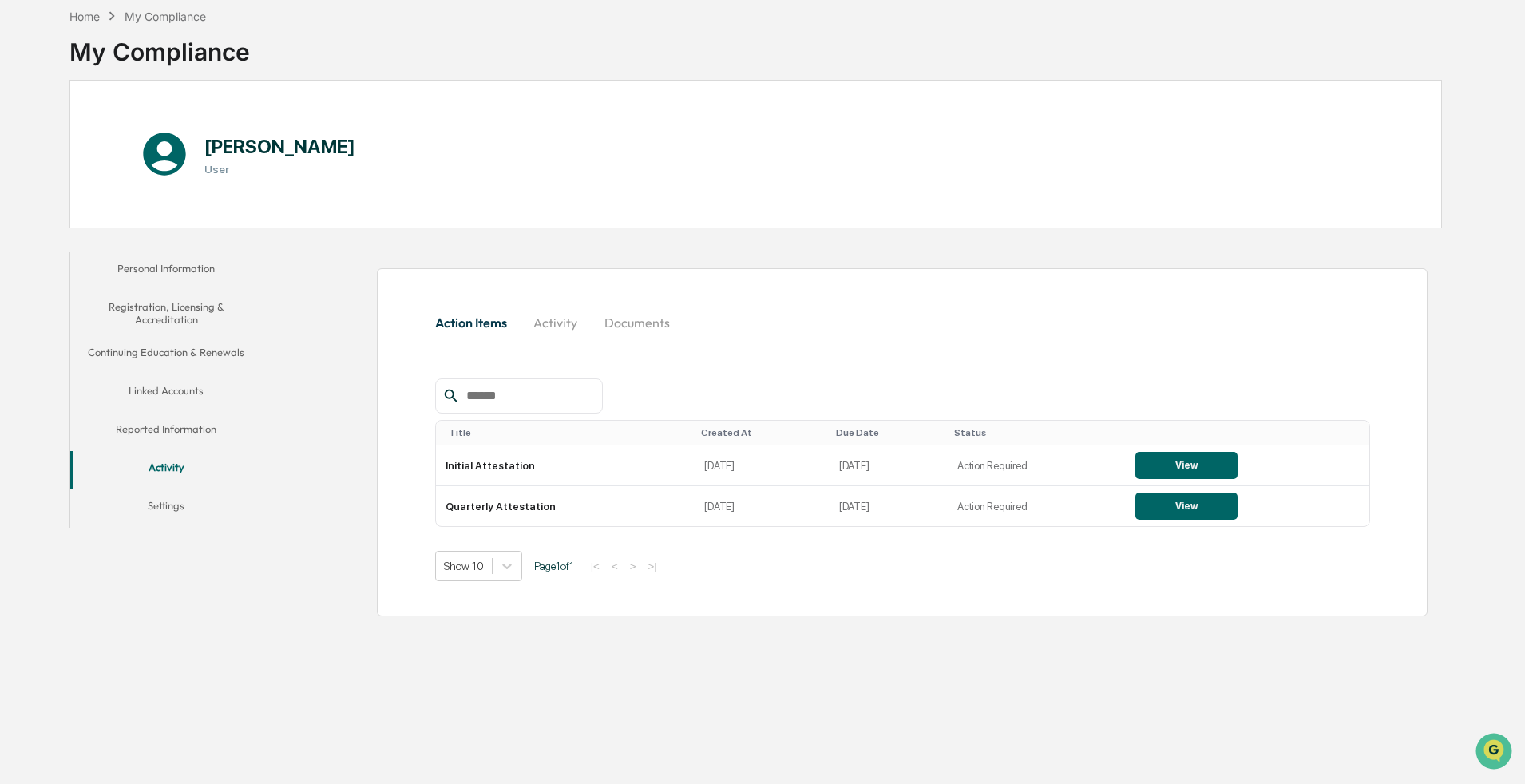 click on "Settings" at bounding box center [166, 509] 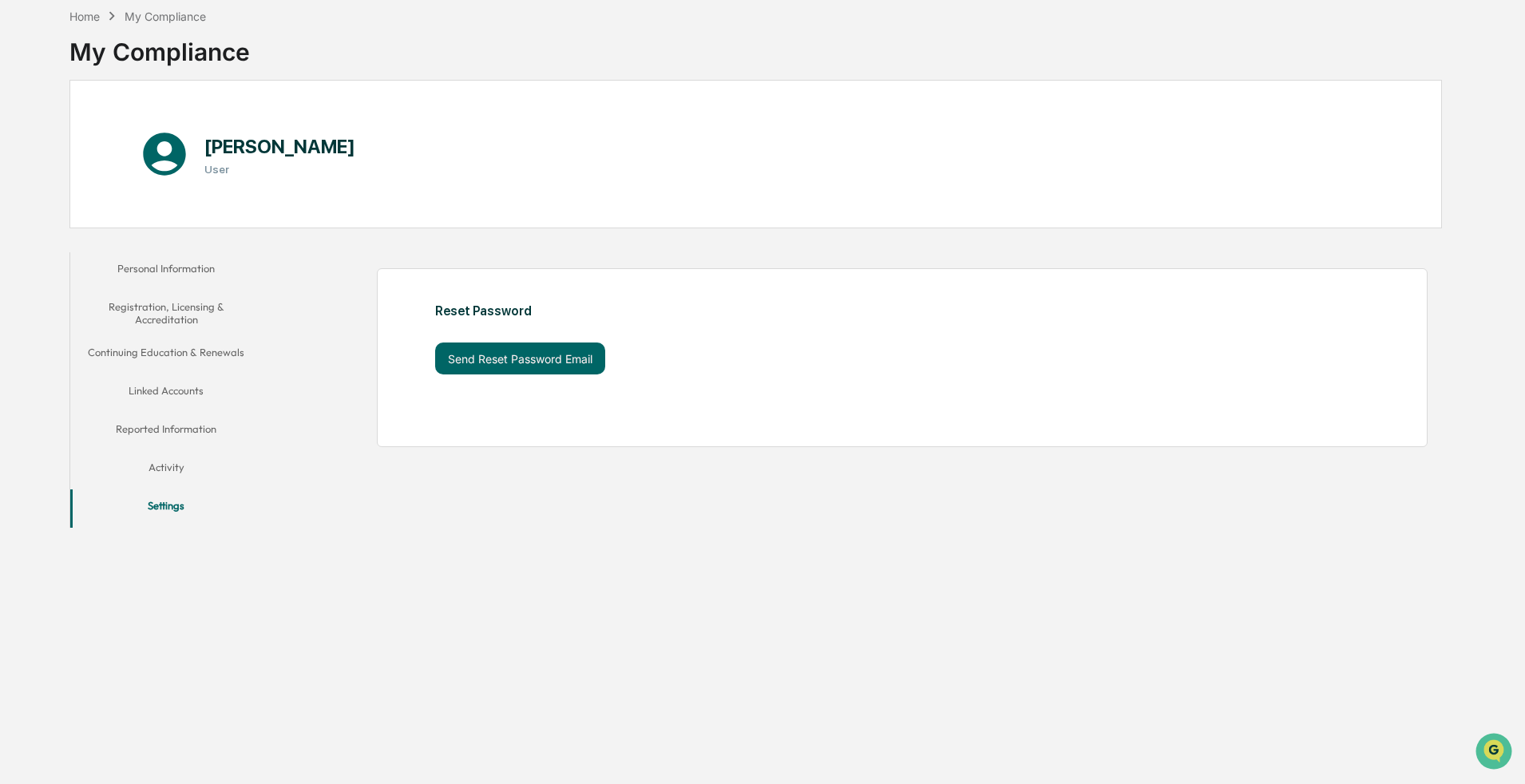 click on "Activity" at bounding box center [166, 470] 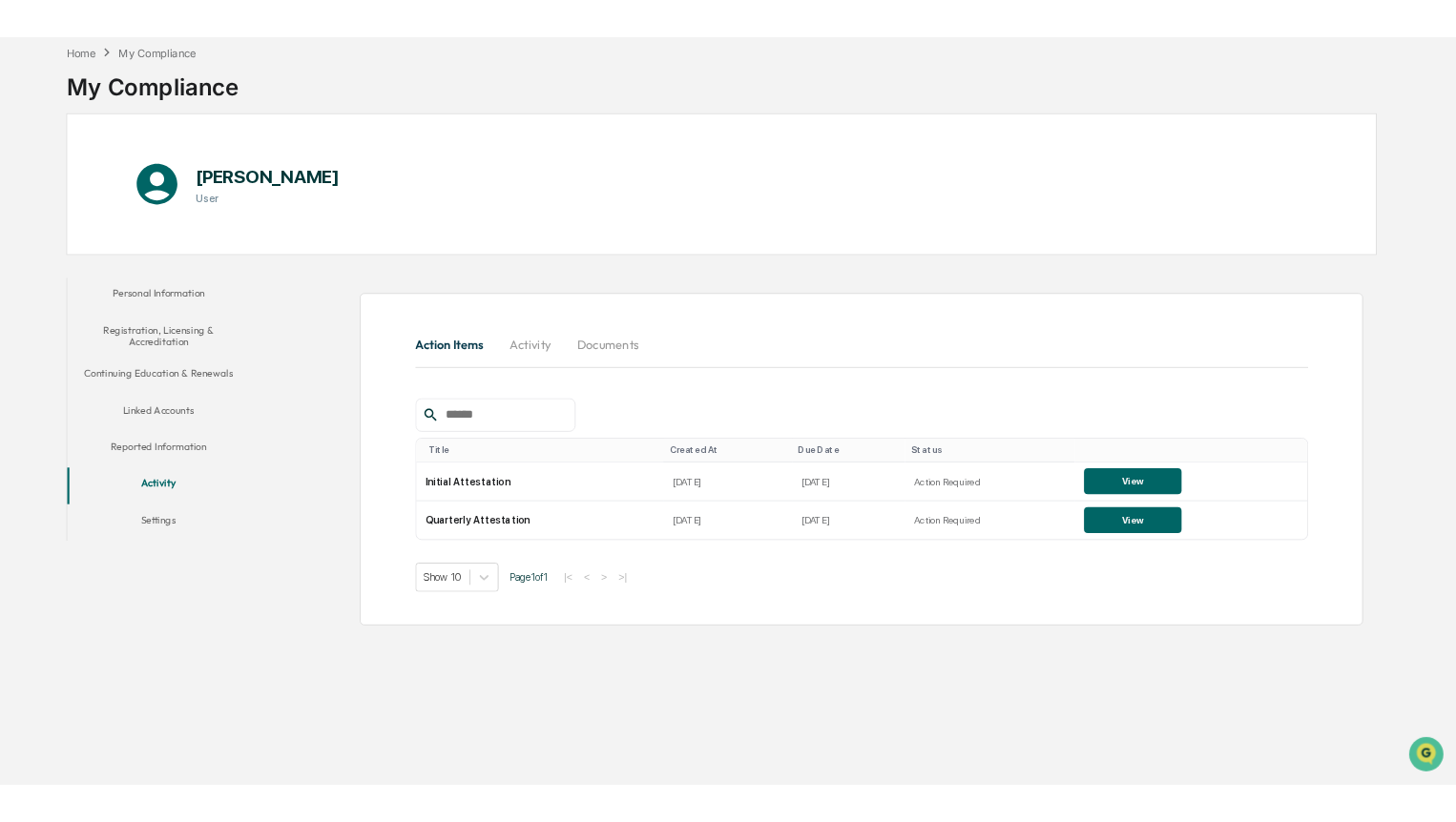scroll, scrollTop: 0, scrollLeft: 0, axis: both 